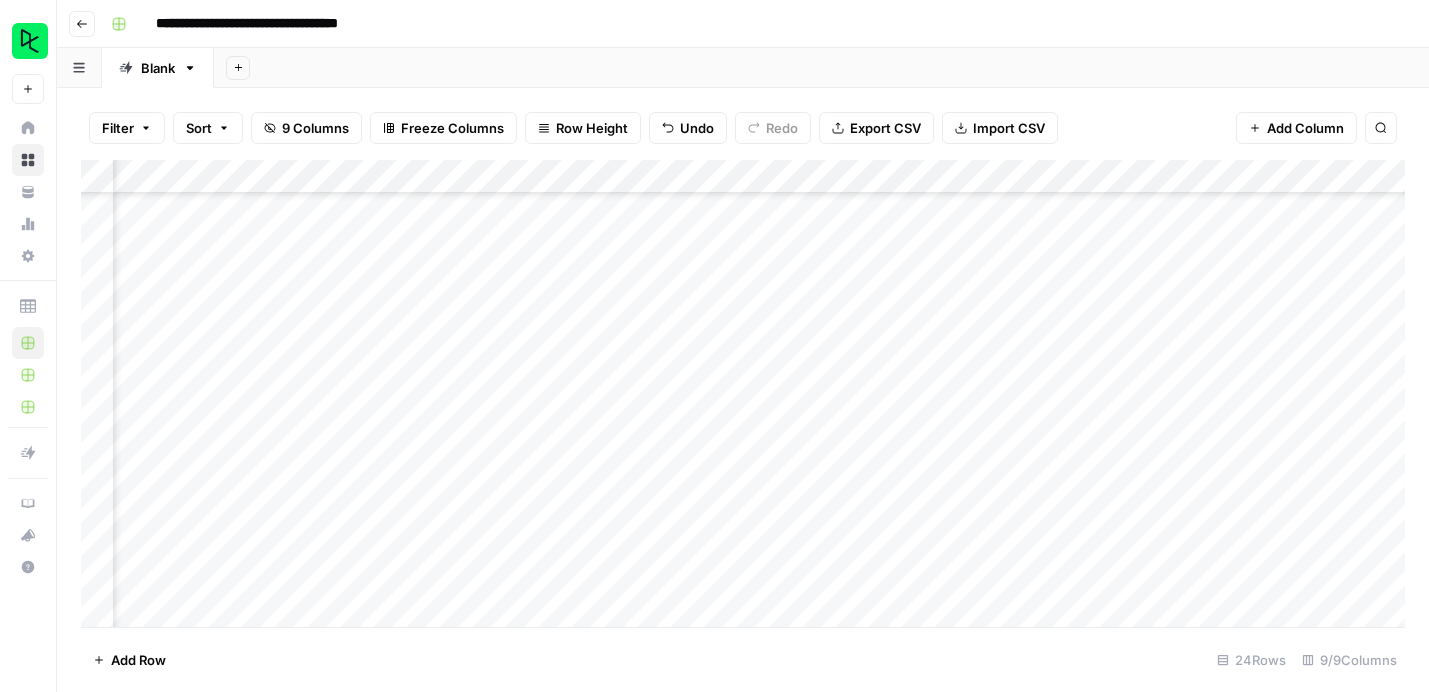 scroll, scrollTop: 0, scrollLeft: 0, axis: both 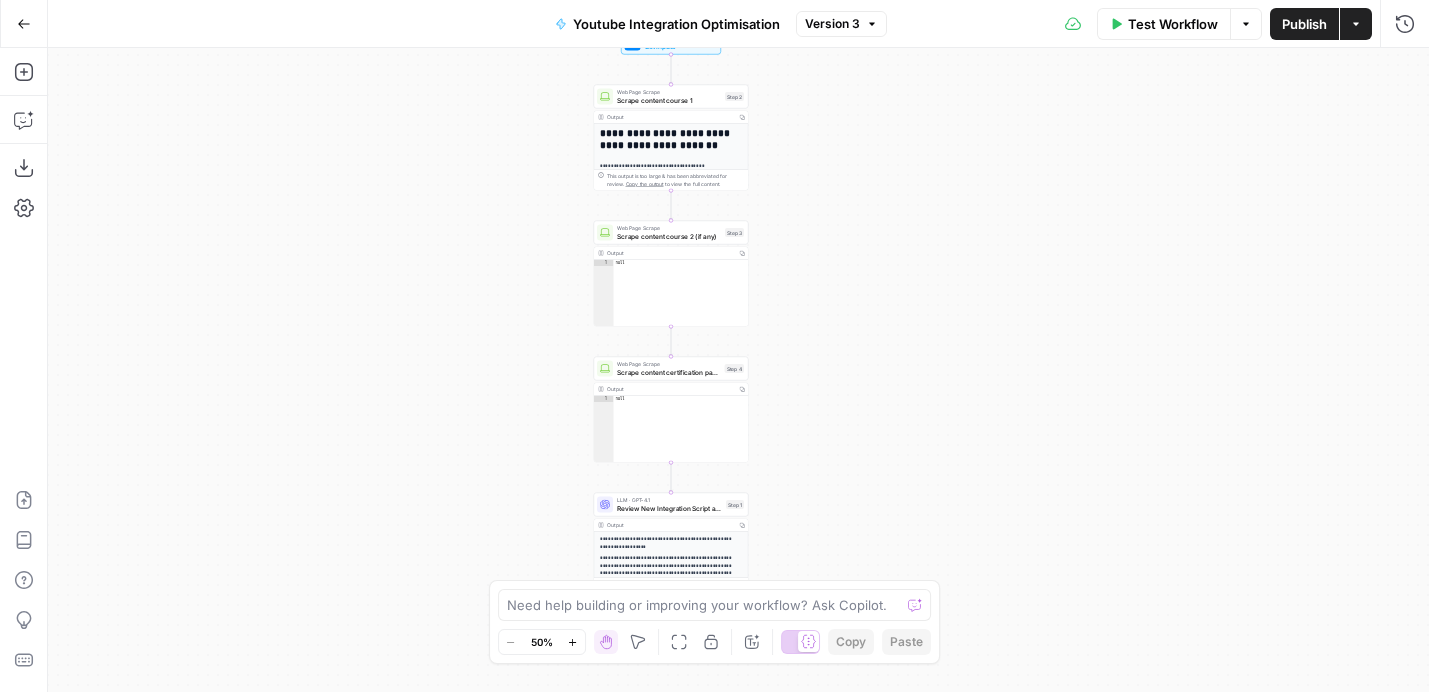 click on "**********" at bounding box center [738, 370] 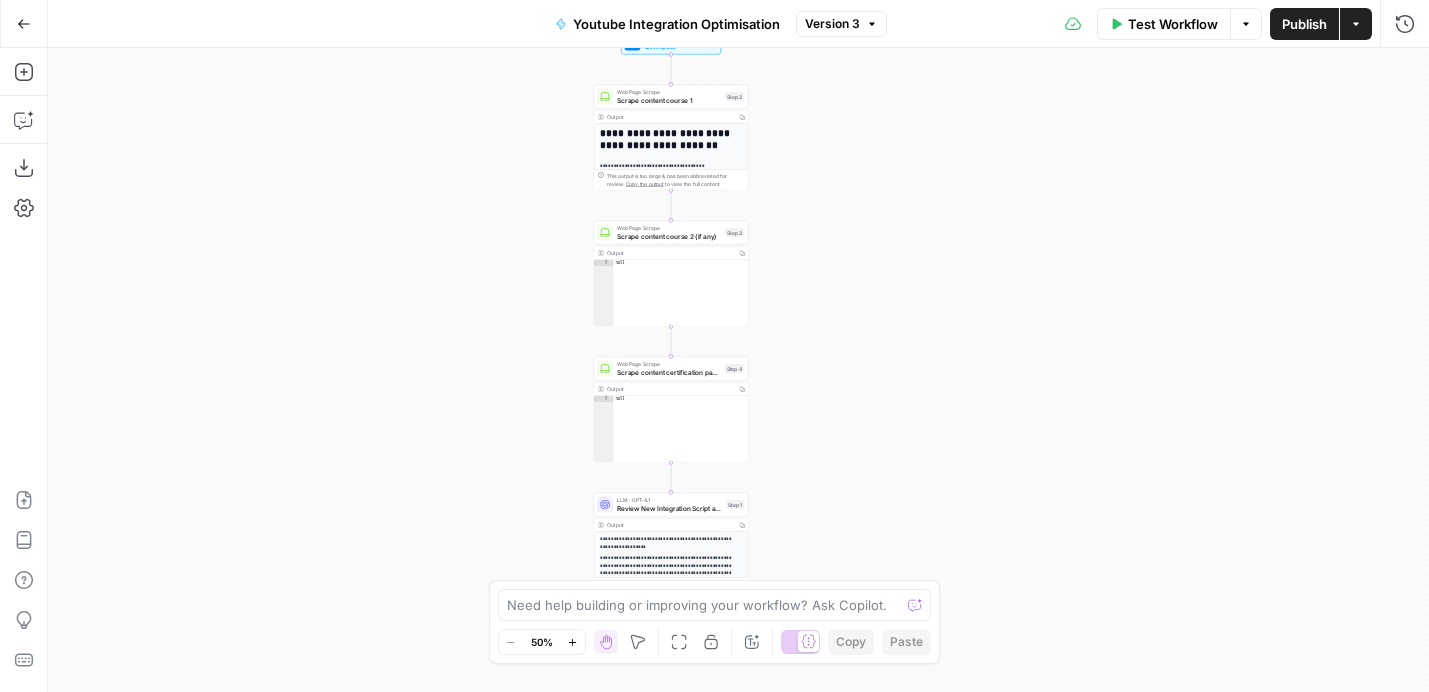 click 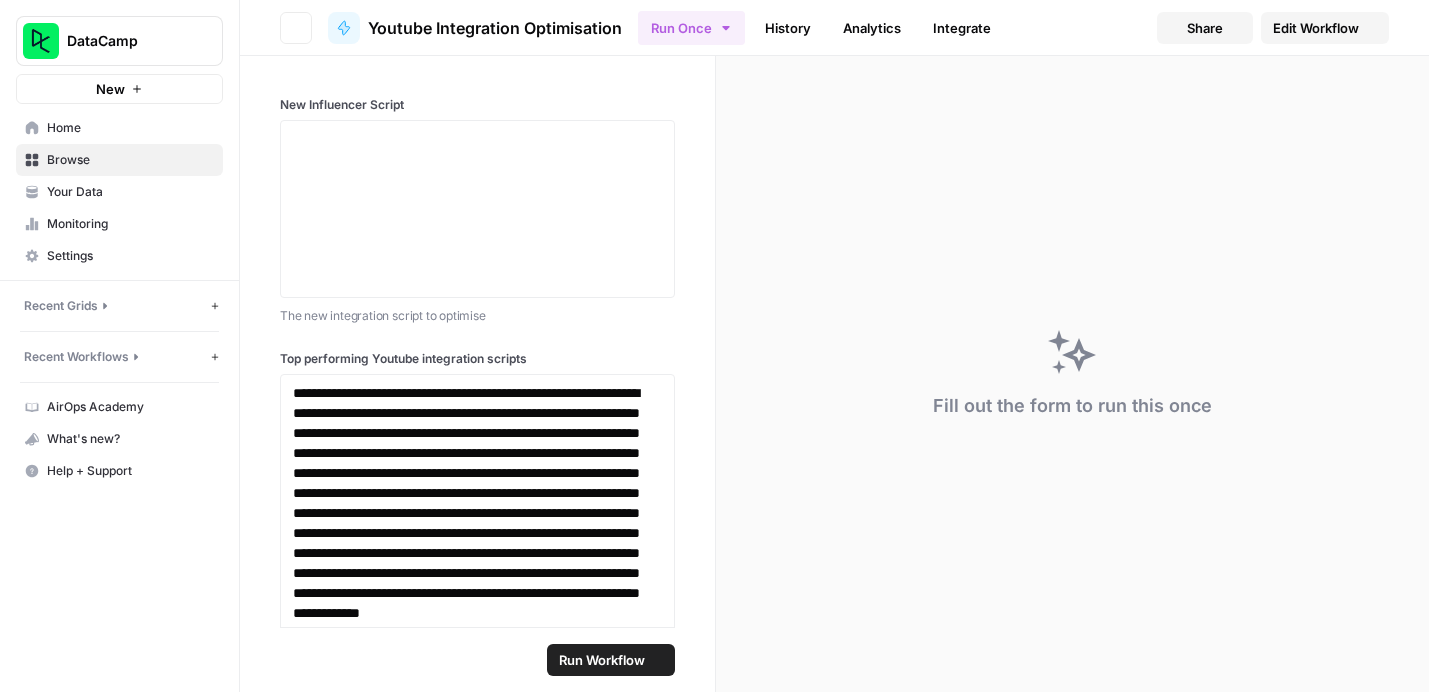 scroll, scrollTop: 0, scrollLeft: 0, axis: both 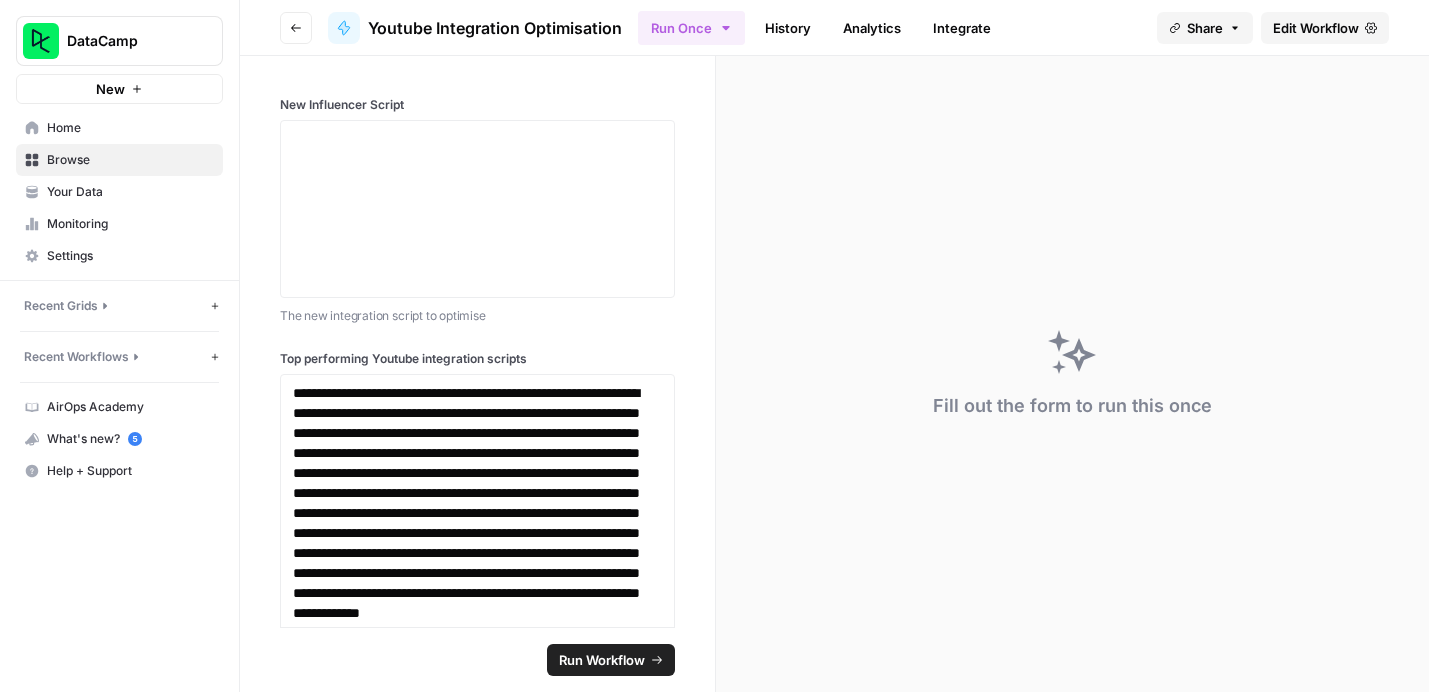 click on "Home" at bounding box center [130, 128] 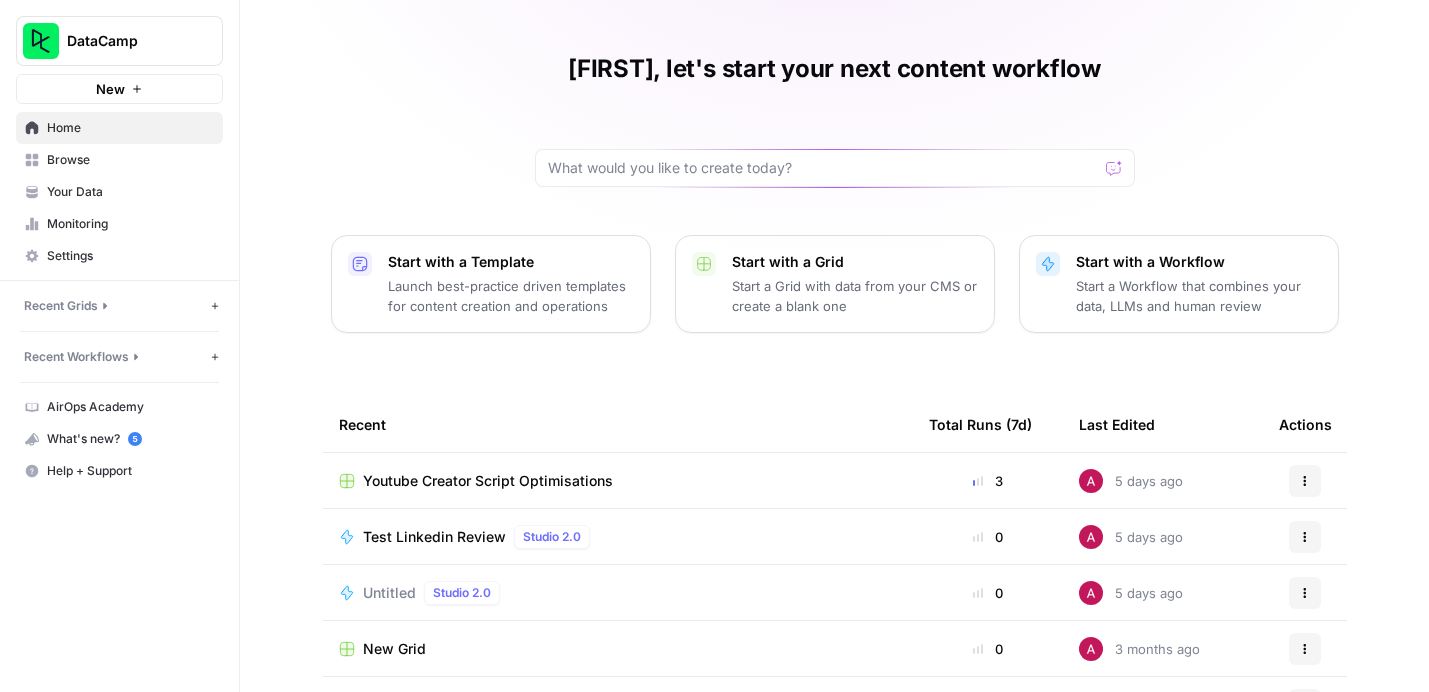 scroll, scrollTop: 19, scrollLeft: 0, axis: vertical 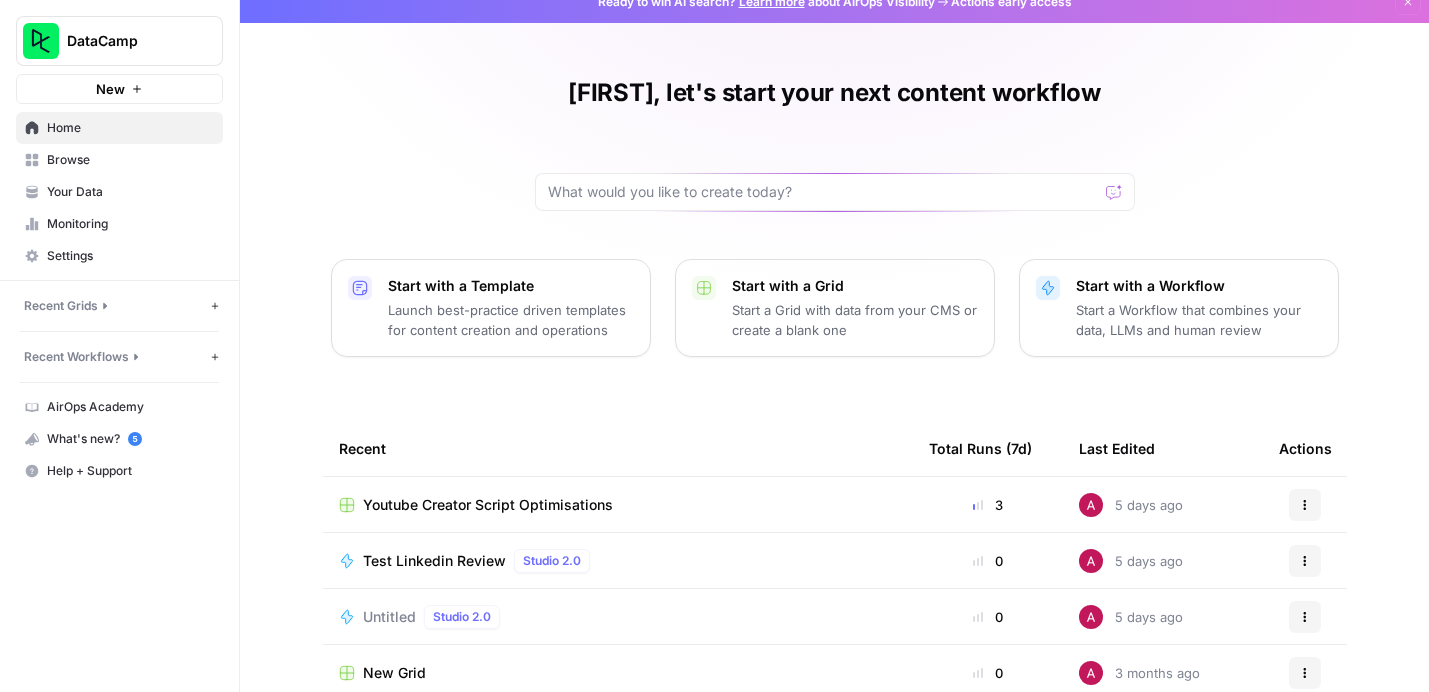click at bounding box center [835, 192] 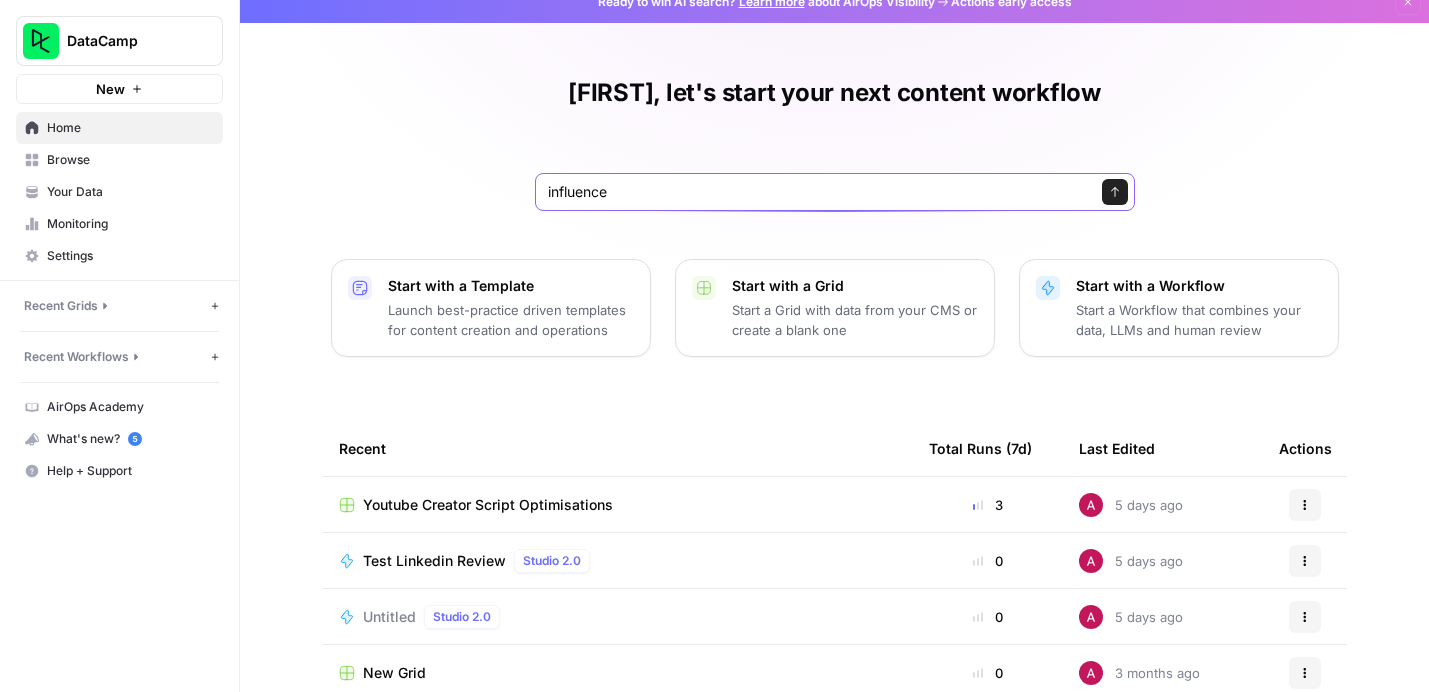 type on "influencer" 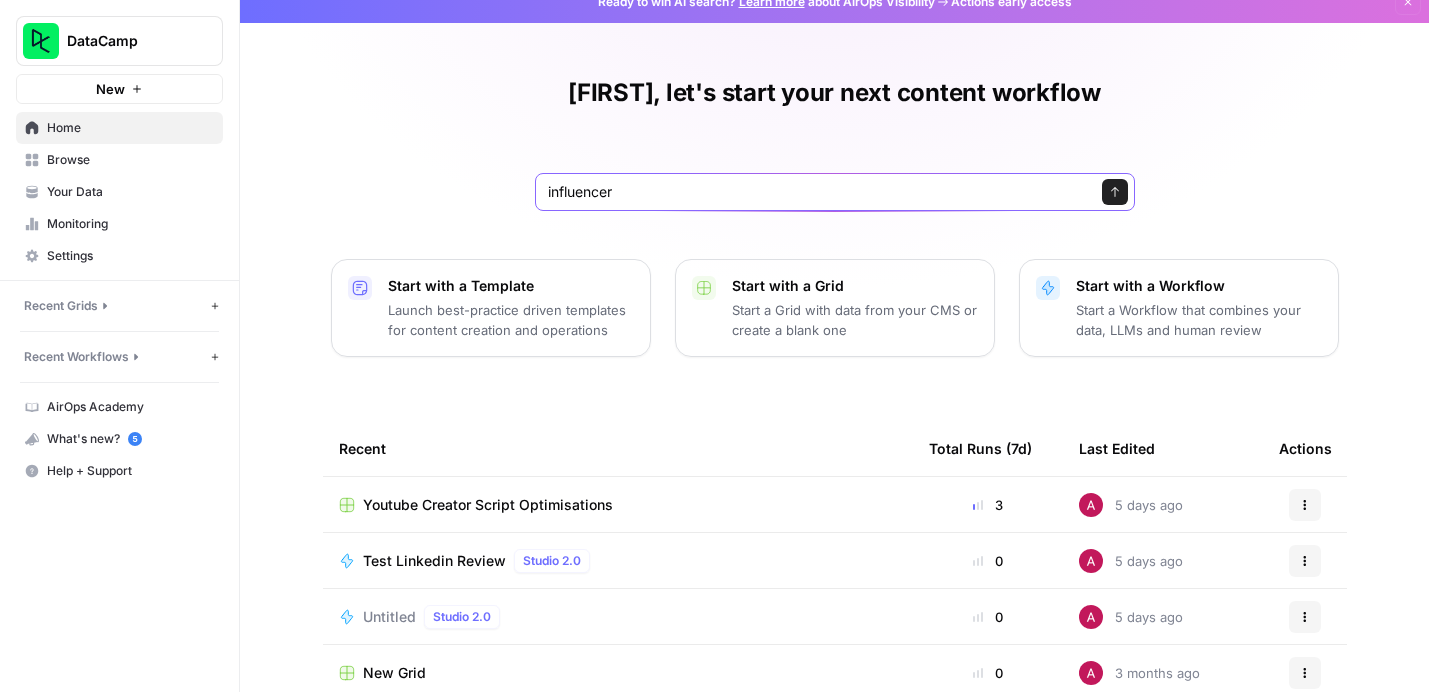 click on "Send" at bounding box center (1115, 192) 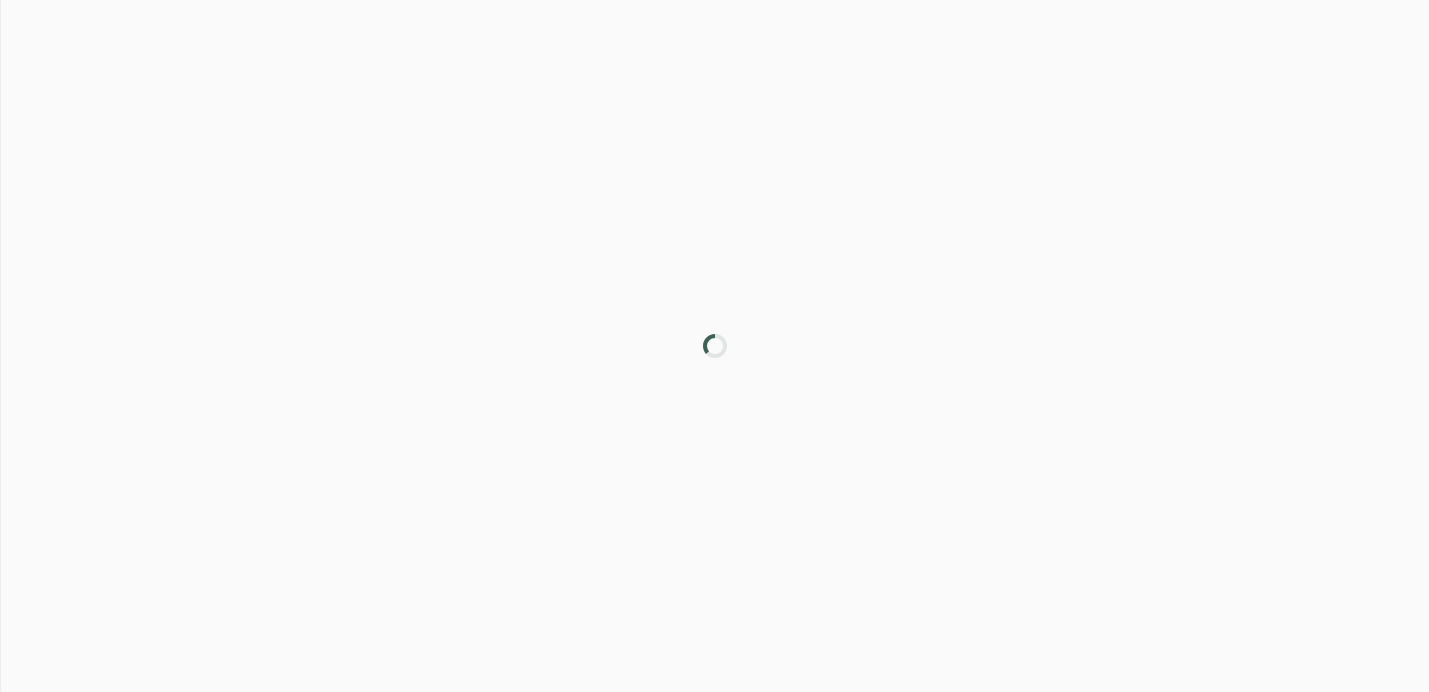 scroll, scrollTop: 0, scrollLeft: 0, axis: both 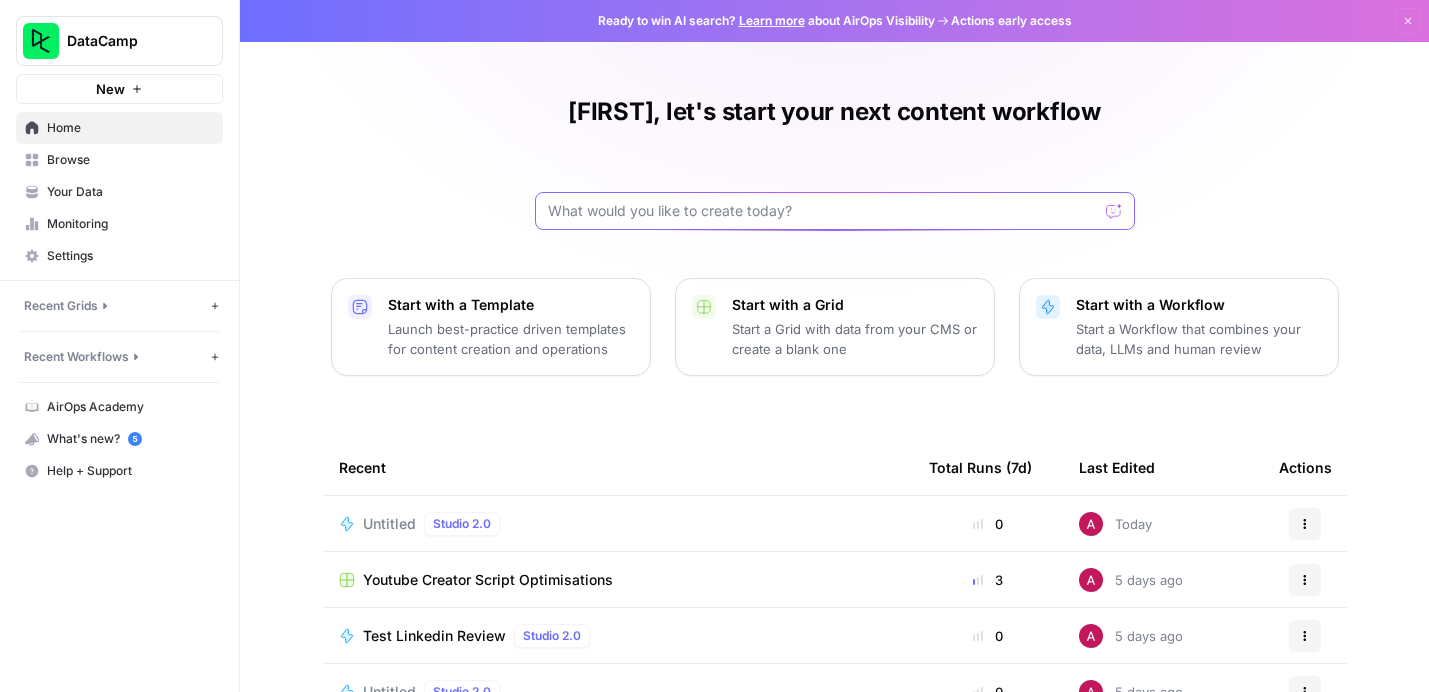 click at bounding box center (823, 211) 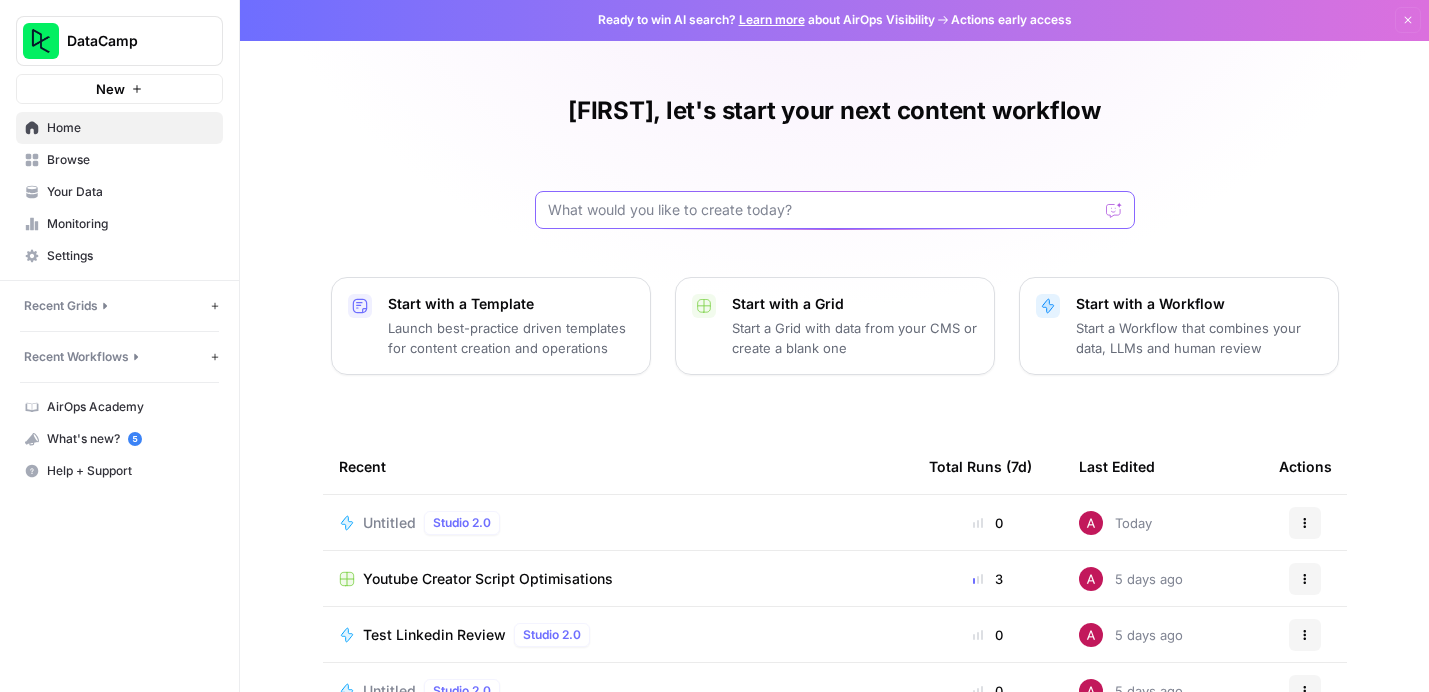 scroll, scrollTop: 0, scrollLeft: 0, axis: both 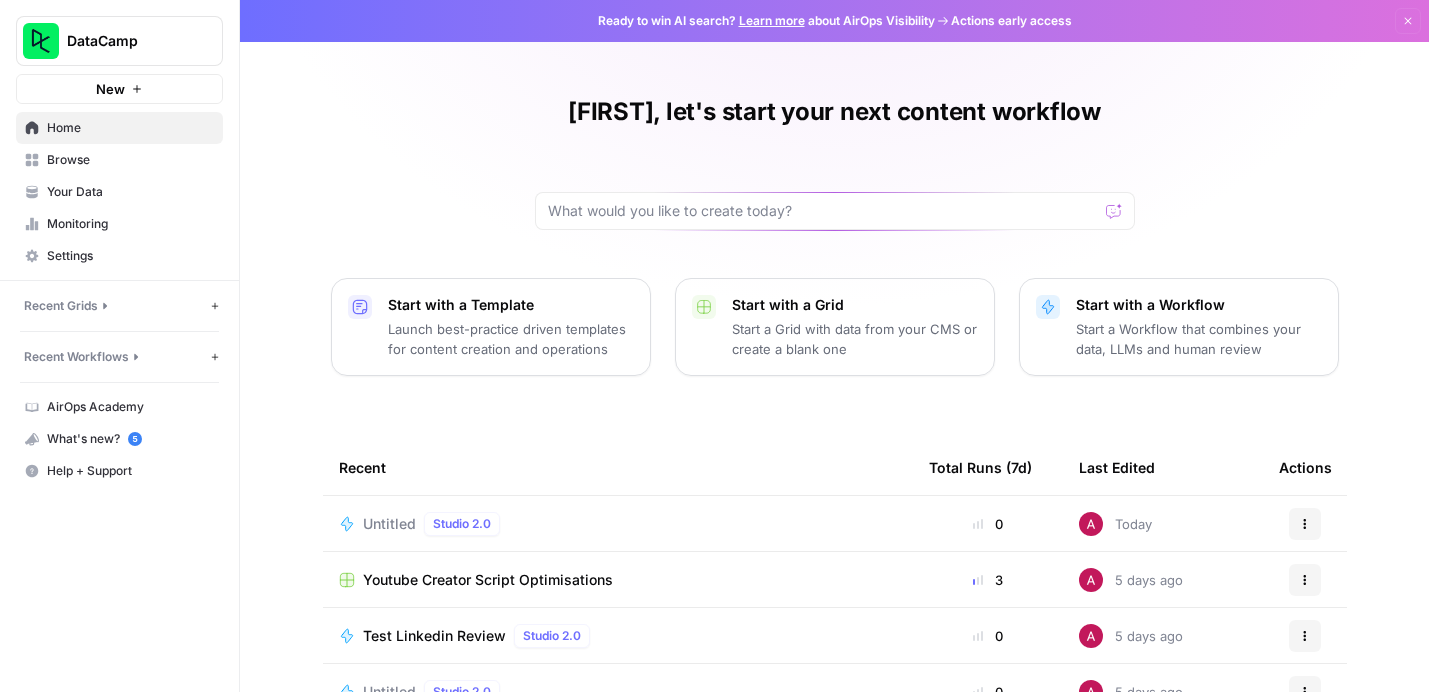 click on "Home" at bounding box center (130, 128) 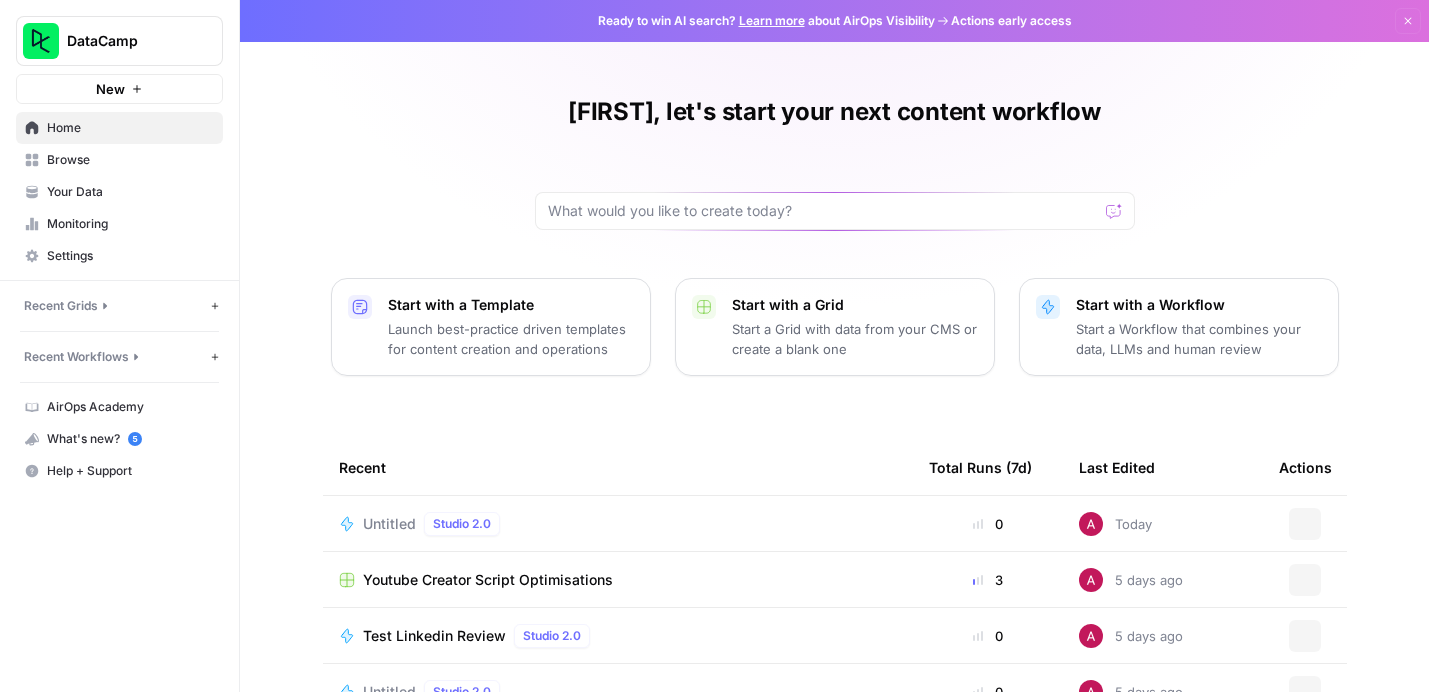 click on "Home" at bounding box center [130, 128] 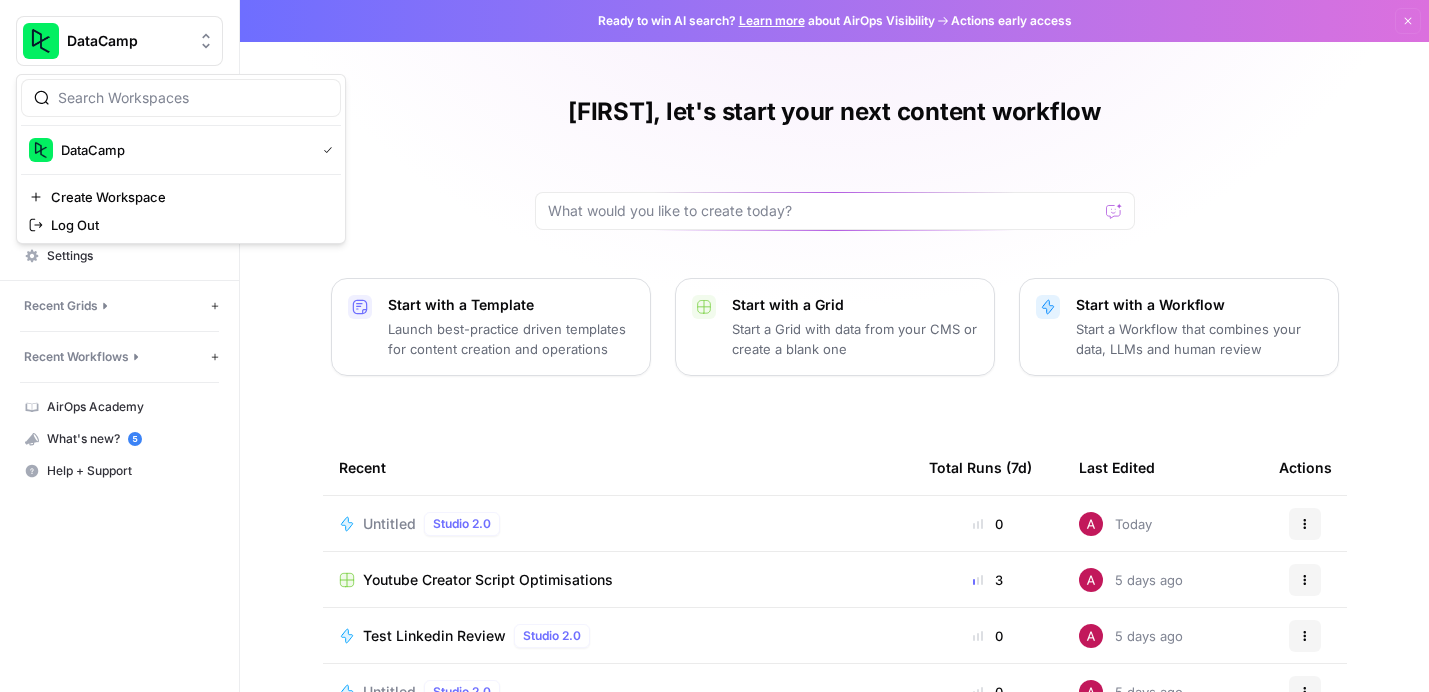 click on "DataCamp" at bounding box center [127, 41] 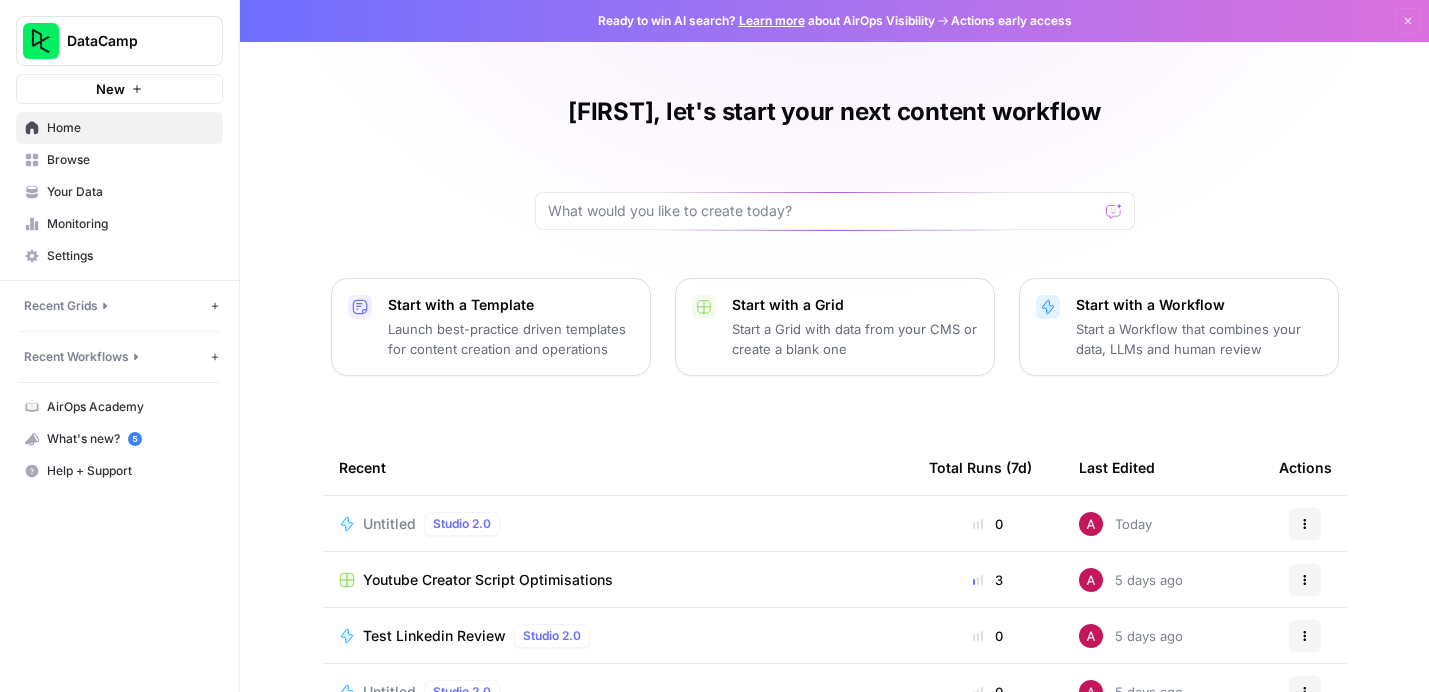 click on "Alex, let's start your next content workflow Start with a Template Launch best-practice driven templates for content creation and operations Start with a Grid Start a Grid with data from your CMS or create a blank one Start with a Workflow Start a Workflow that combines your data, LLMs and human review Recent Total Runs (7d) Last Edited Actions Untitled Studio 2.0 0 Today Actions Youtube Creator Script Optimisations 3 5 days ago Actions Test Linkedin Review Studio 2.0 0 5 days ago Actions Untitled Studio 2.0 0 5 days ago Actions New Grid 0 3 months ago Actions Test Studio 2.0 0 3 months ago Actions Untitled Studio 2.0 0 3 months ago Actions" at bounding box center [834, 460] 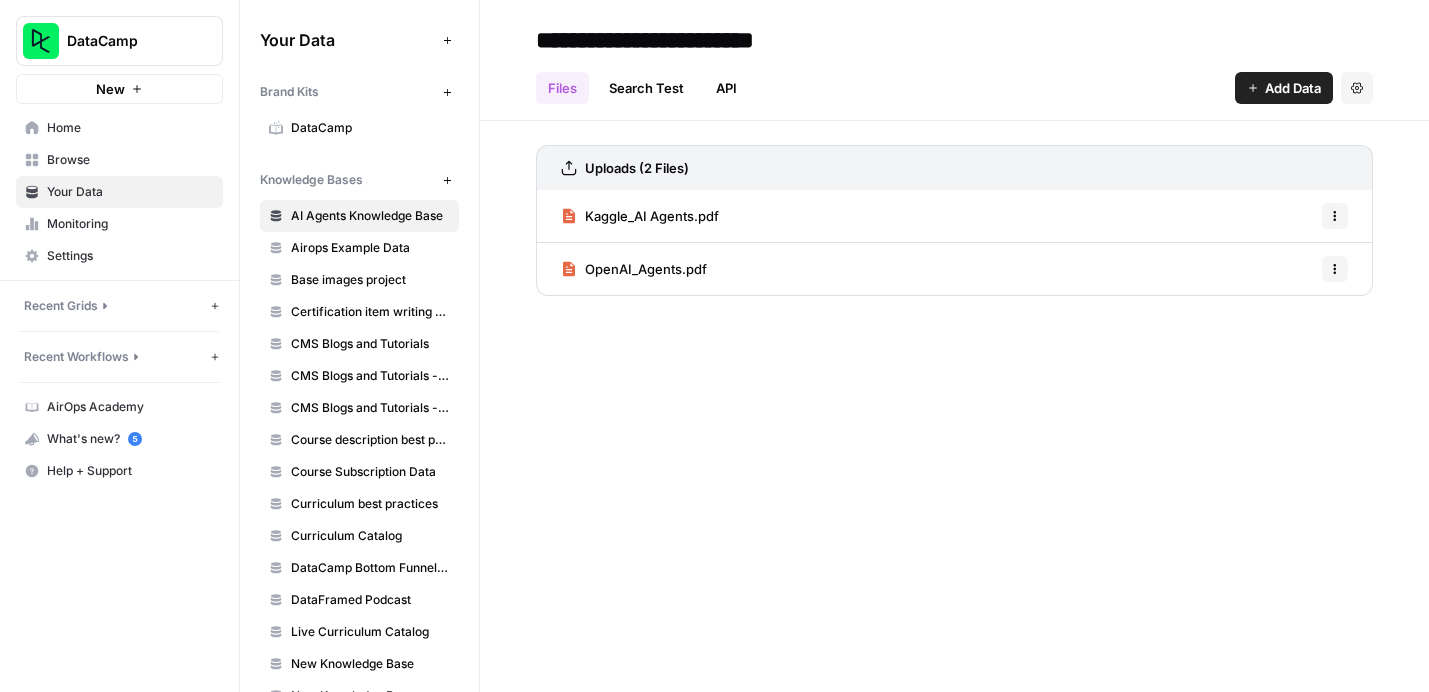 click on "Home" at bounding box center [130, 128] 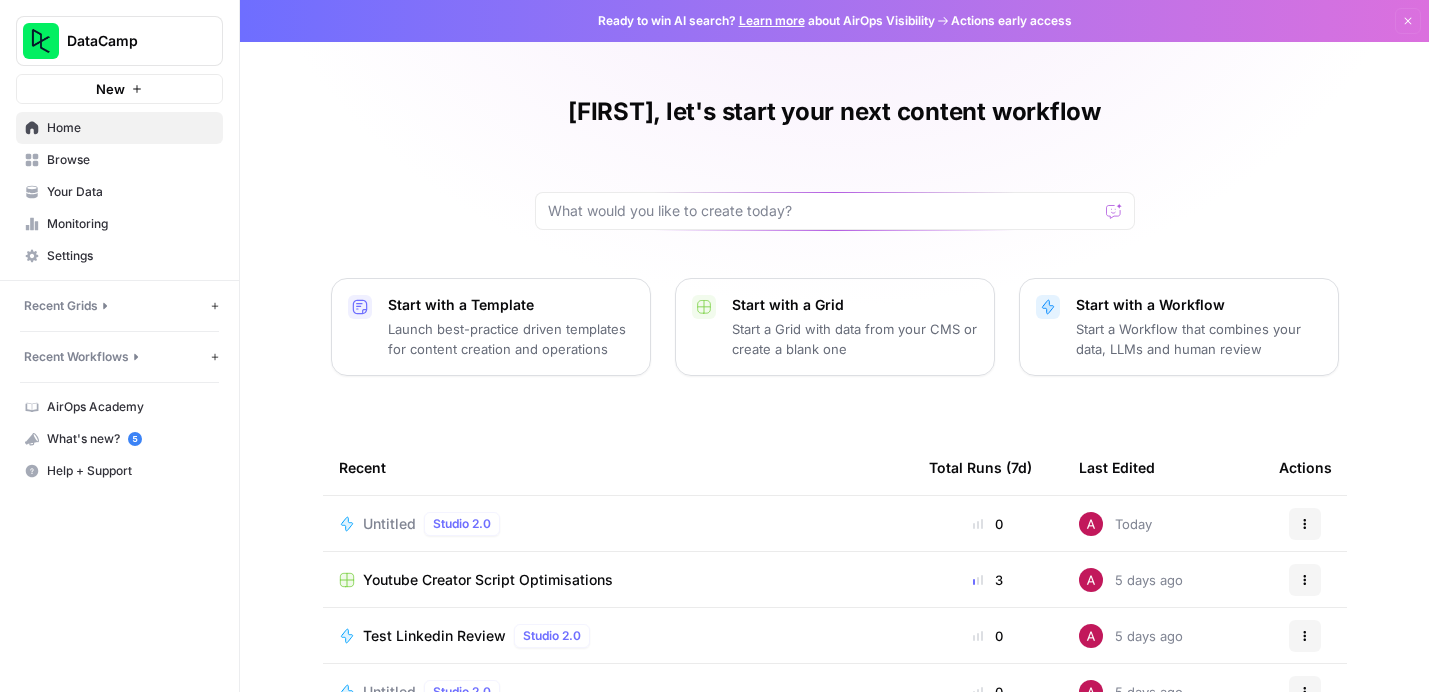 click on "Browse" at bounding box center [130, 160] 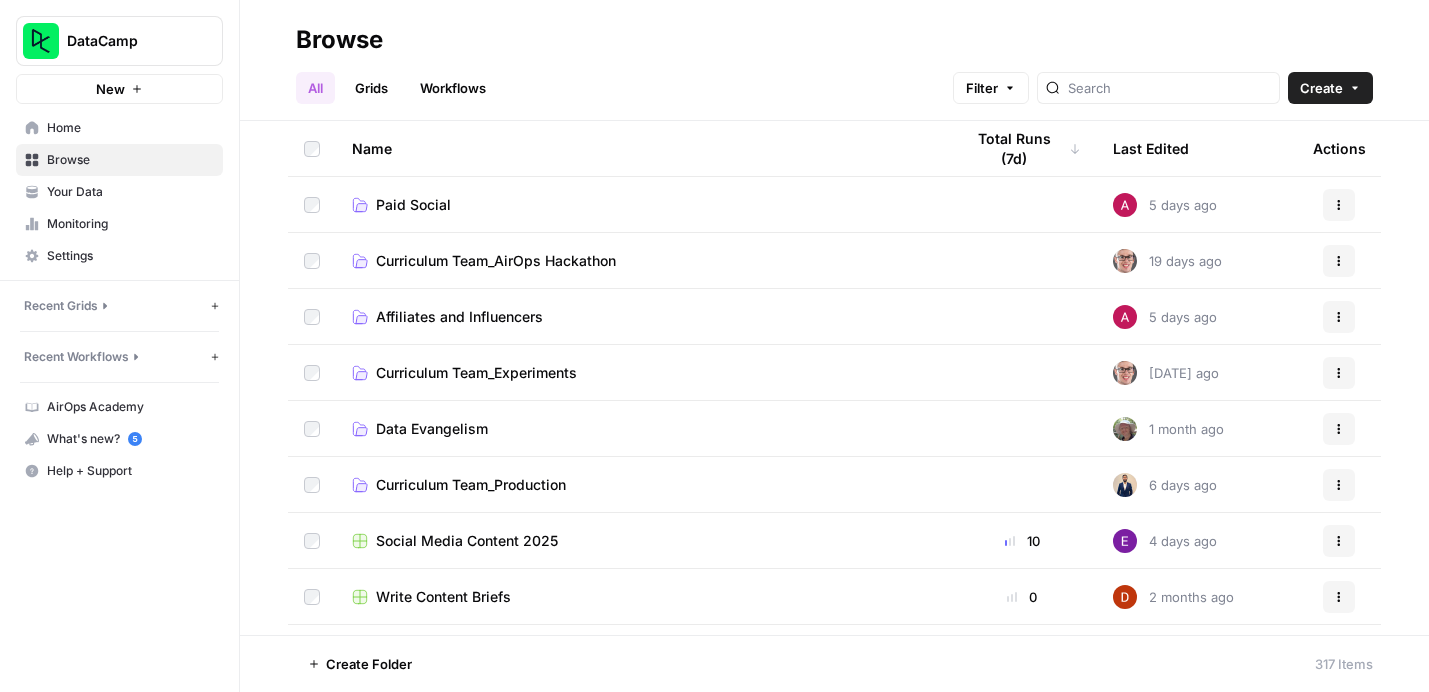 click on "Affiliates and Influencers" at bounding box center (459, 317) 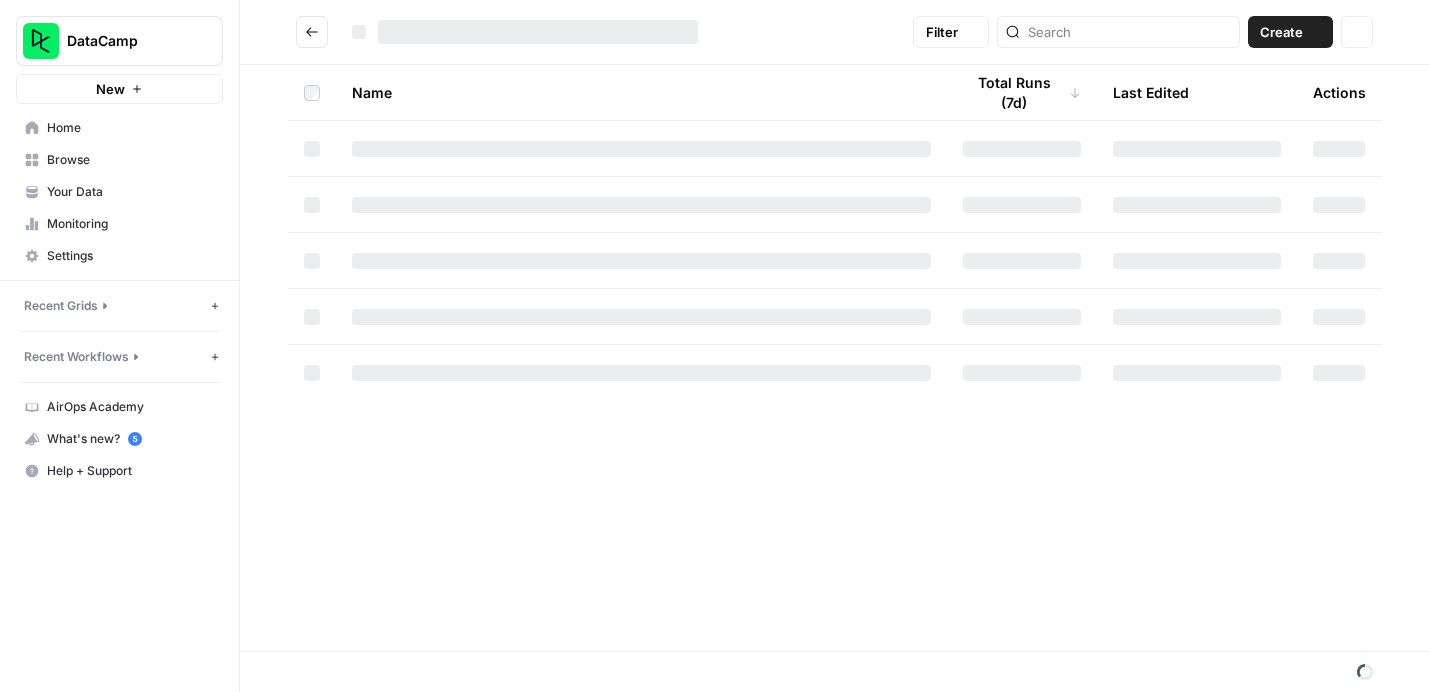 click at bounding box center [641, 317] 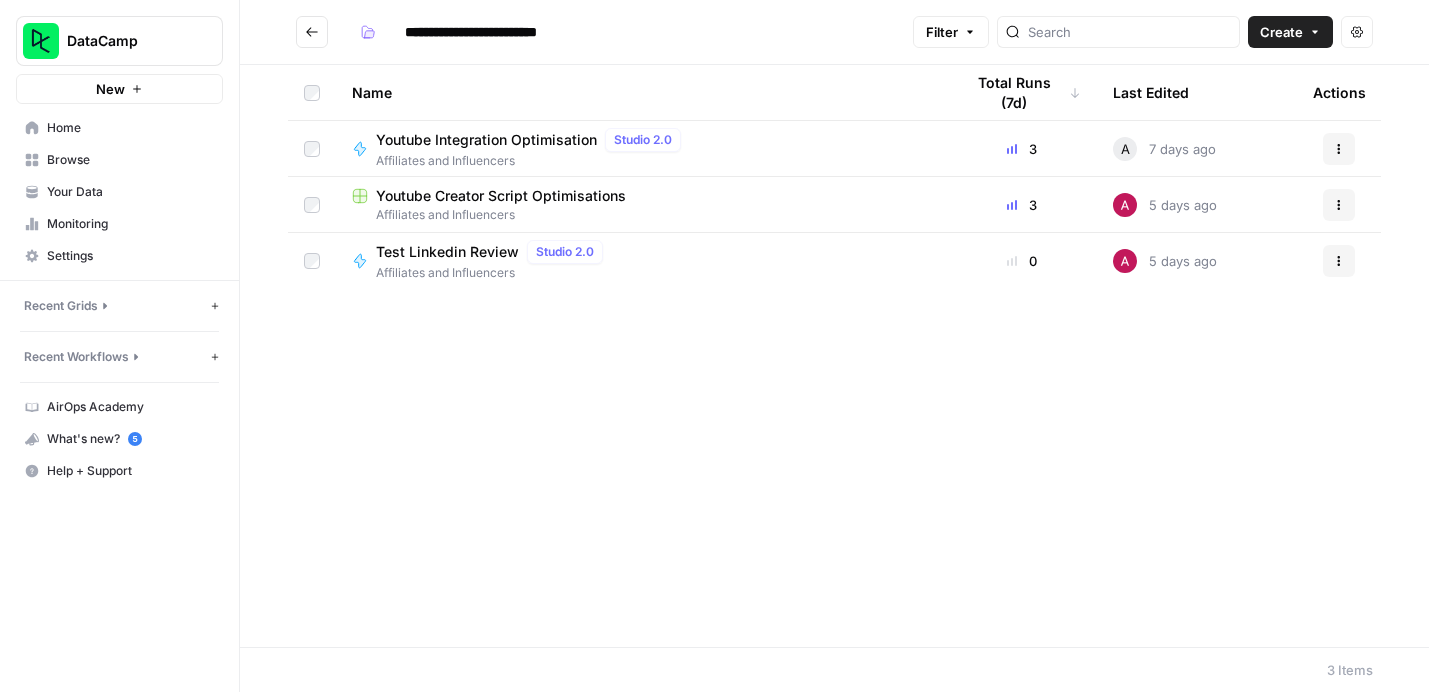 click on "New" at bounding box center (110, 89) 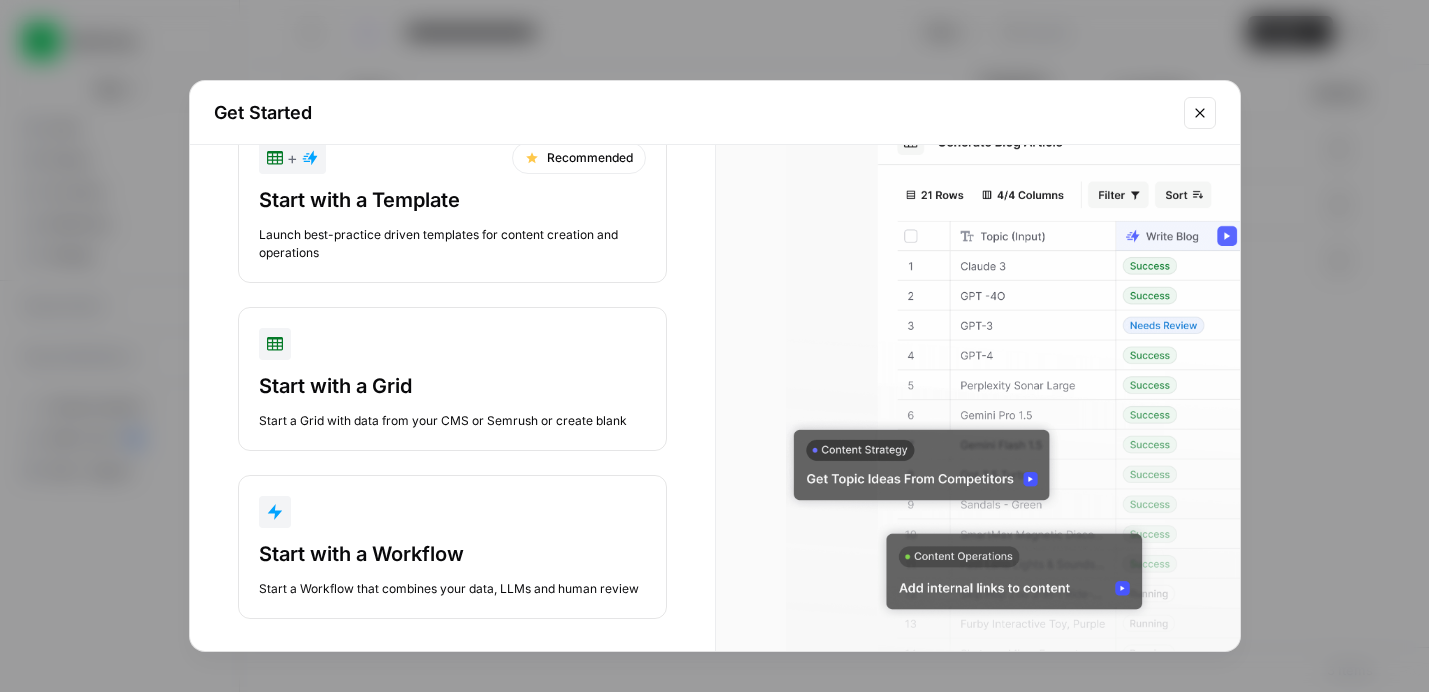 scroll, scrollTop: 88, scrollLeft: 0, axis: vertical 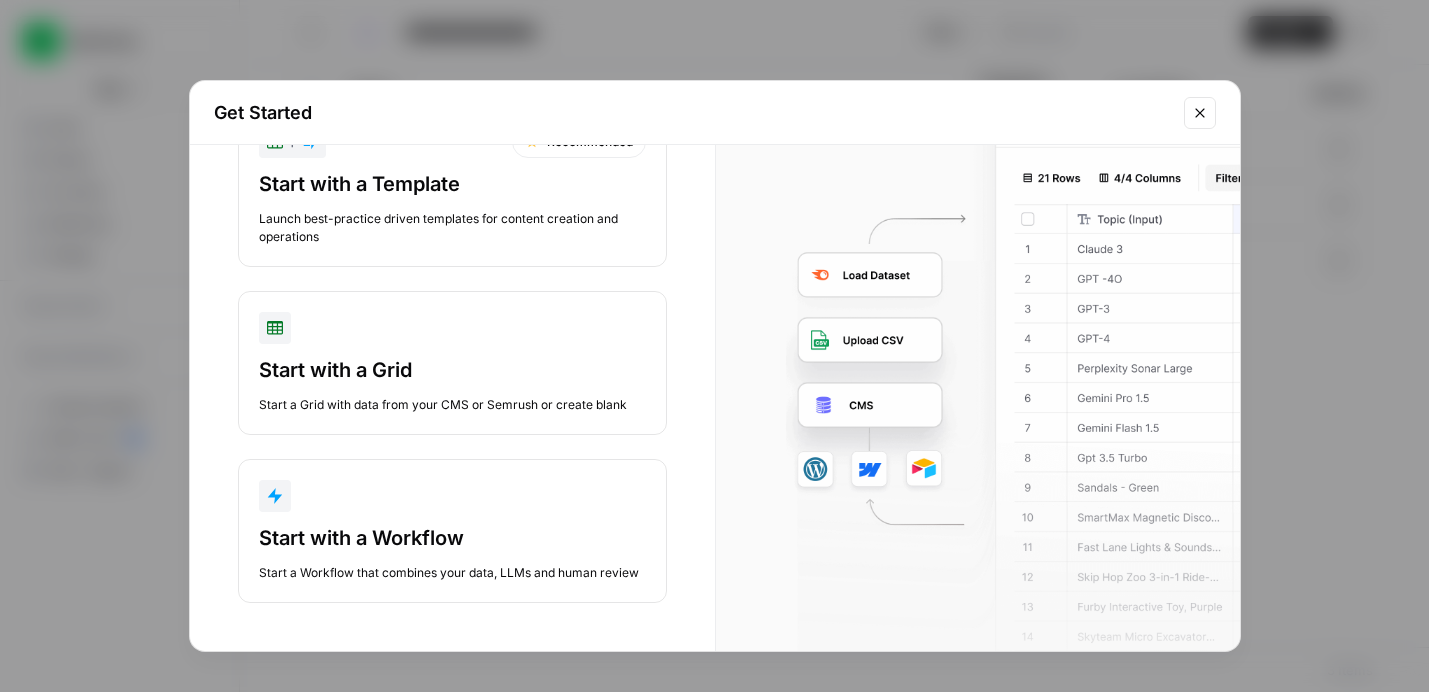 click on "Start with a Grid" at bounding box center (452, 370) 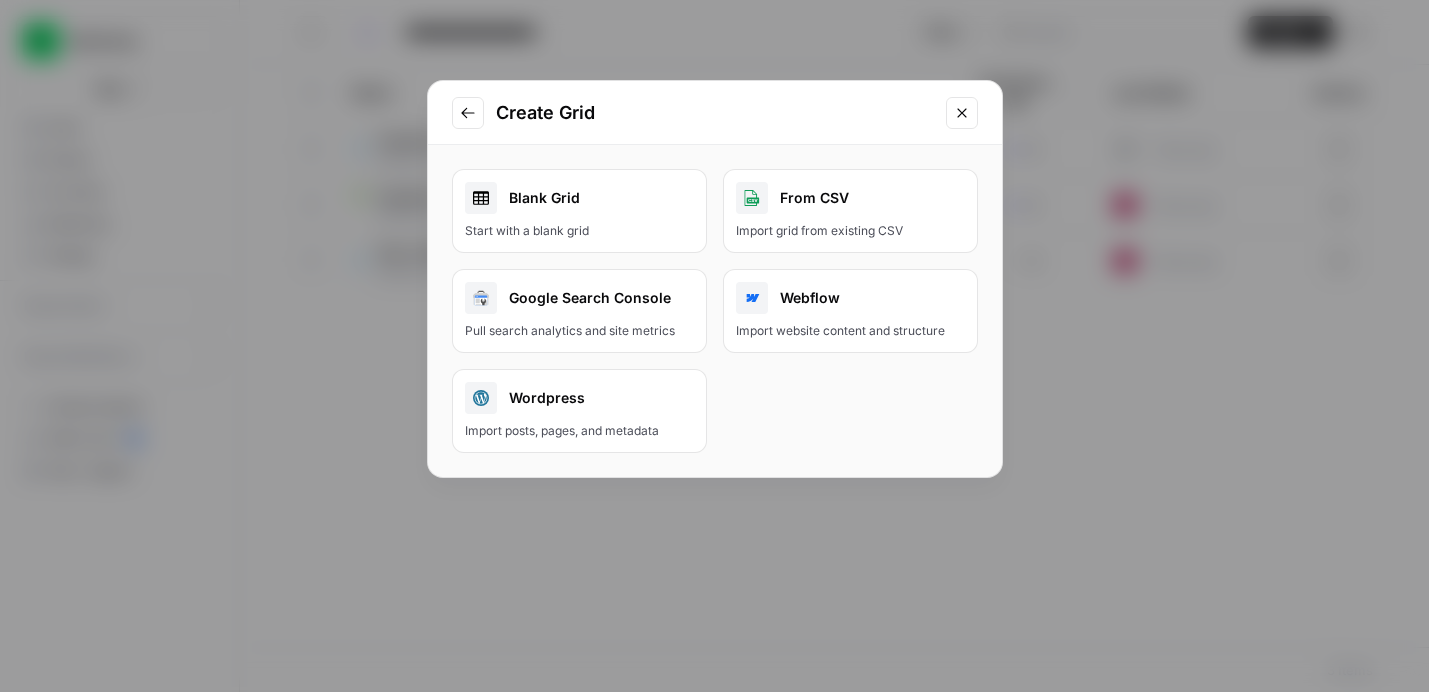 click on "Blank Grid" at bounding box center [579, 198] 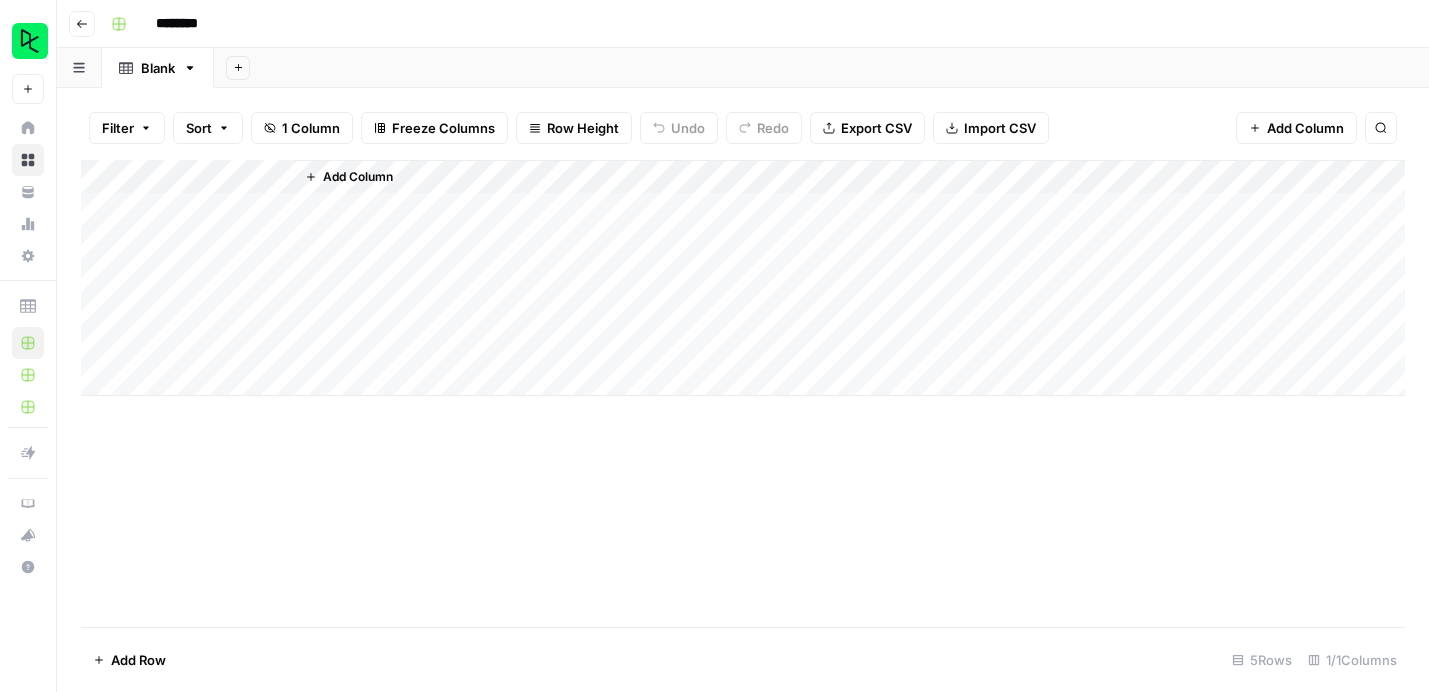 click on "Add Column" at bounding box center (743, 278) 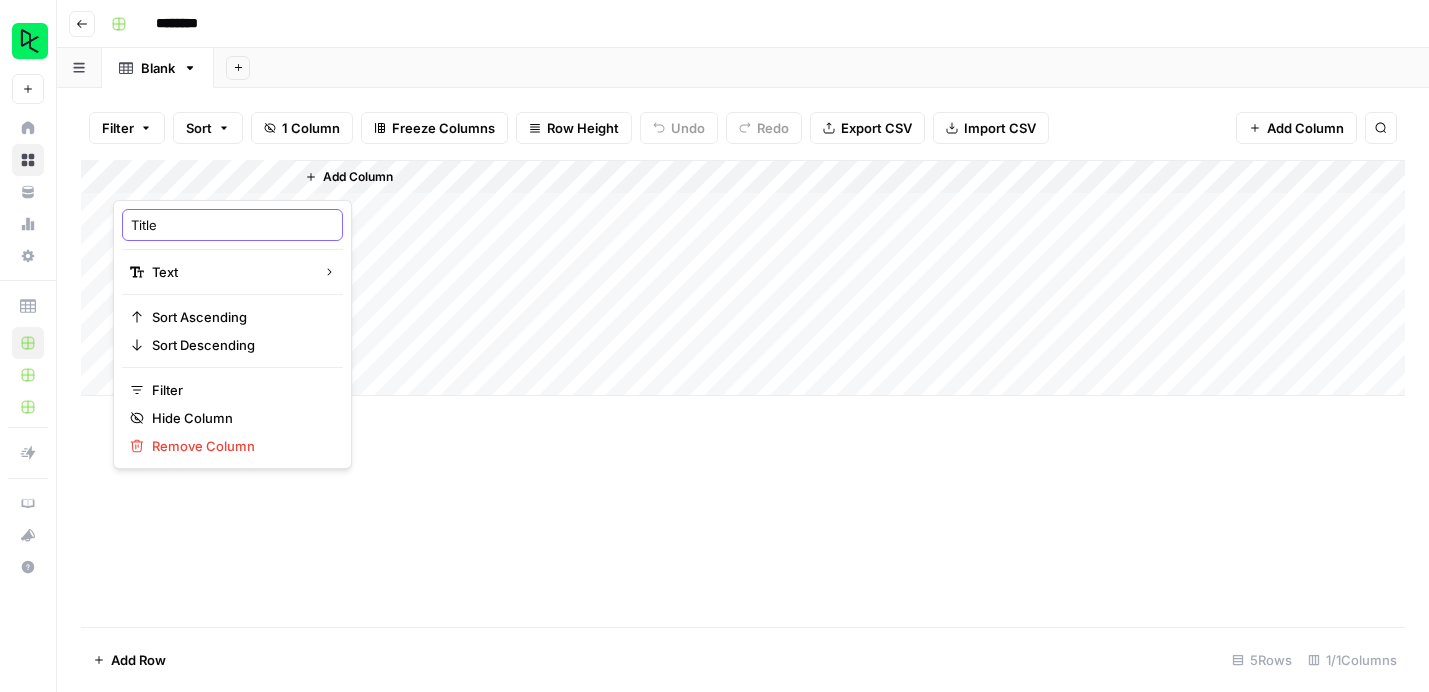 click on "Title" at bounding box center [232, 225] 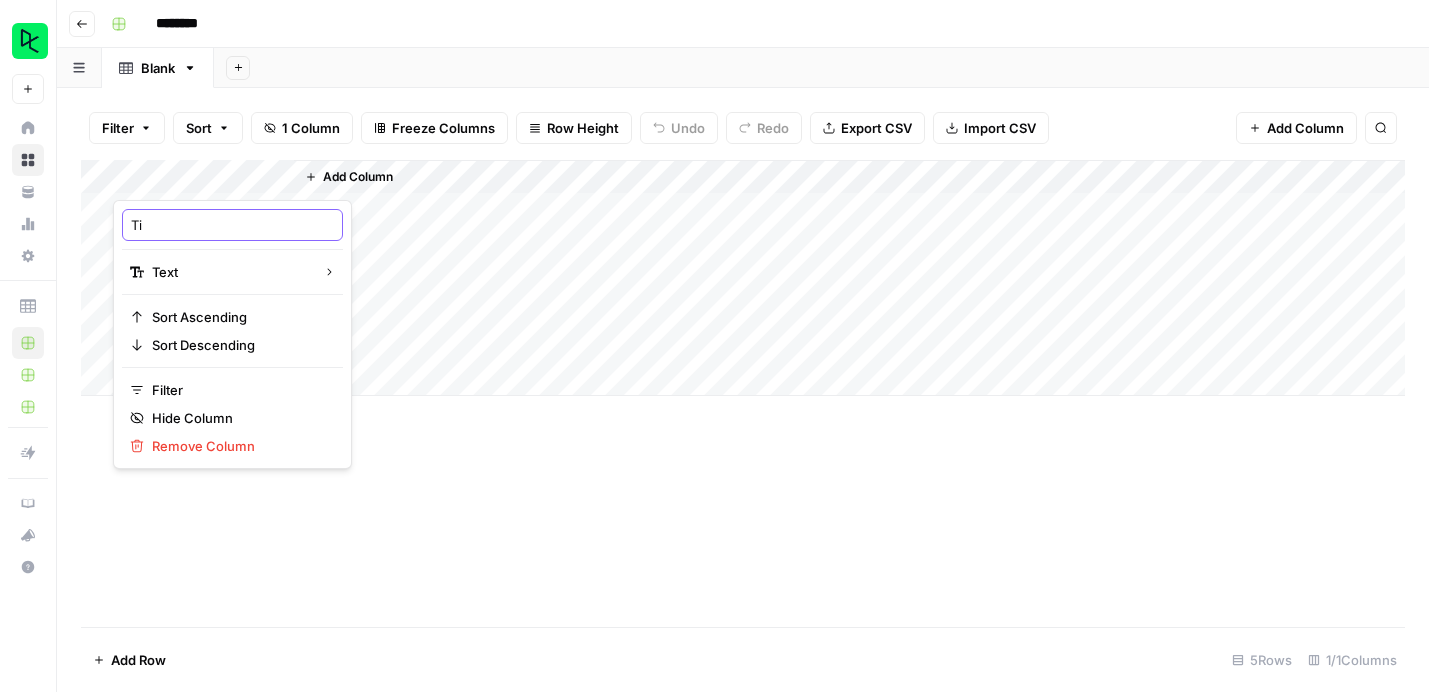 type on "T" 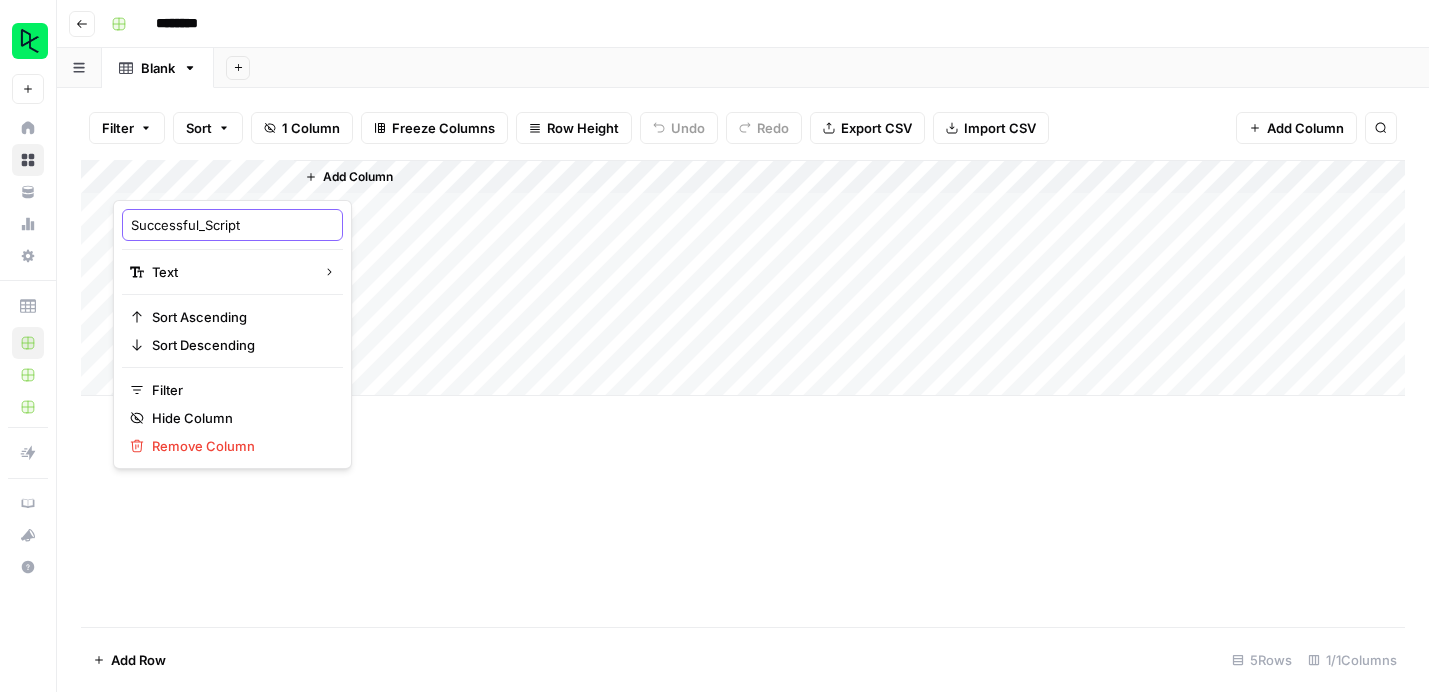 type on "Successful_Scripts" 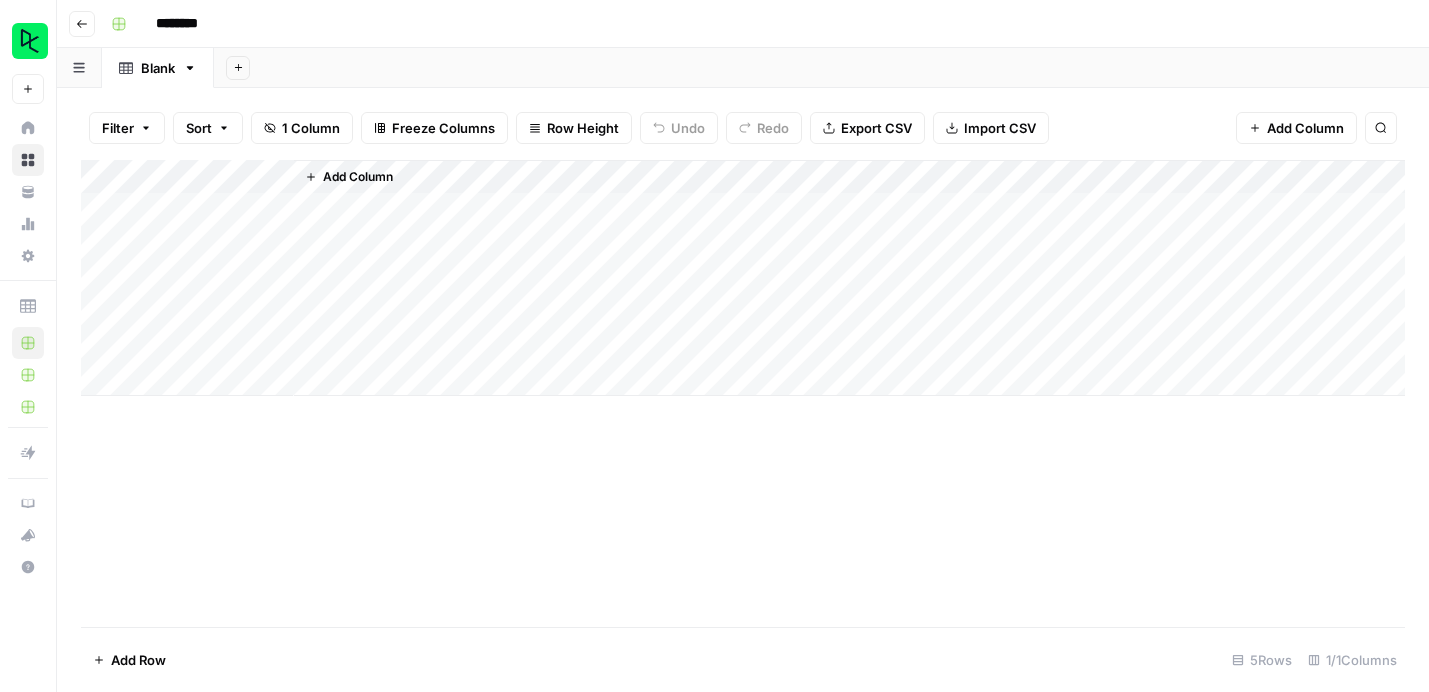 click on "Add Column" at bounding box center [743, 393] 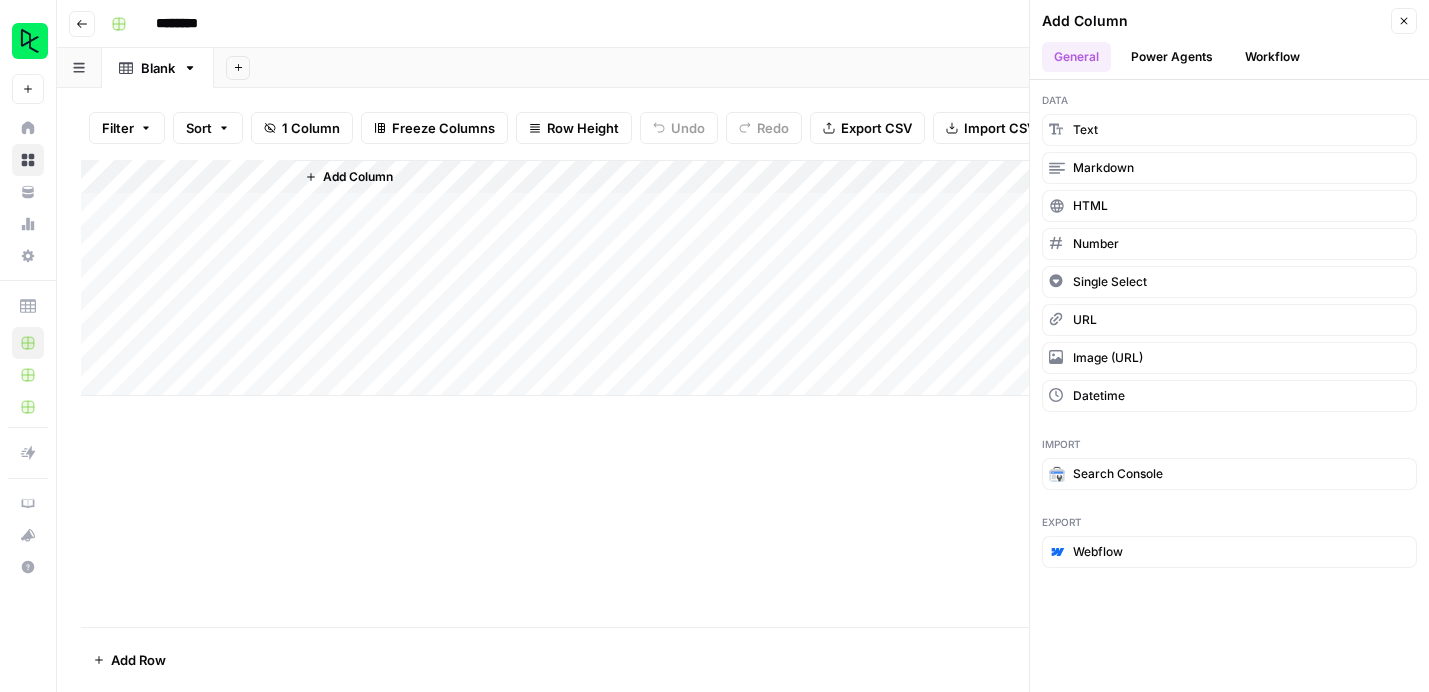 click on "Add Column" at bounding box center [358, 177] 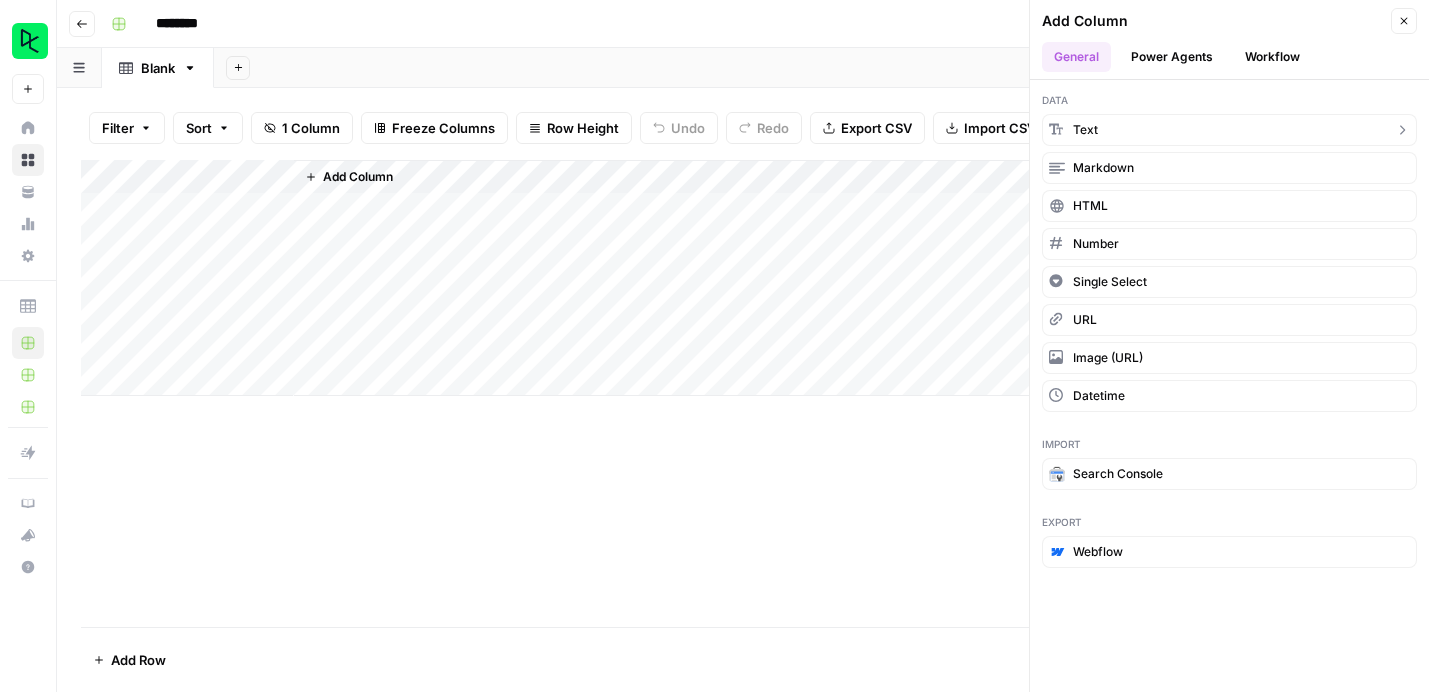 click on "Text" at bounding box center (1229, 130) 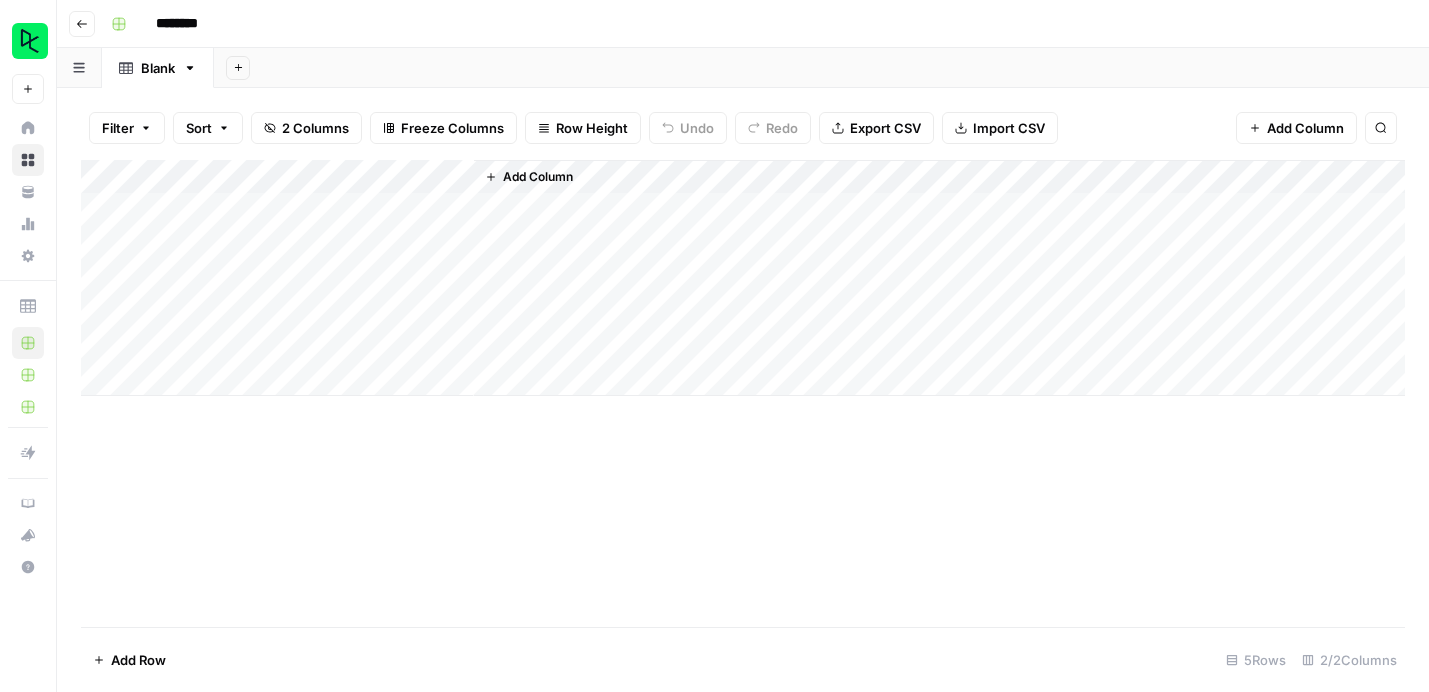 click on "Add Column" at bounding box center [743, 278] 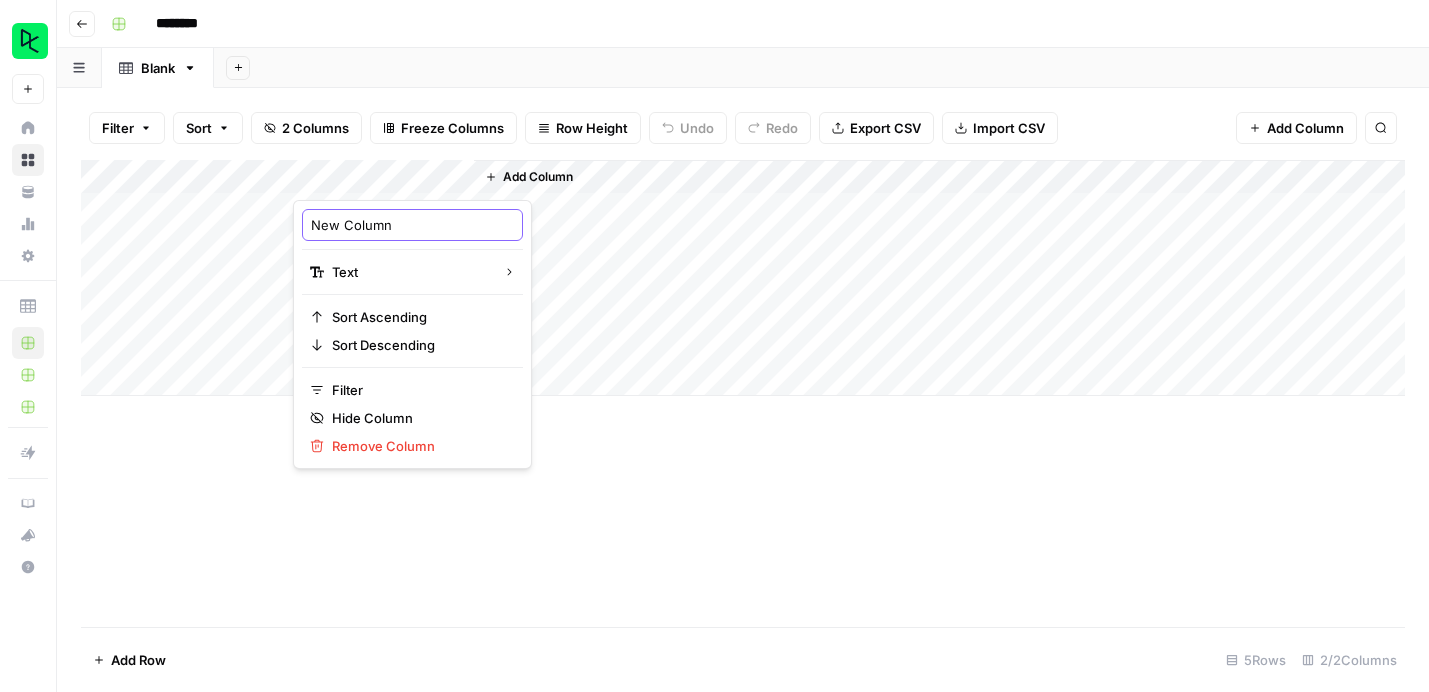 click on "New Column" at bounding box center (412, 225) 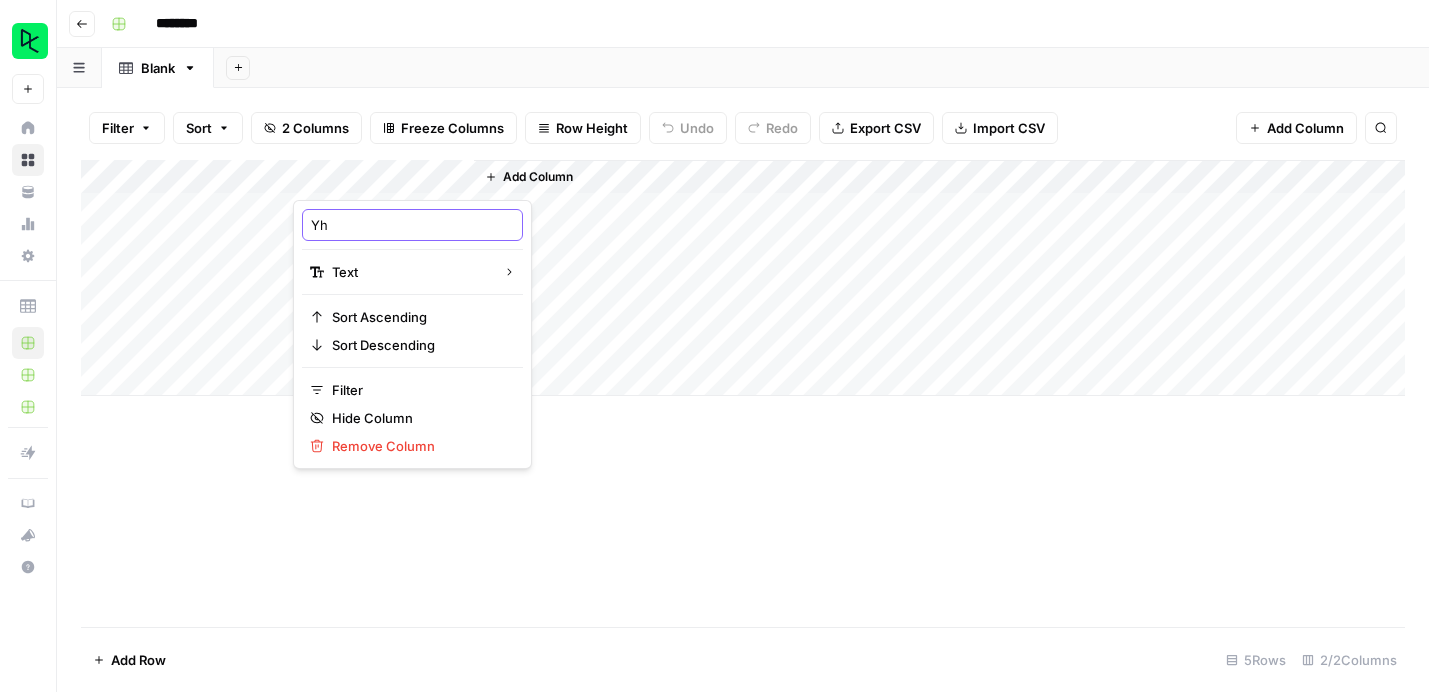 type on "Y" 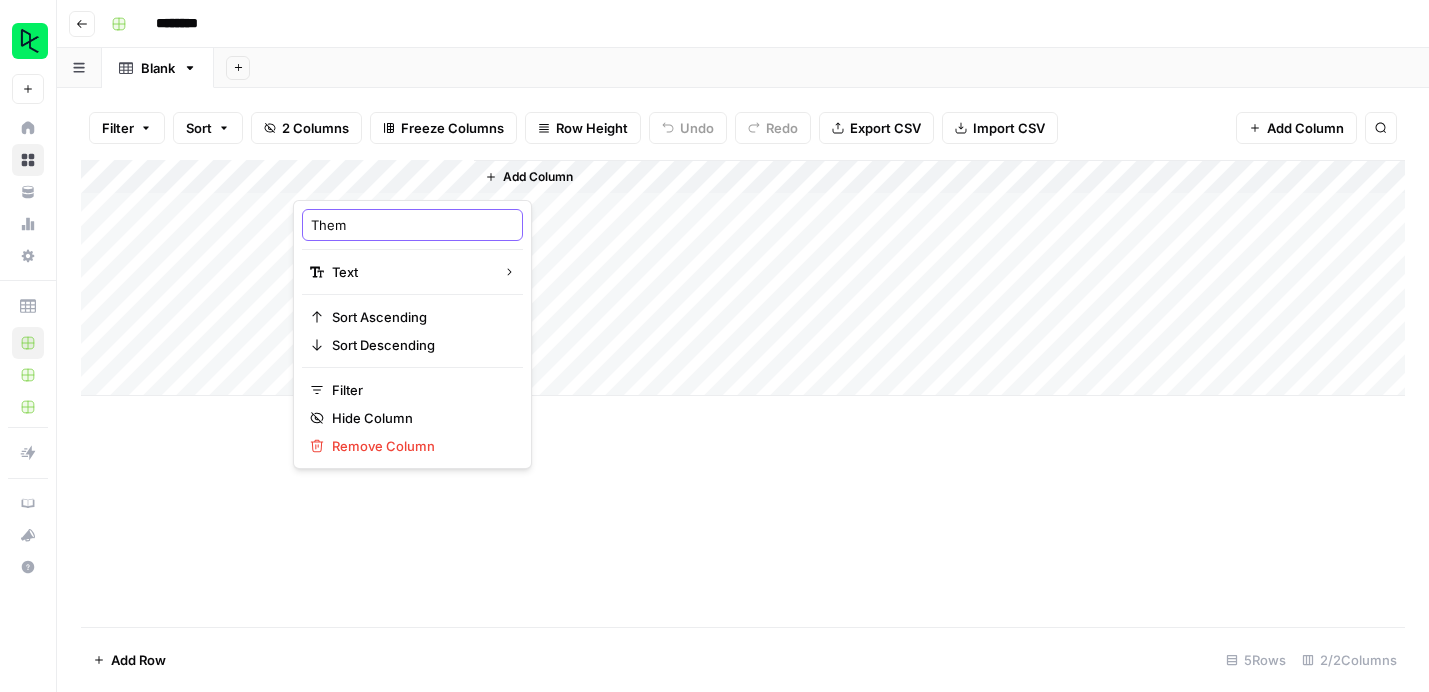 type on "Theme" 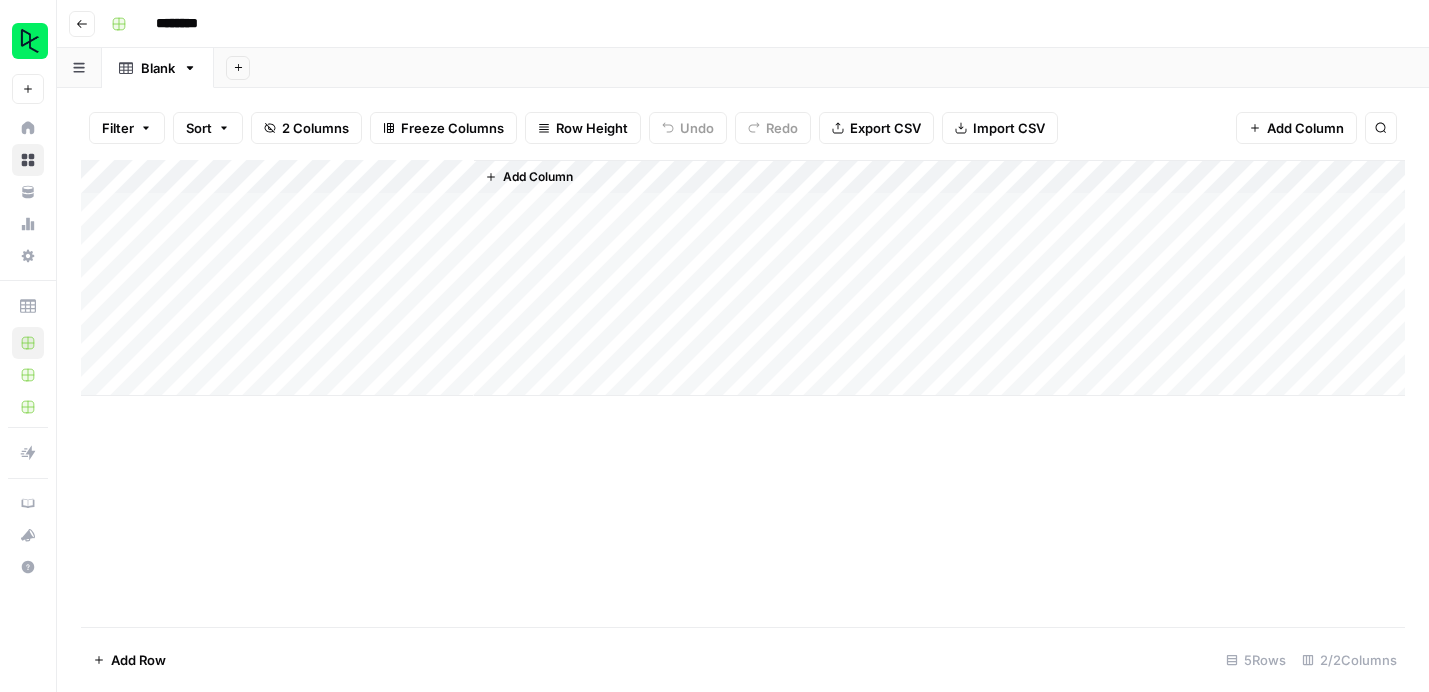 click on "Add Column" at bounding box center (743, 393) 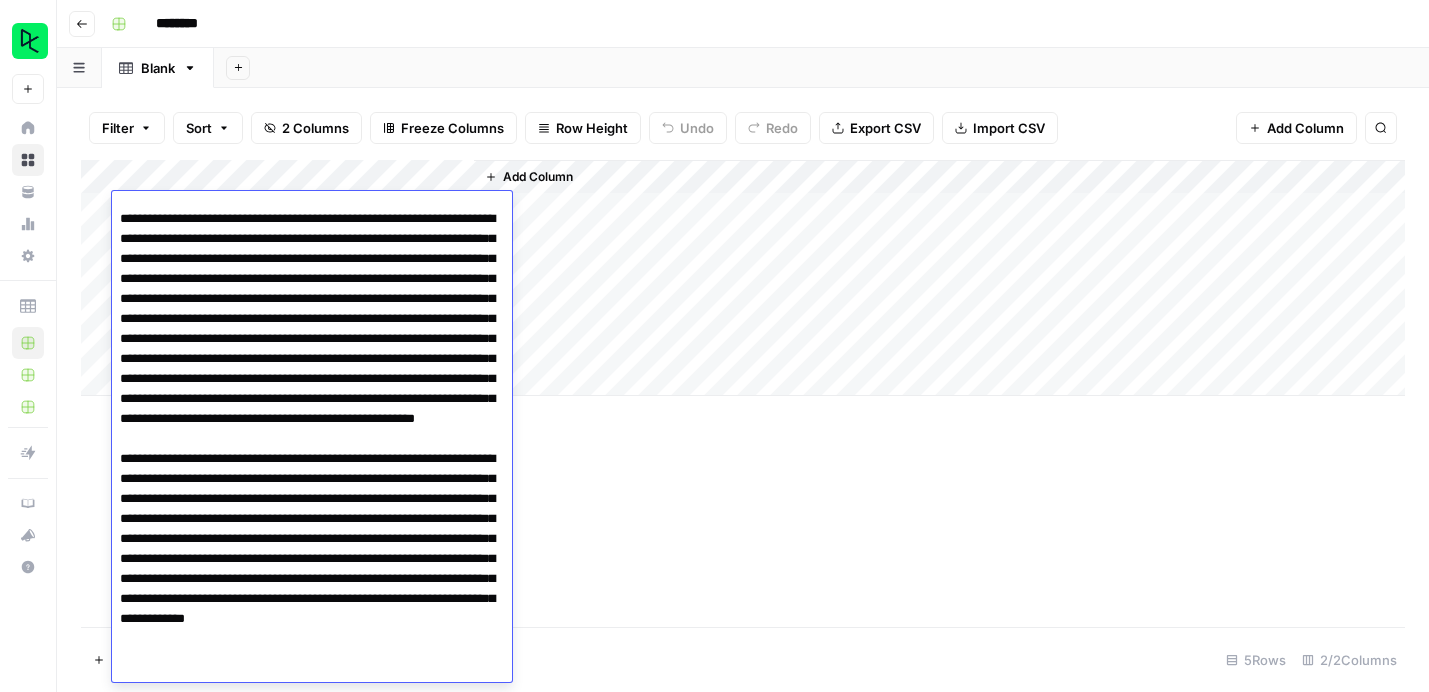 scroll, scrollTop: 343, scrollLeft: 0, axis: vertical 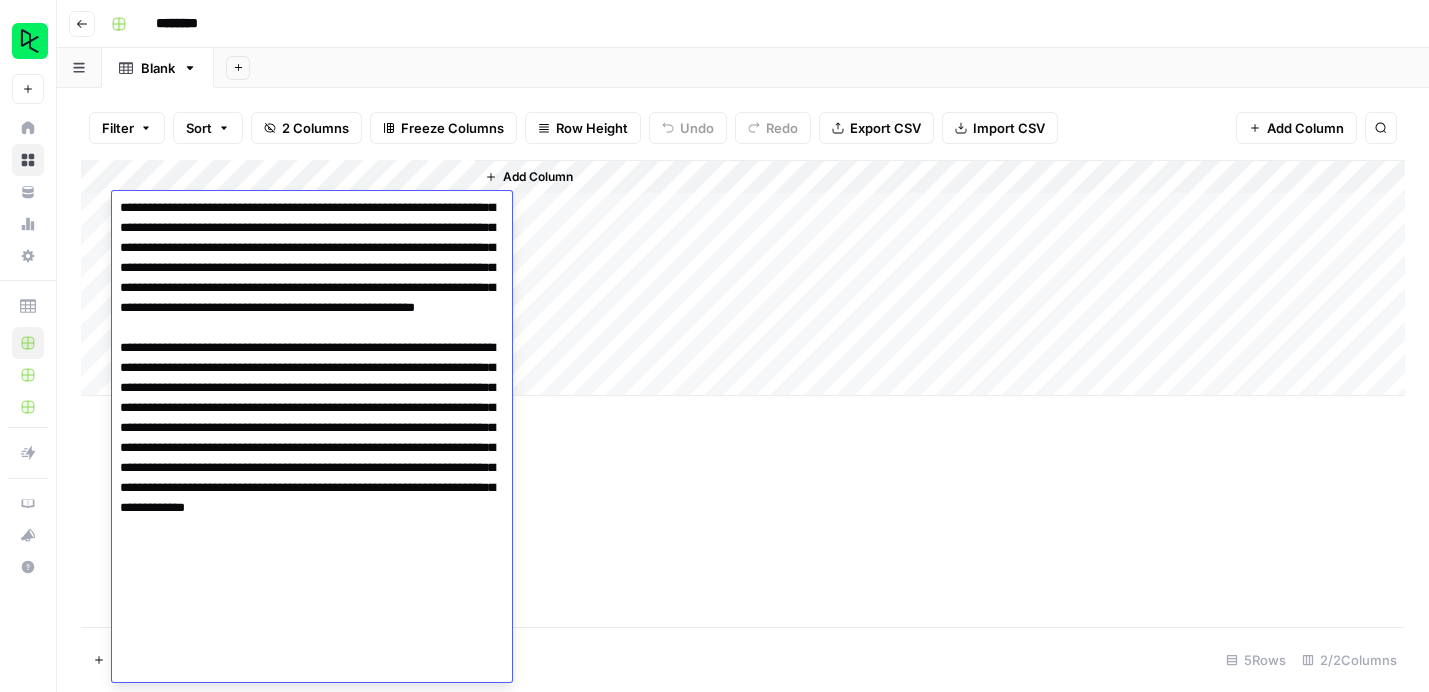 type on "**********" 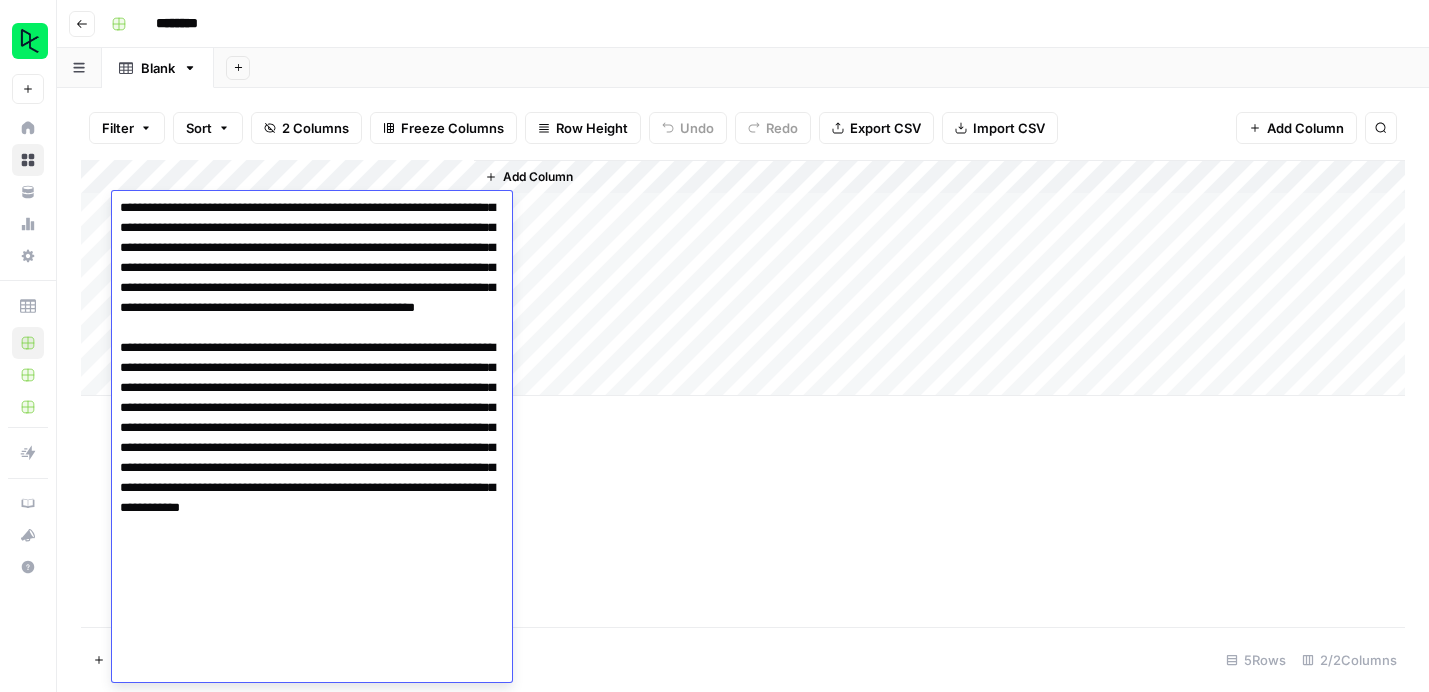 scroll, scrollTop: 323, scrollLeft: 0, axis: vertical 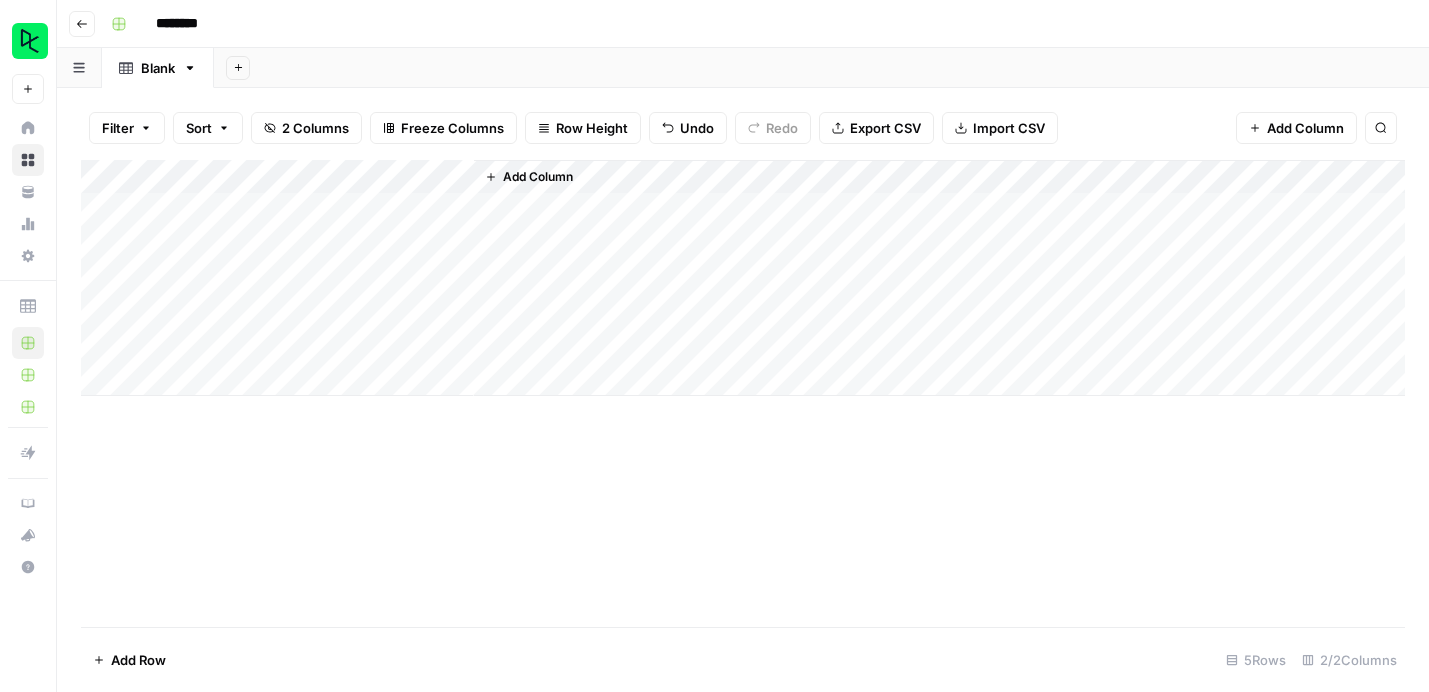 click on "Add Column" at bounding box center [743, 278] 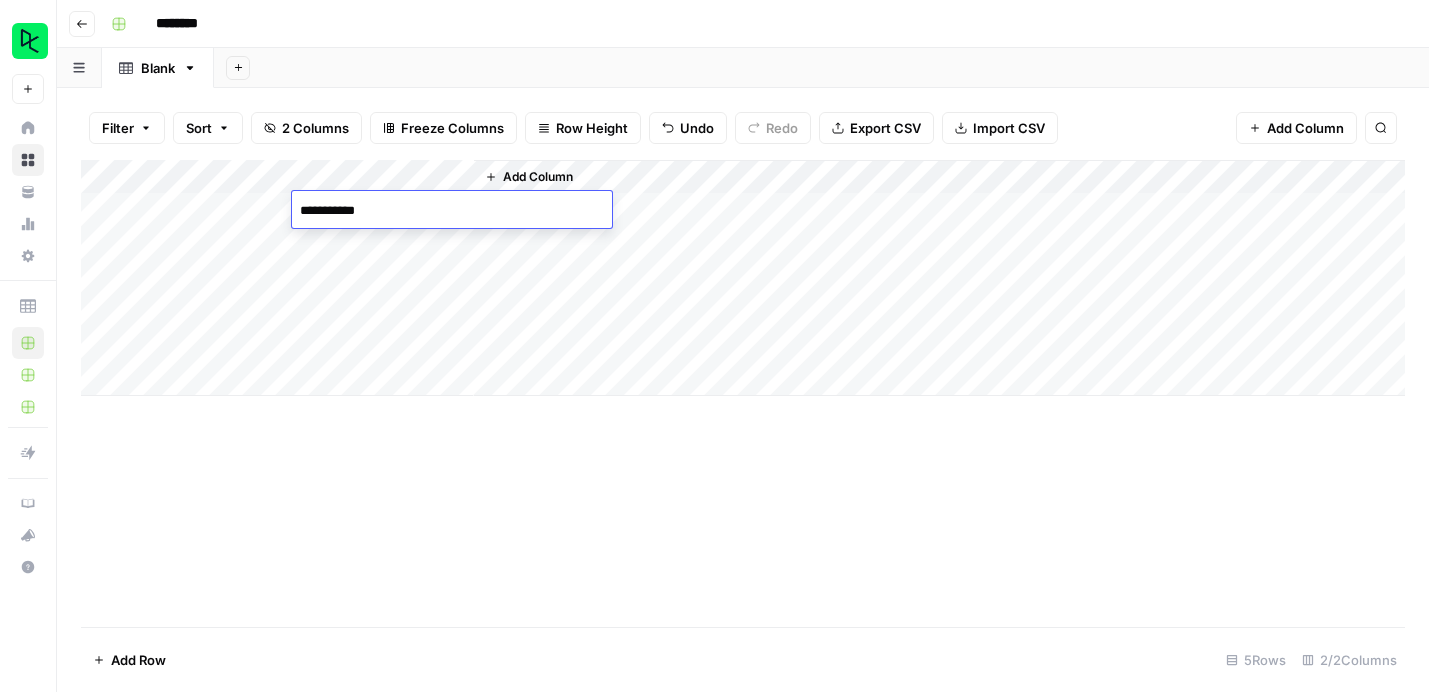 type on "**********" 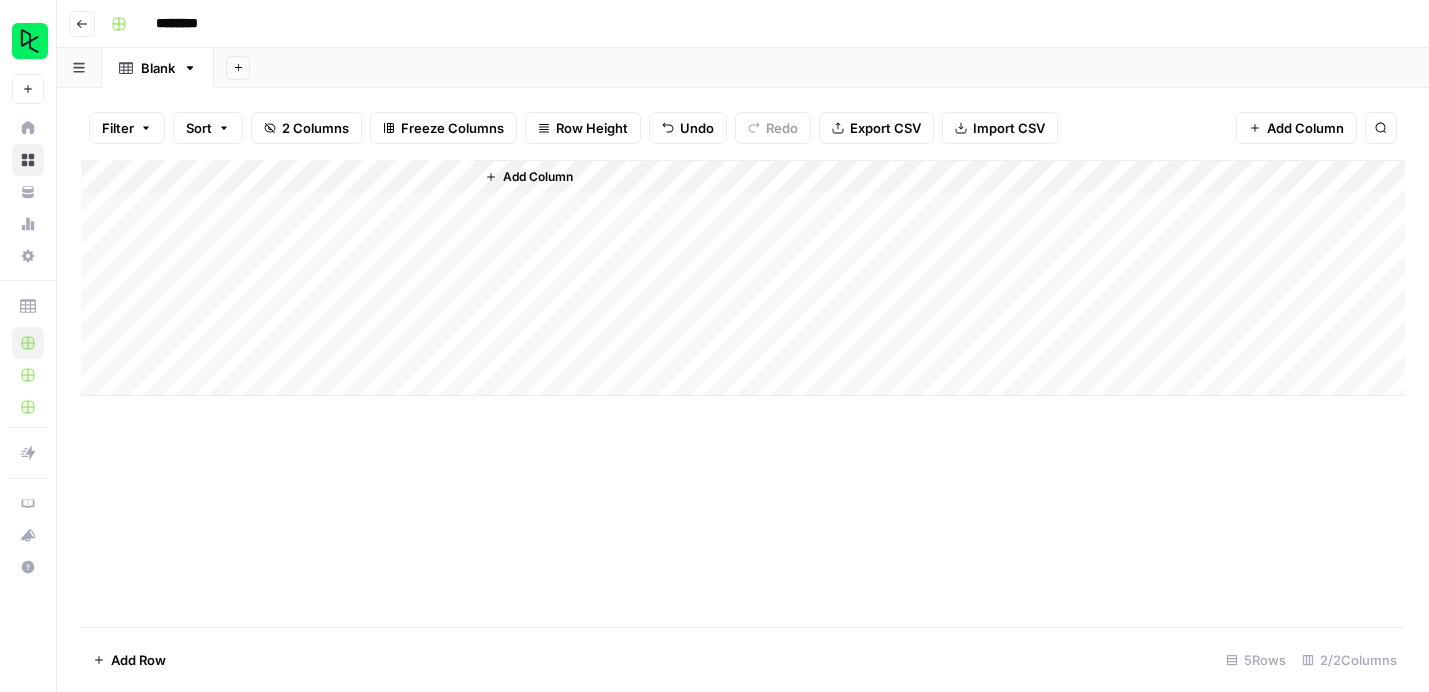 click on "Add Column" at bounding box center [743, 278] 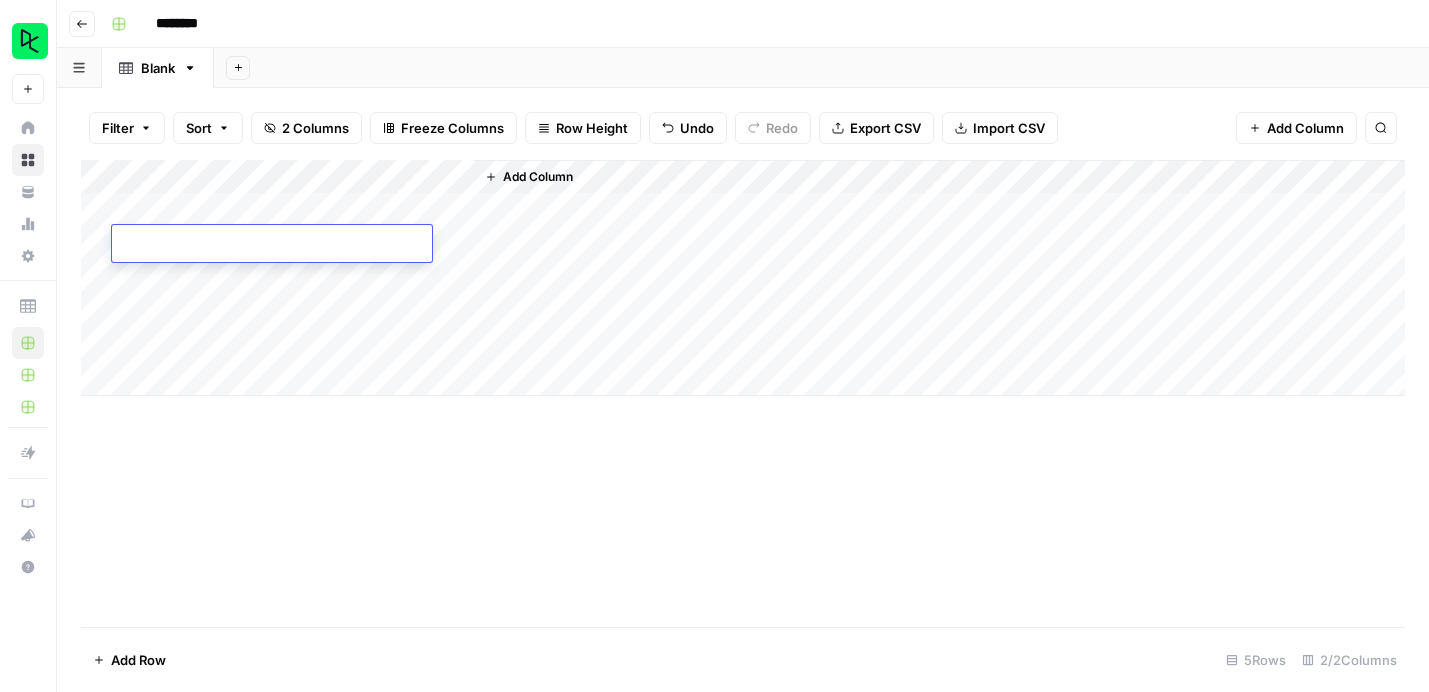 type on "**********" 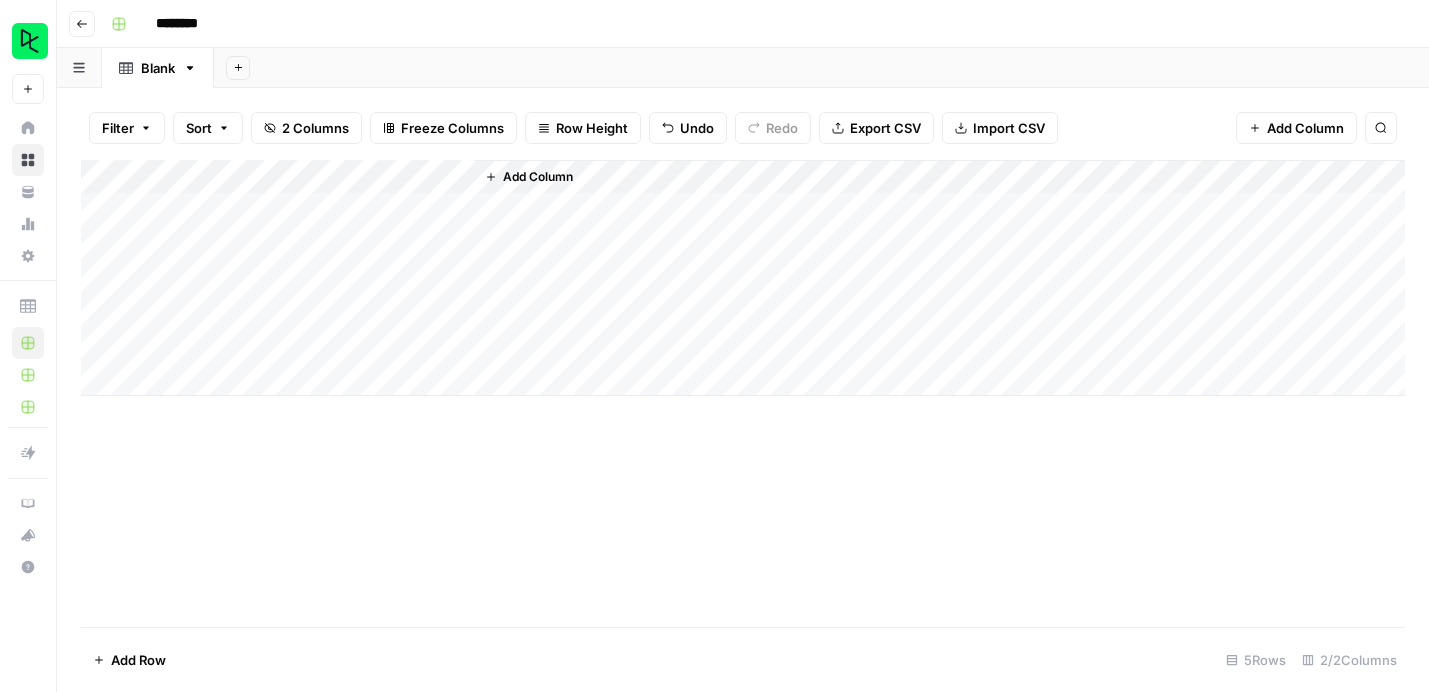 click on "Add Column" at bounding box center (743, 393) 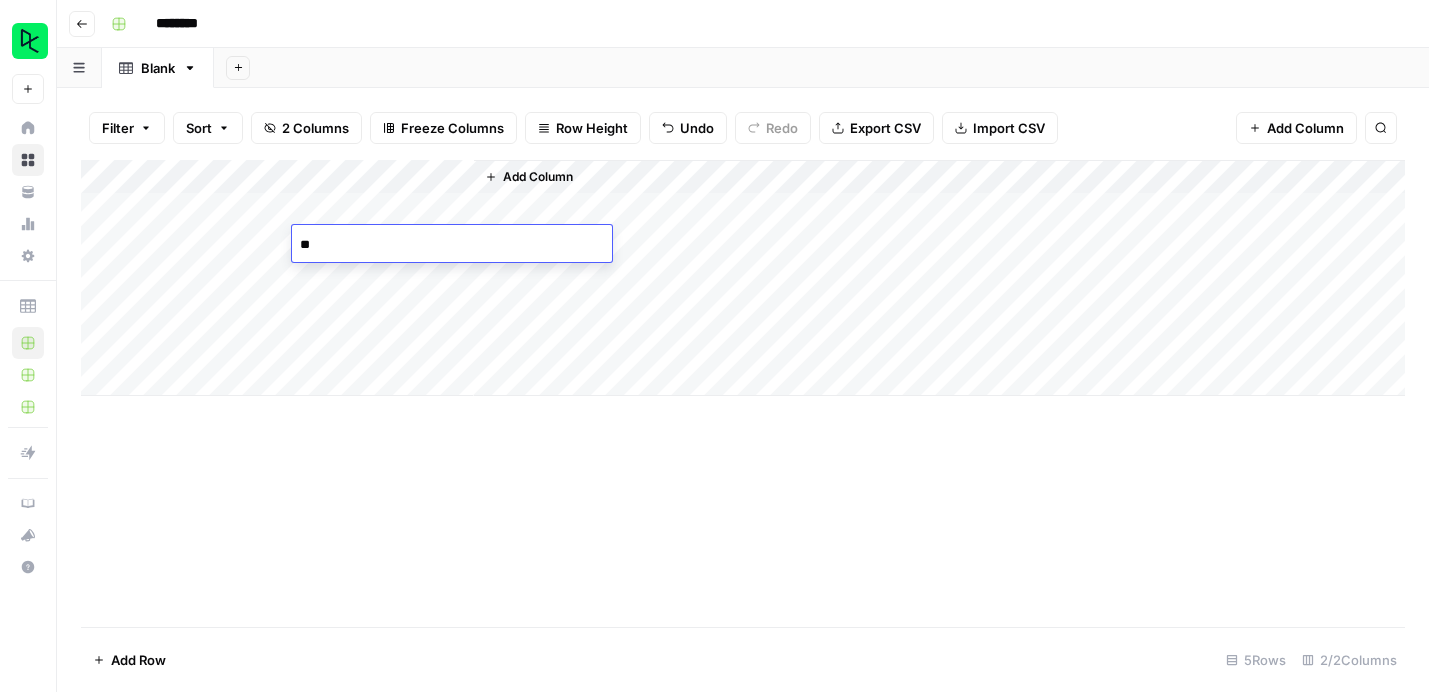 type on "***" 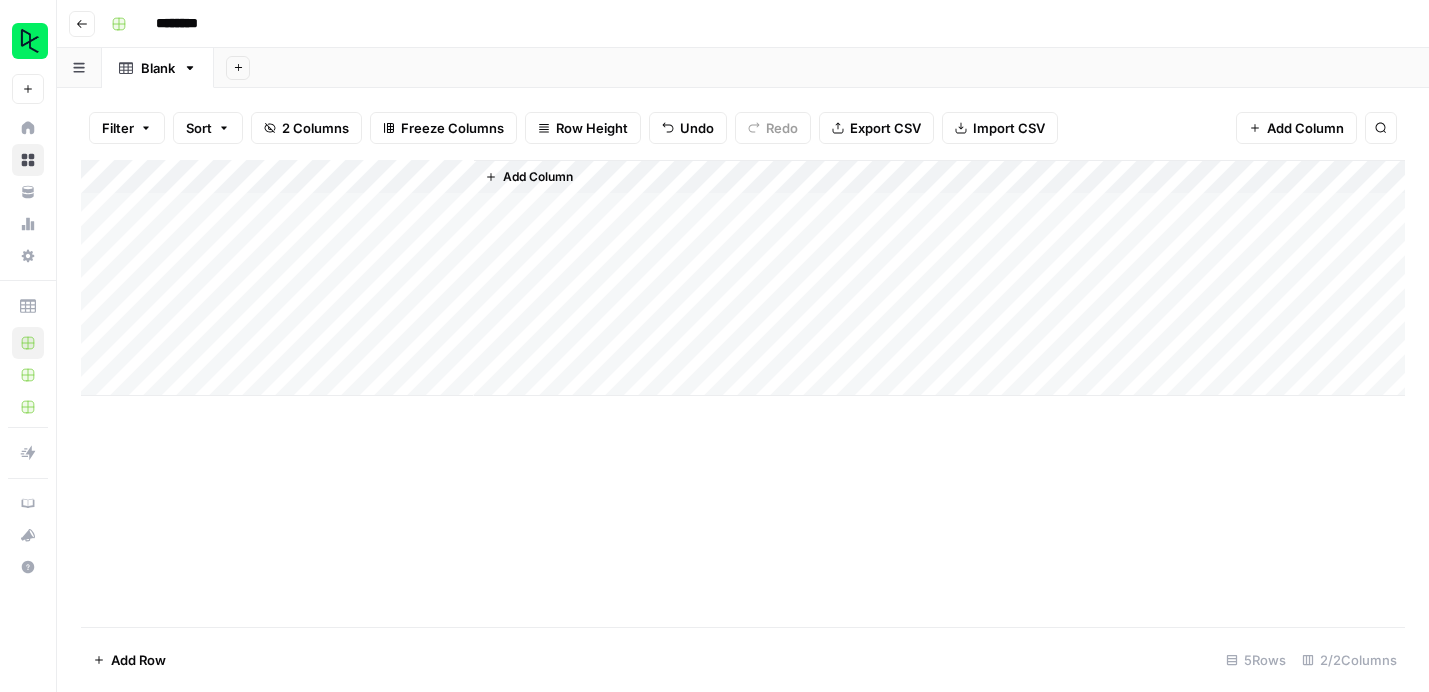 click on "Add Column" at bounding box center [743, 278] 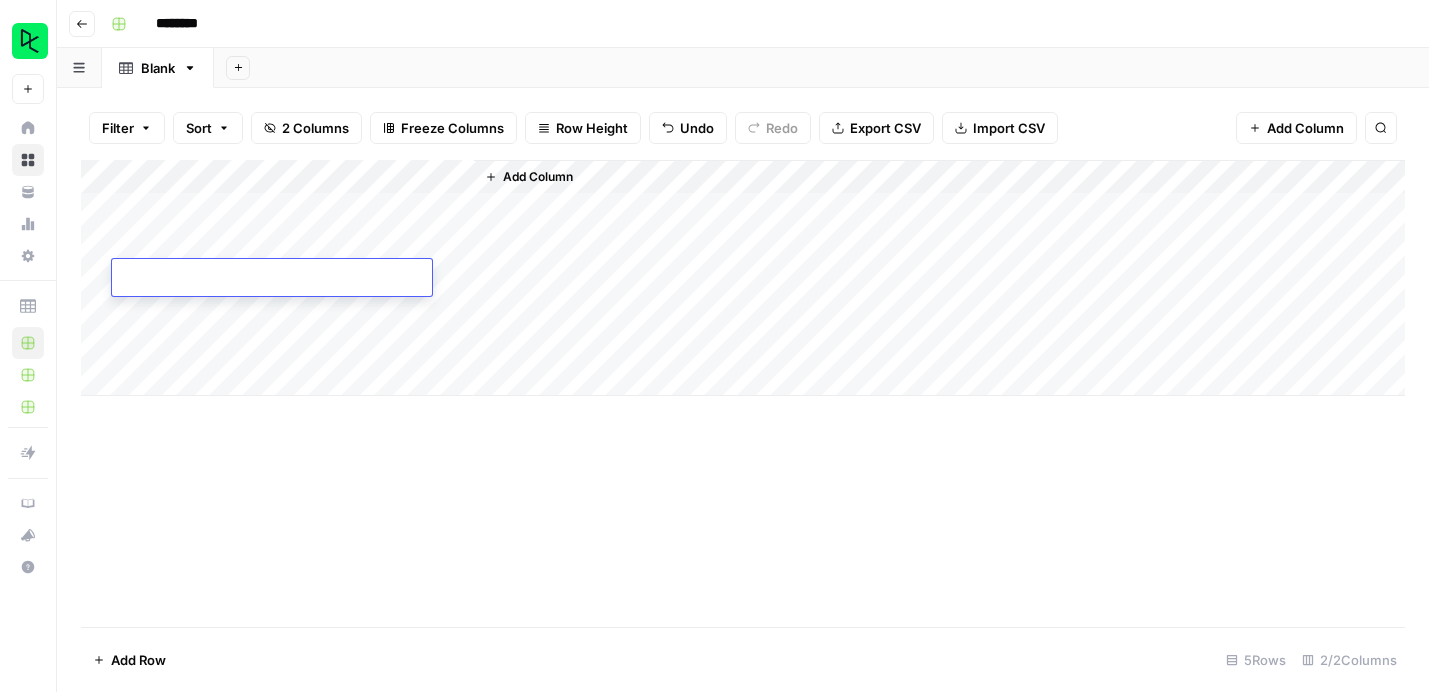 type on "**********" 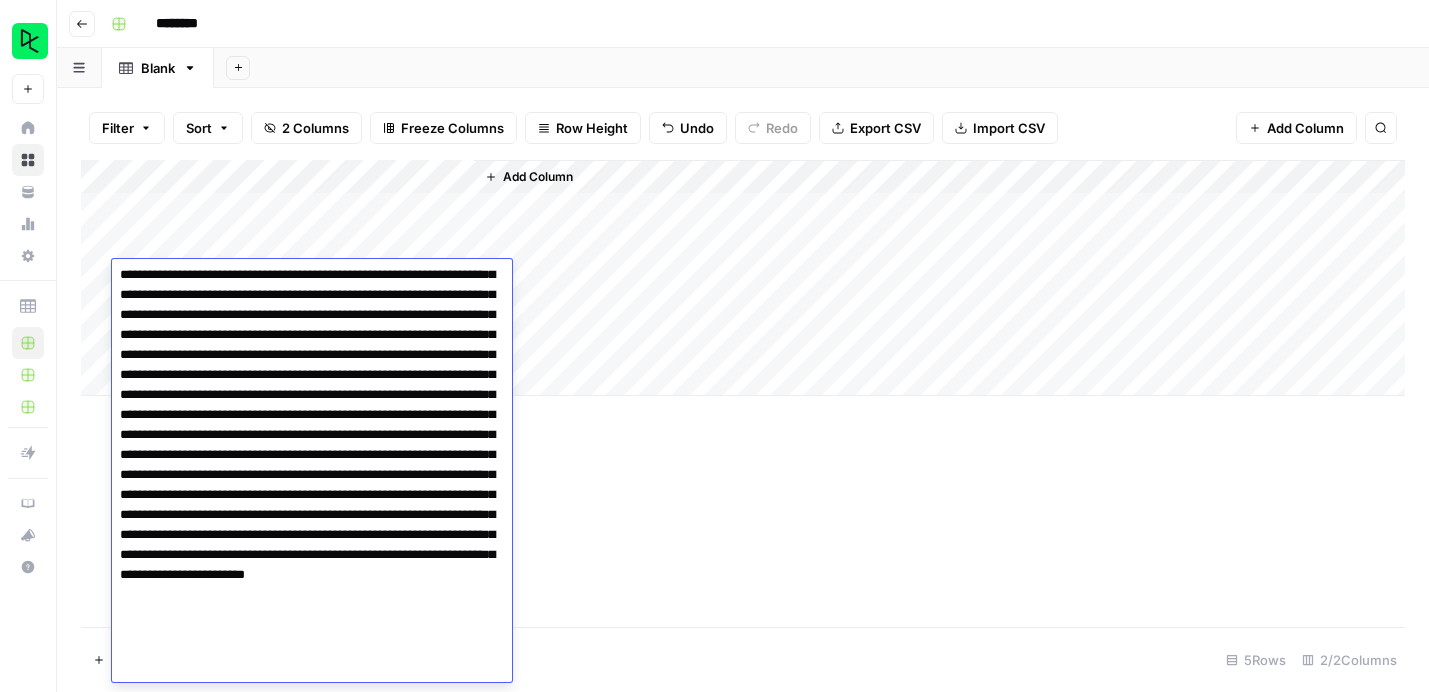 scroll, scrollTop: 131, scrollLeft: 0, axis: vertical 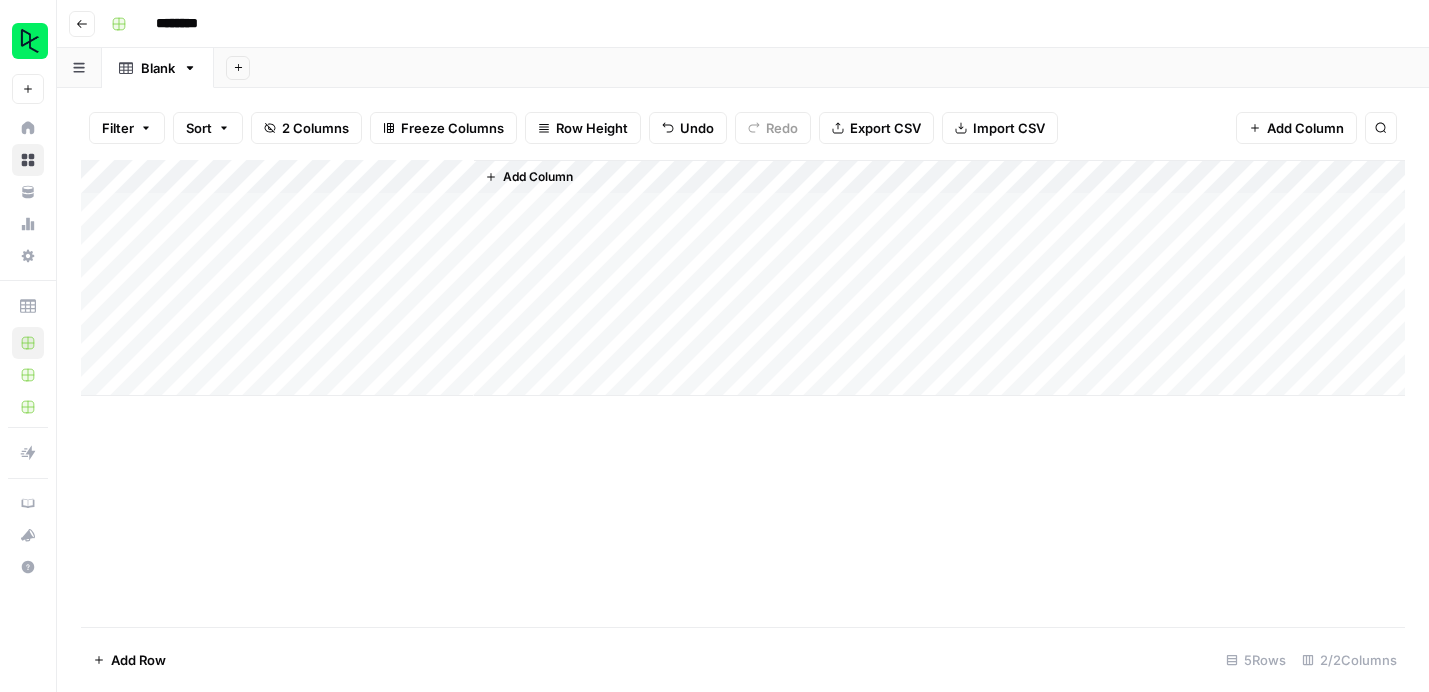 click on "Add Column" at bounding box center (743, 393) 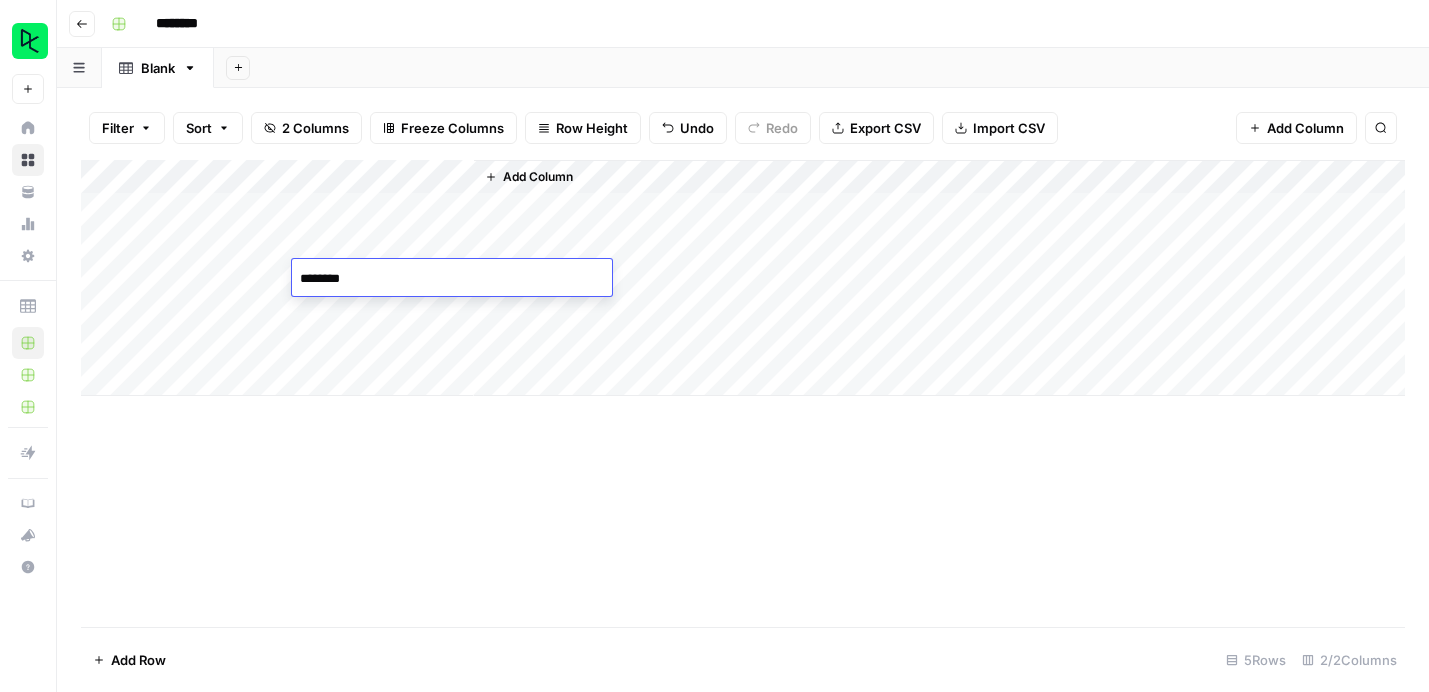 type on "*" 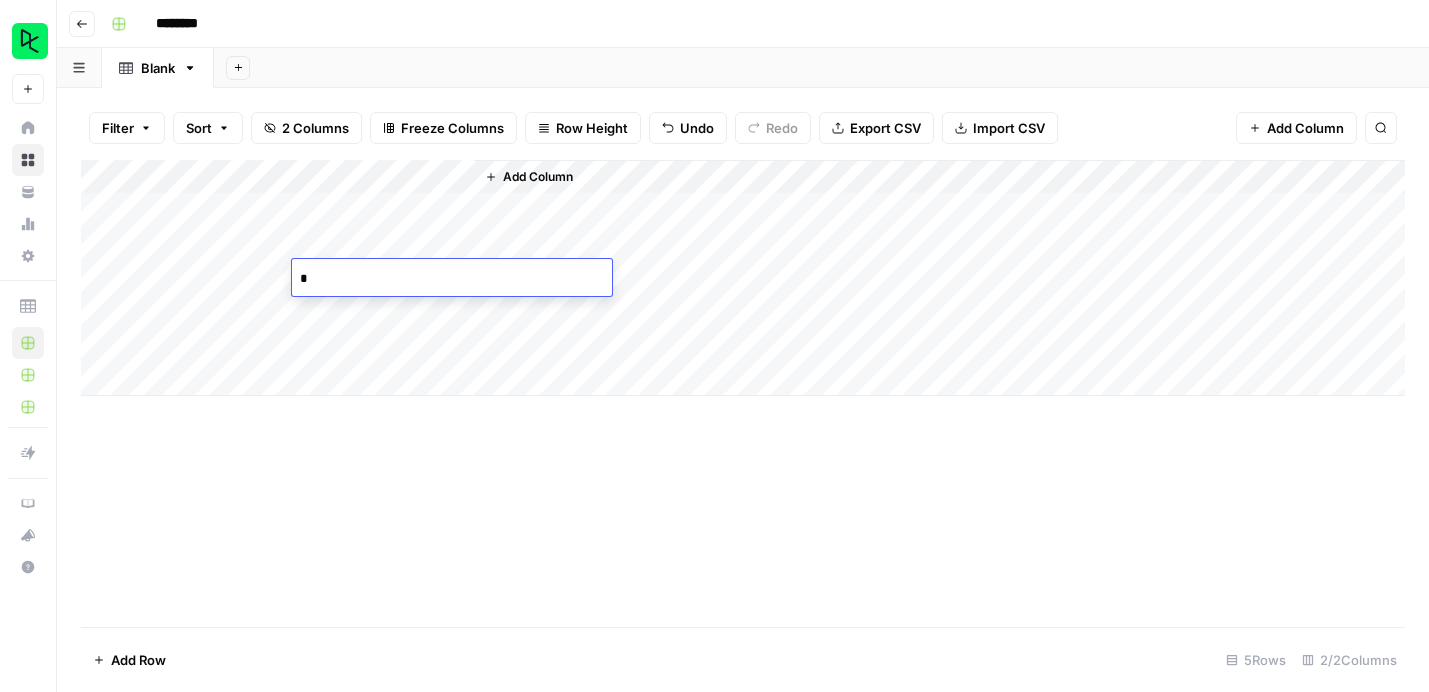 click on "Add Column" at bounding box center [743, 278] 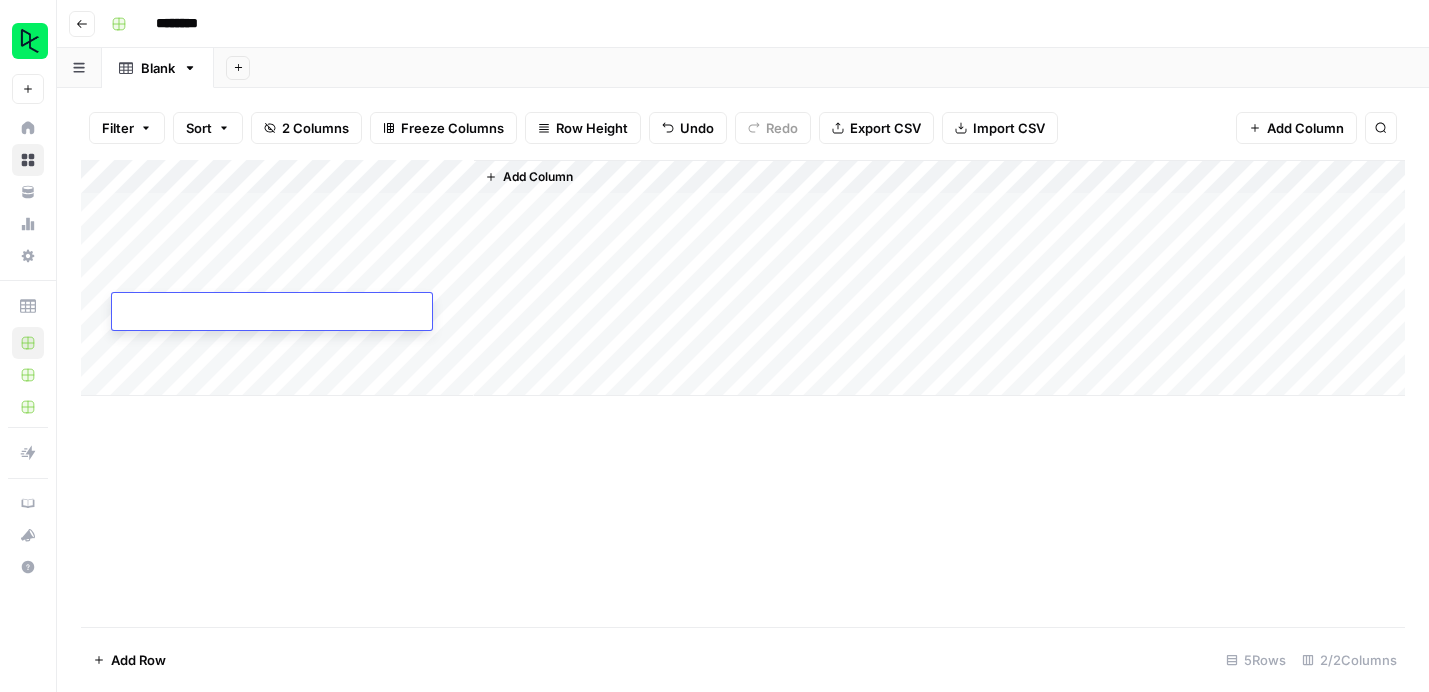 type on "**********" 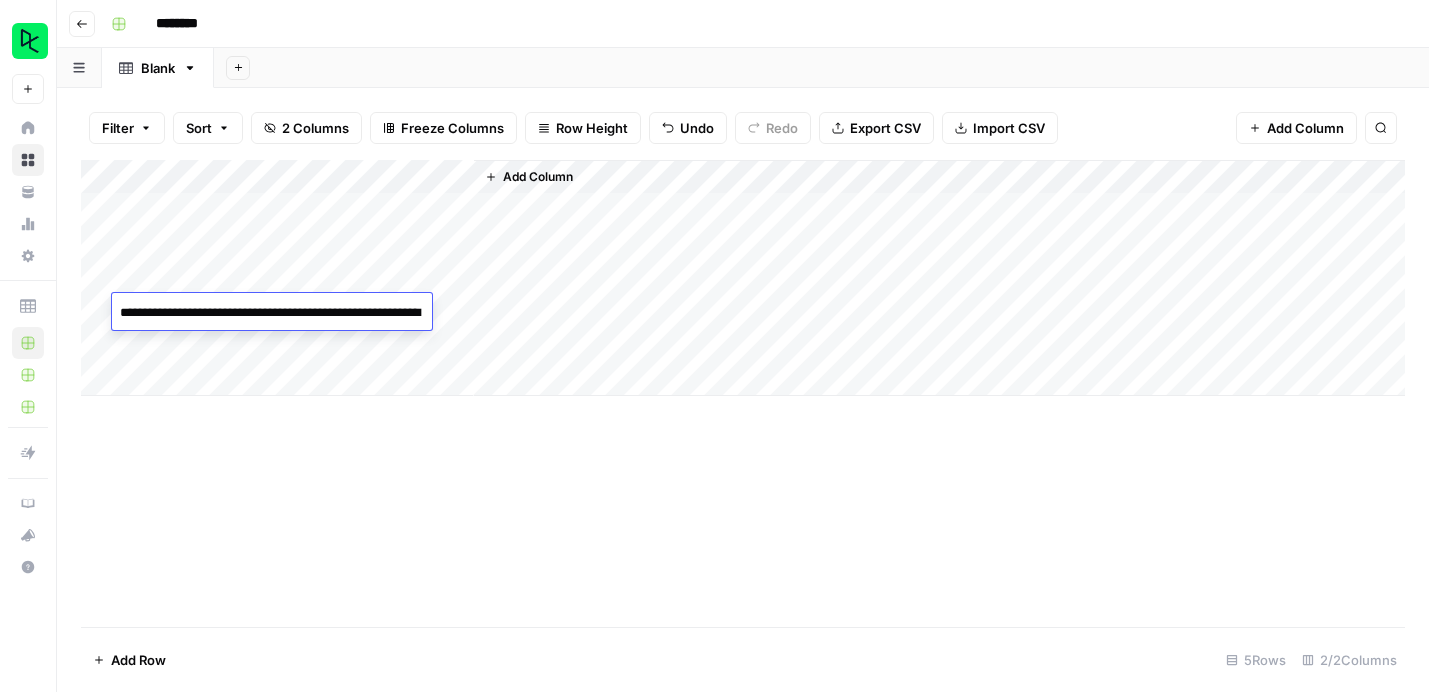 scroll, scrollTop: 78, scrollLeft: 0, axis: vertical 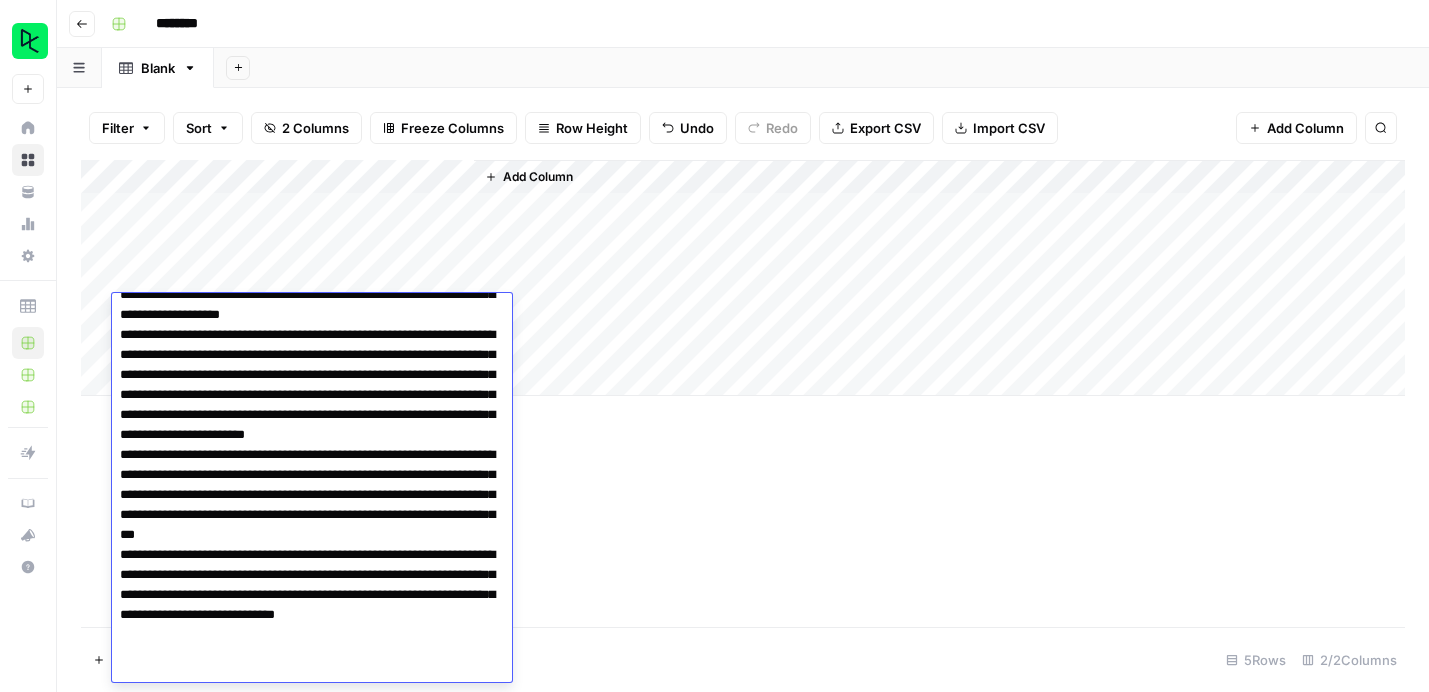 click on "Add Column" at bounding box center [743, 393] 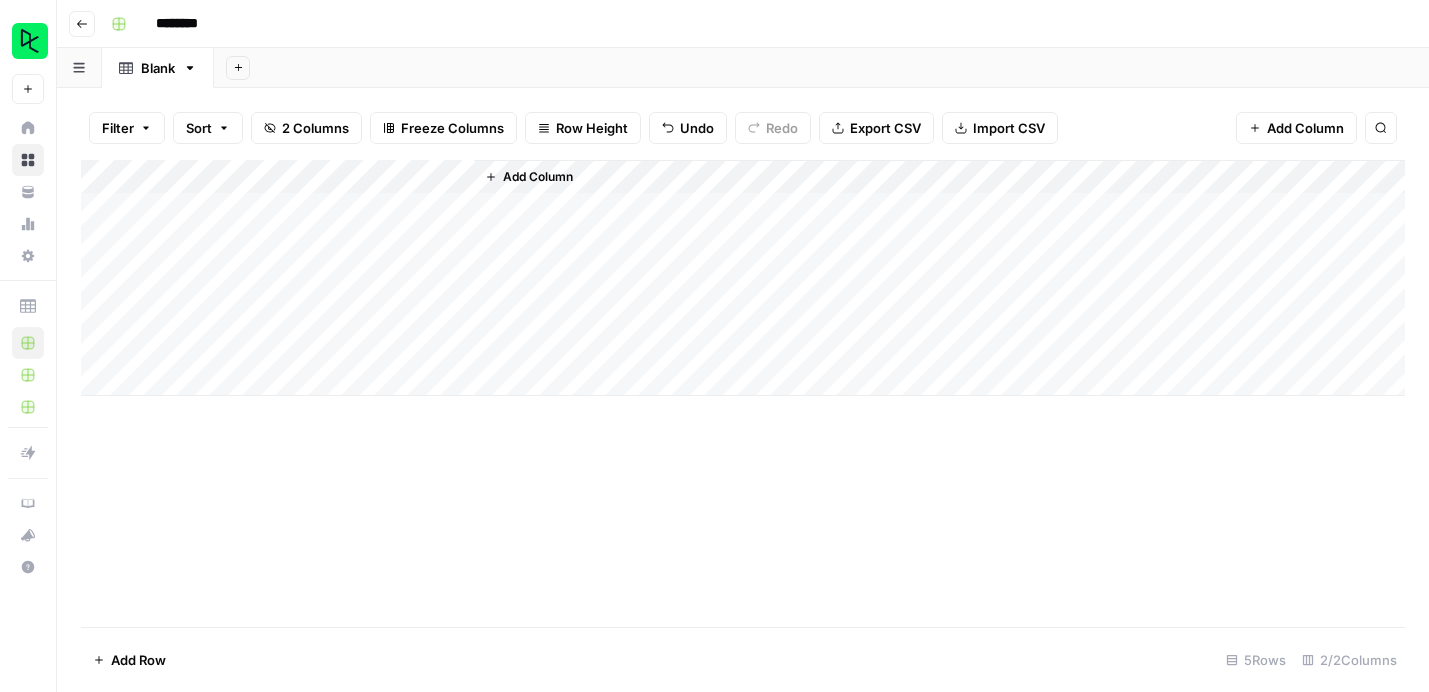 click on "Add Column" at bounding box center (743, 278) 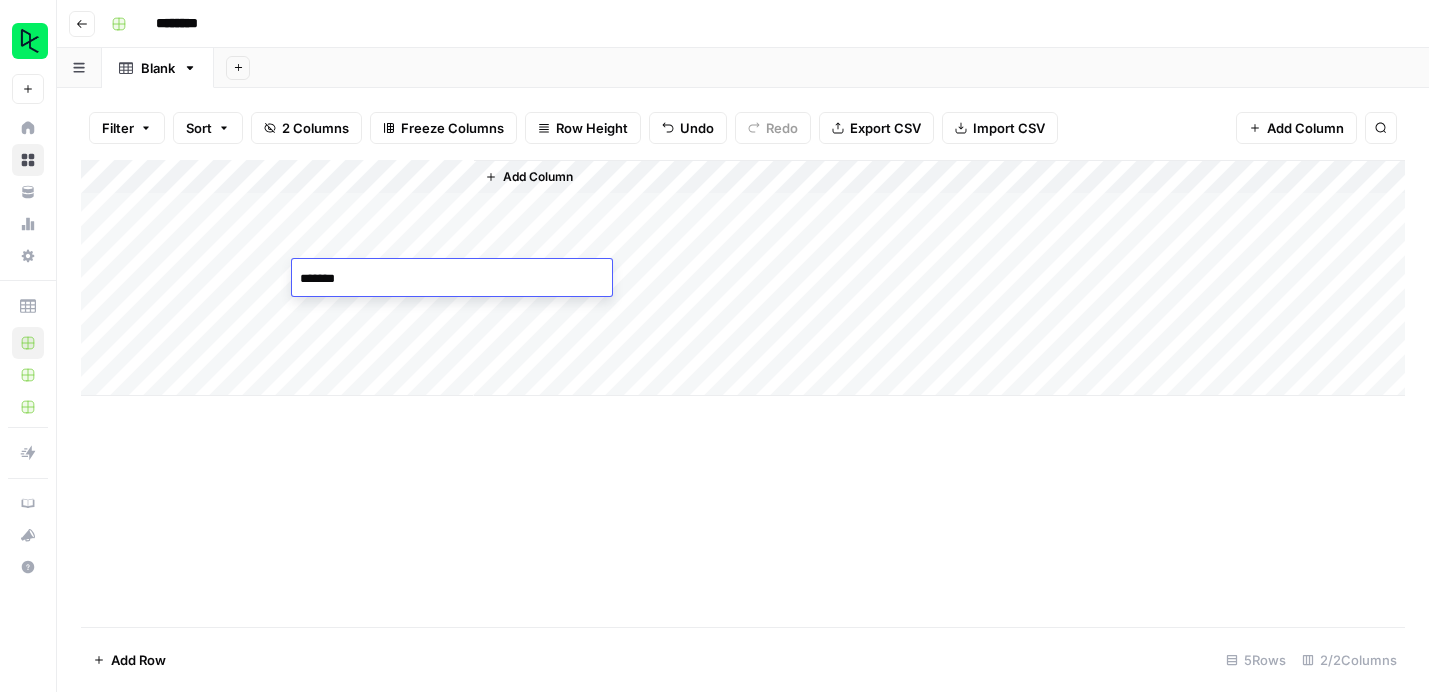 type on "********" 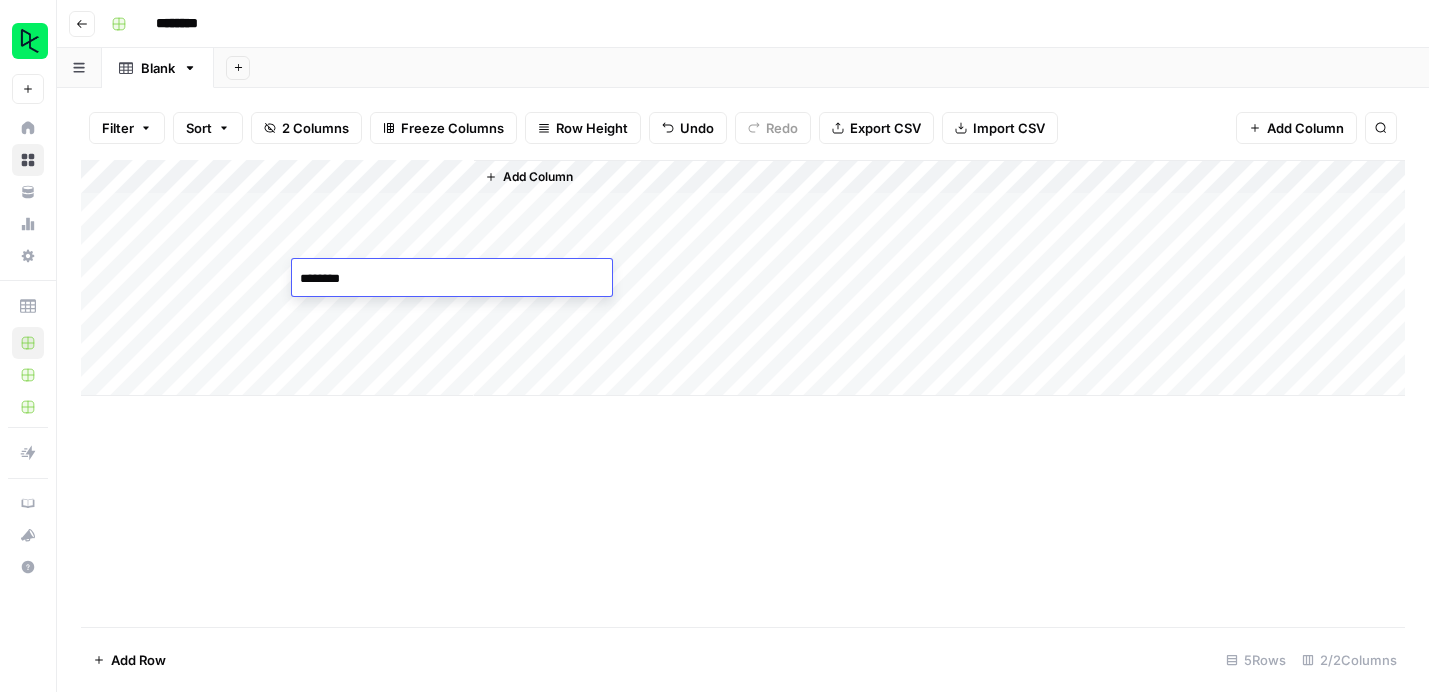 click on "Add Column" at bounding box center (743, 278) 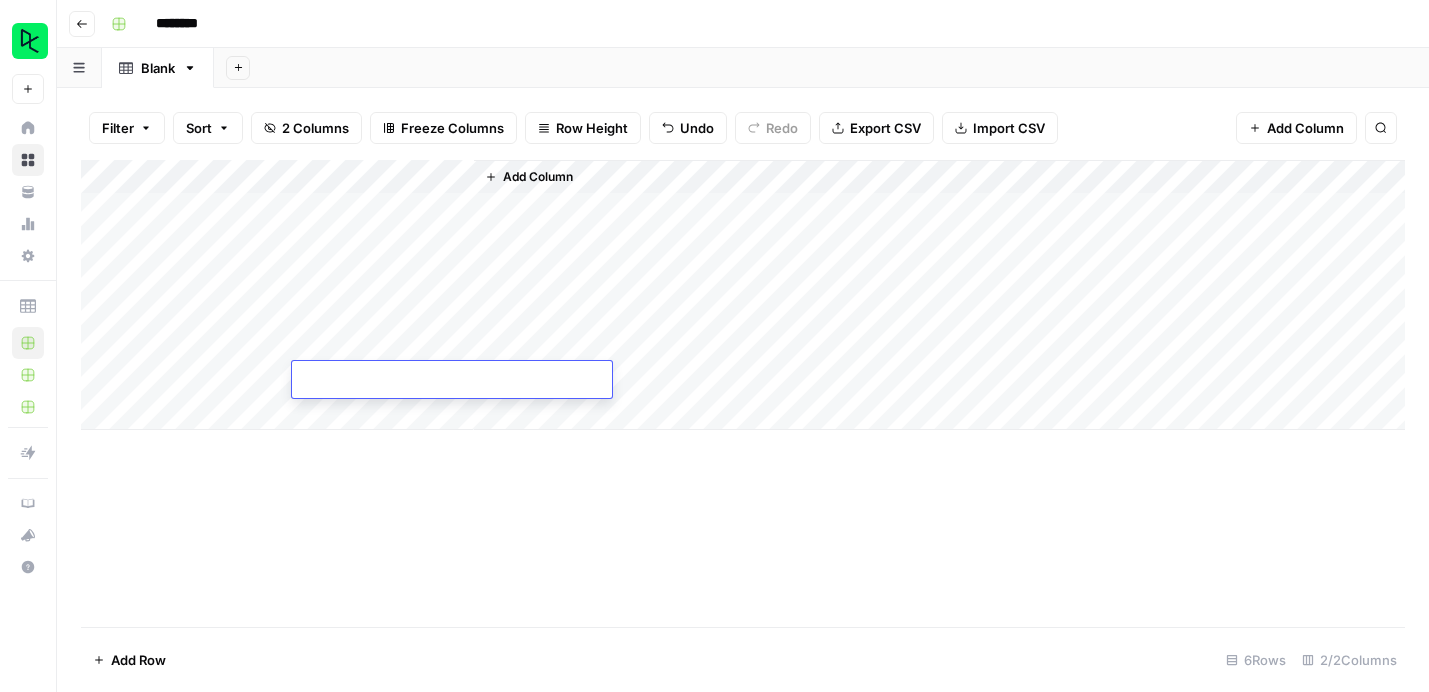 click on "Add Column" at bounding box center [743, 295] 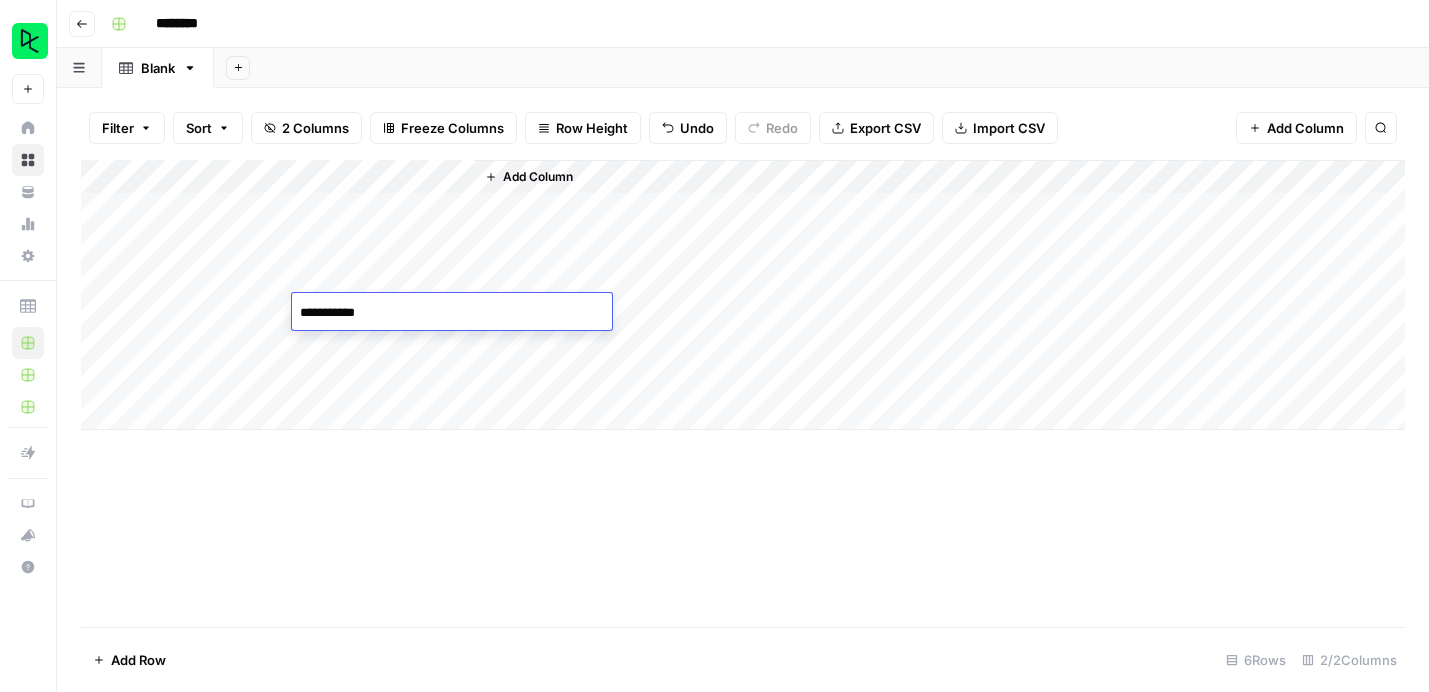 type on "**********" 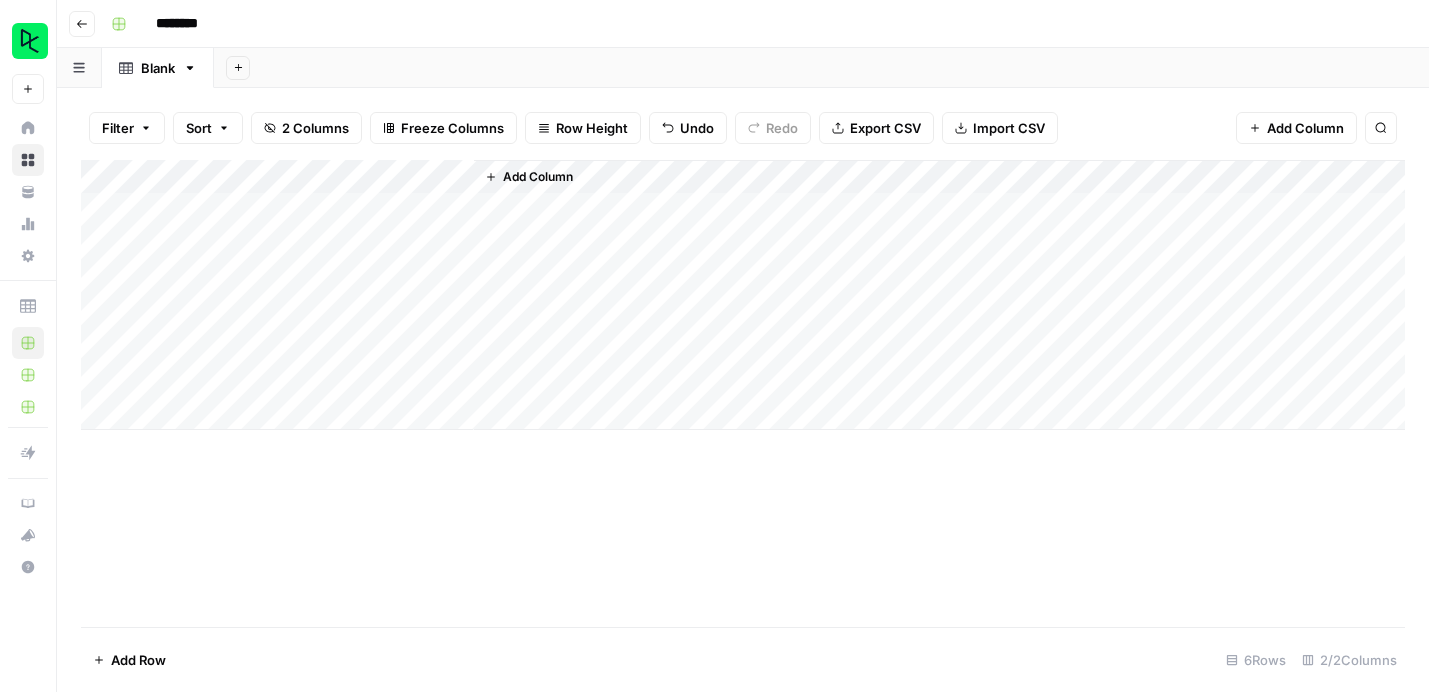 click on "Add Column" at bounding box center (743, 295) 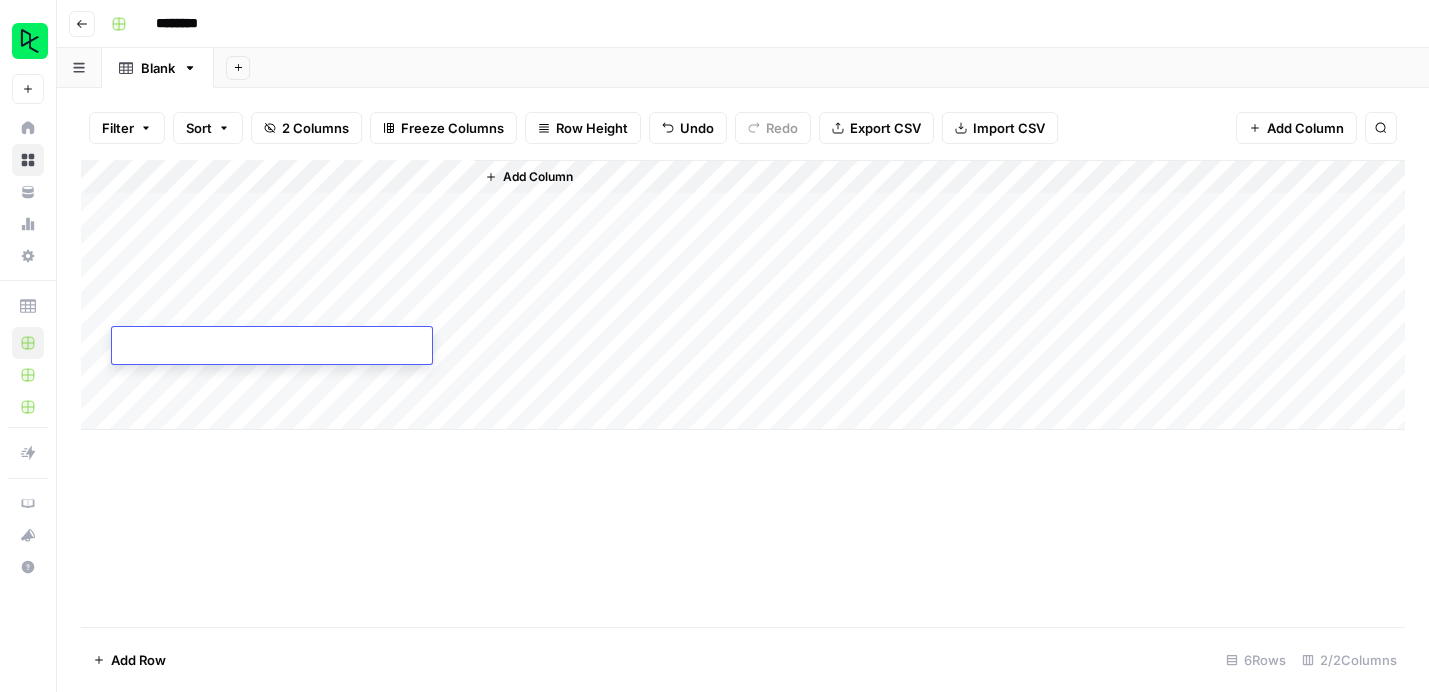 type on "**********" 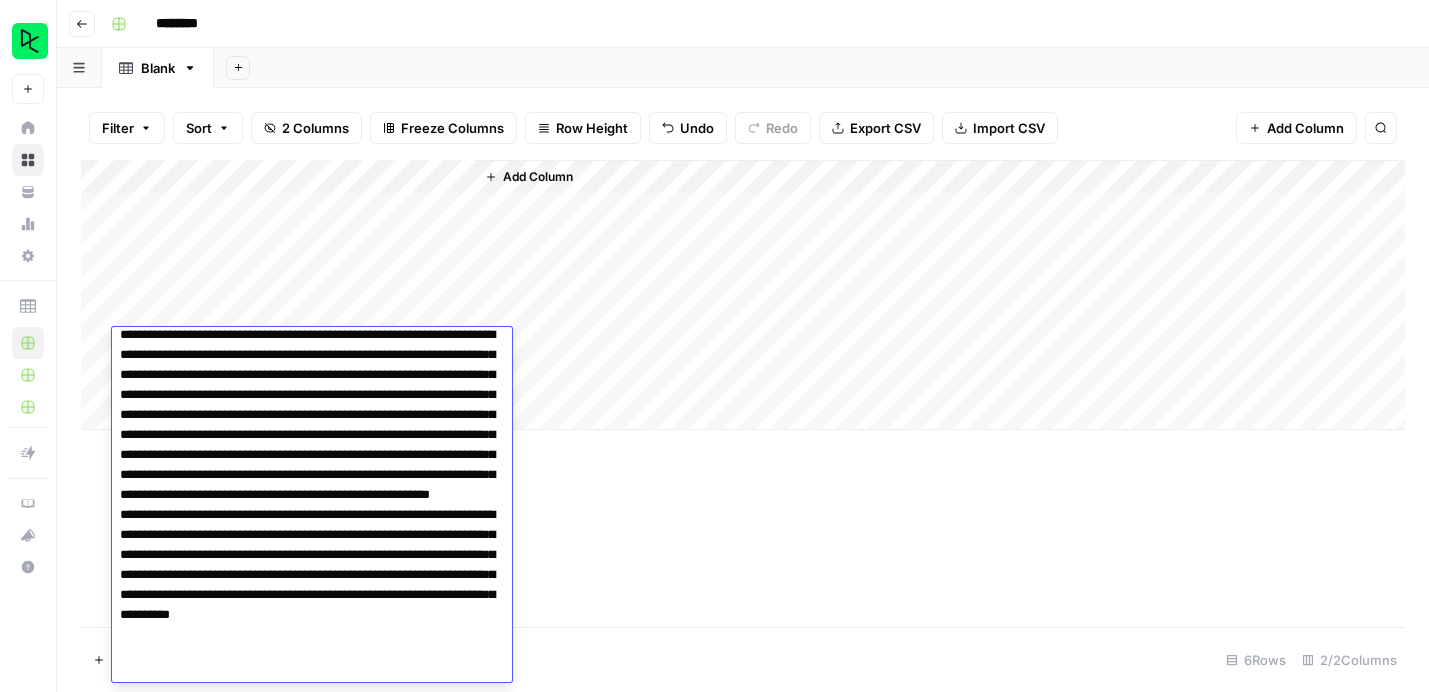 scroll, scrollTop: 19, scrollLeft: 0, axis: vertical 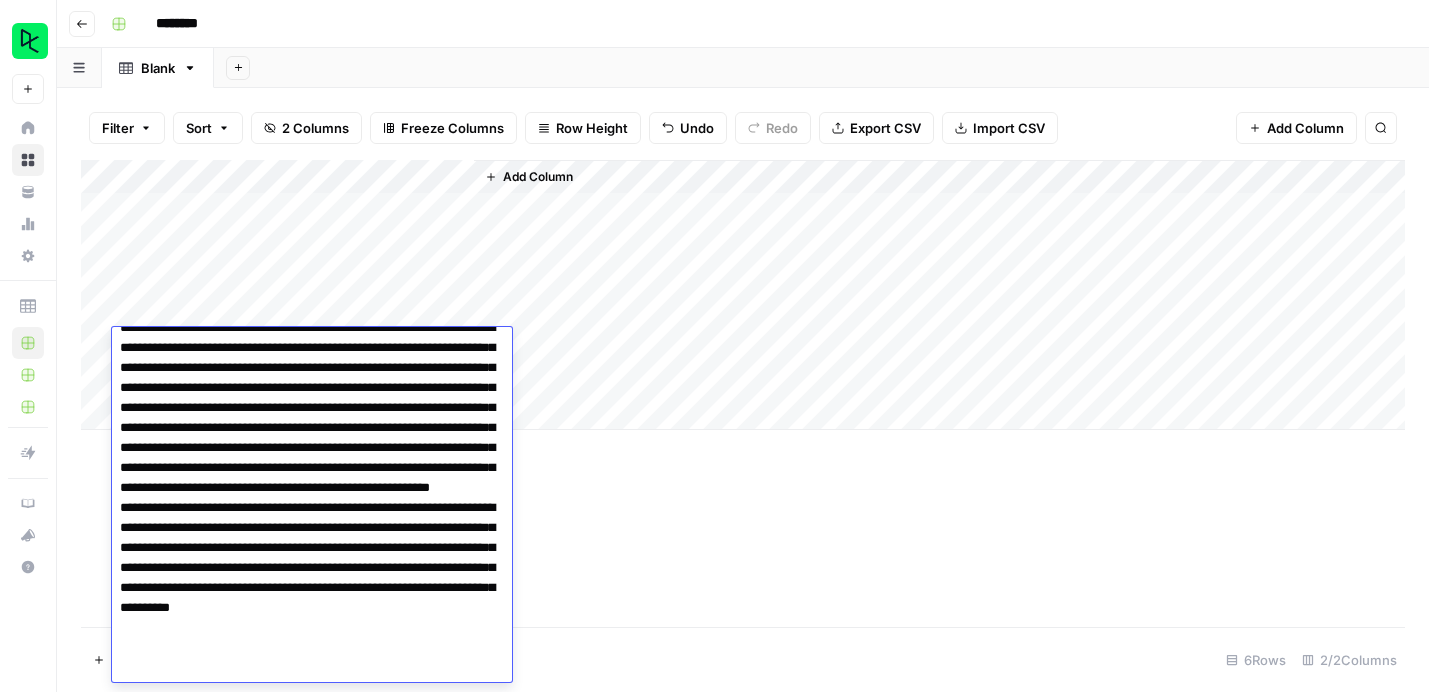 click on "Add Column" at bounding box center (743, 393) 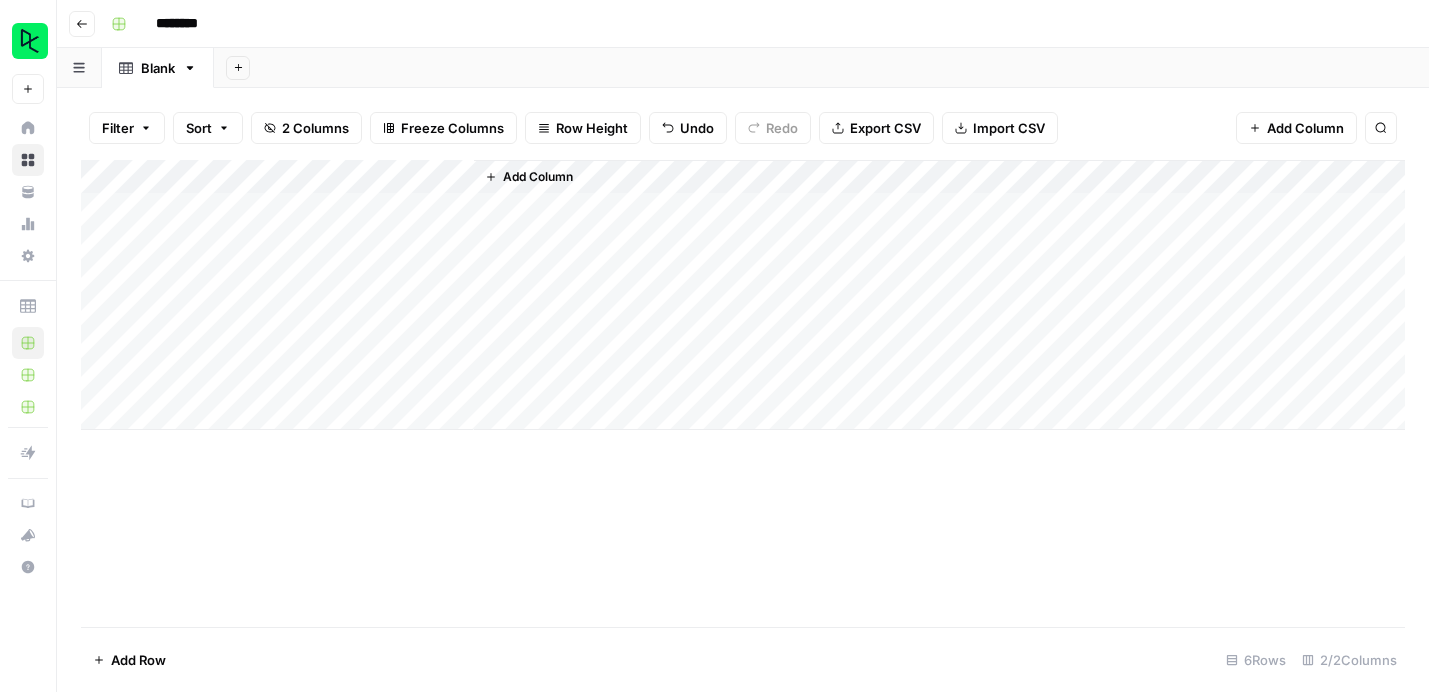 click on "Add Column" at bounding box center (743, 295) 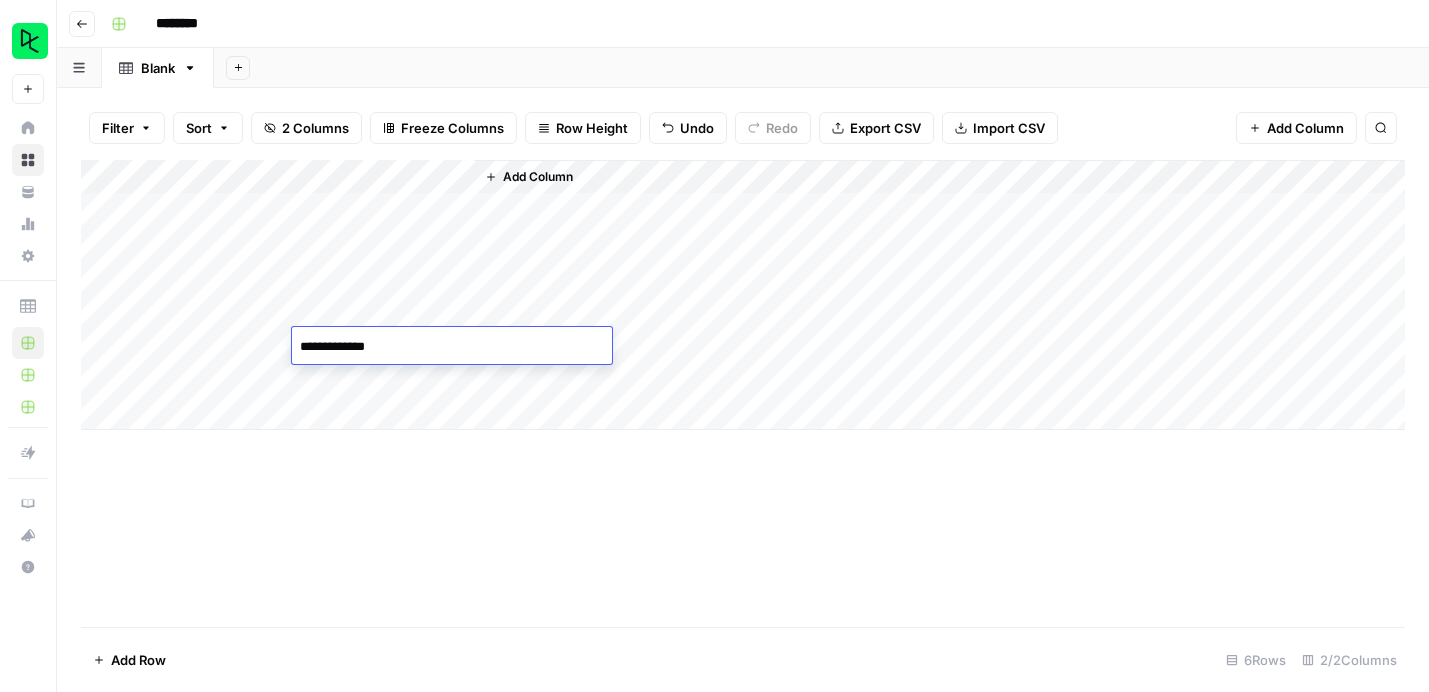 type on "**********" 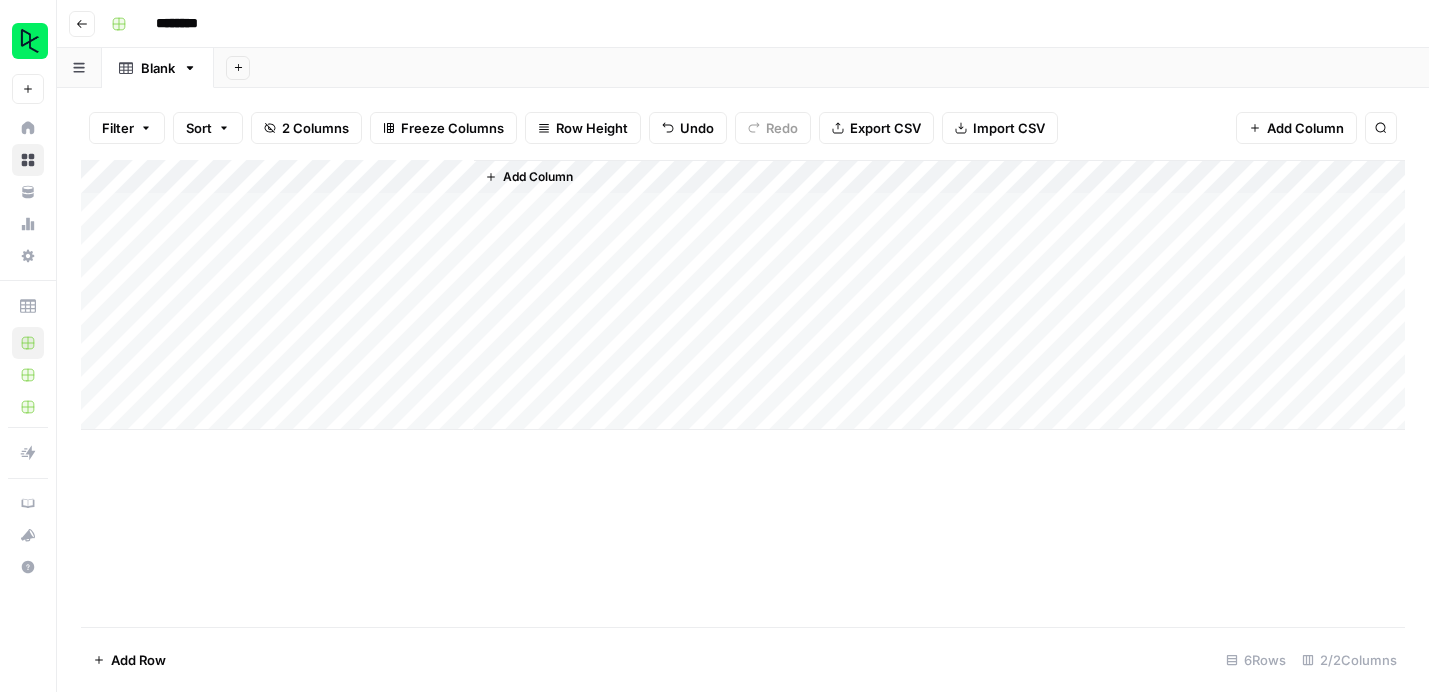 click on "Add Column" at bounding box center (743, 295) 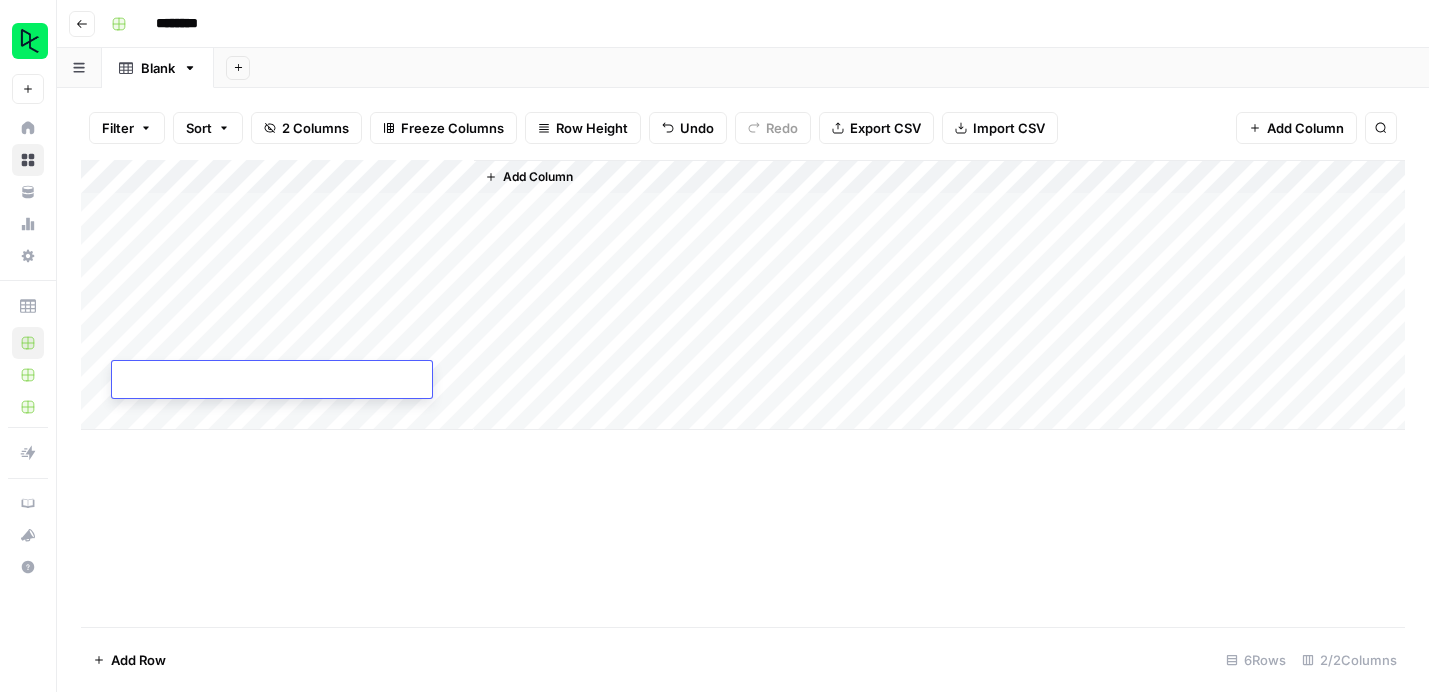 type on "**********" 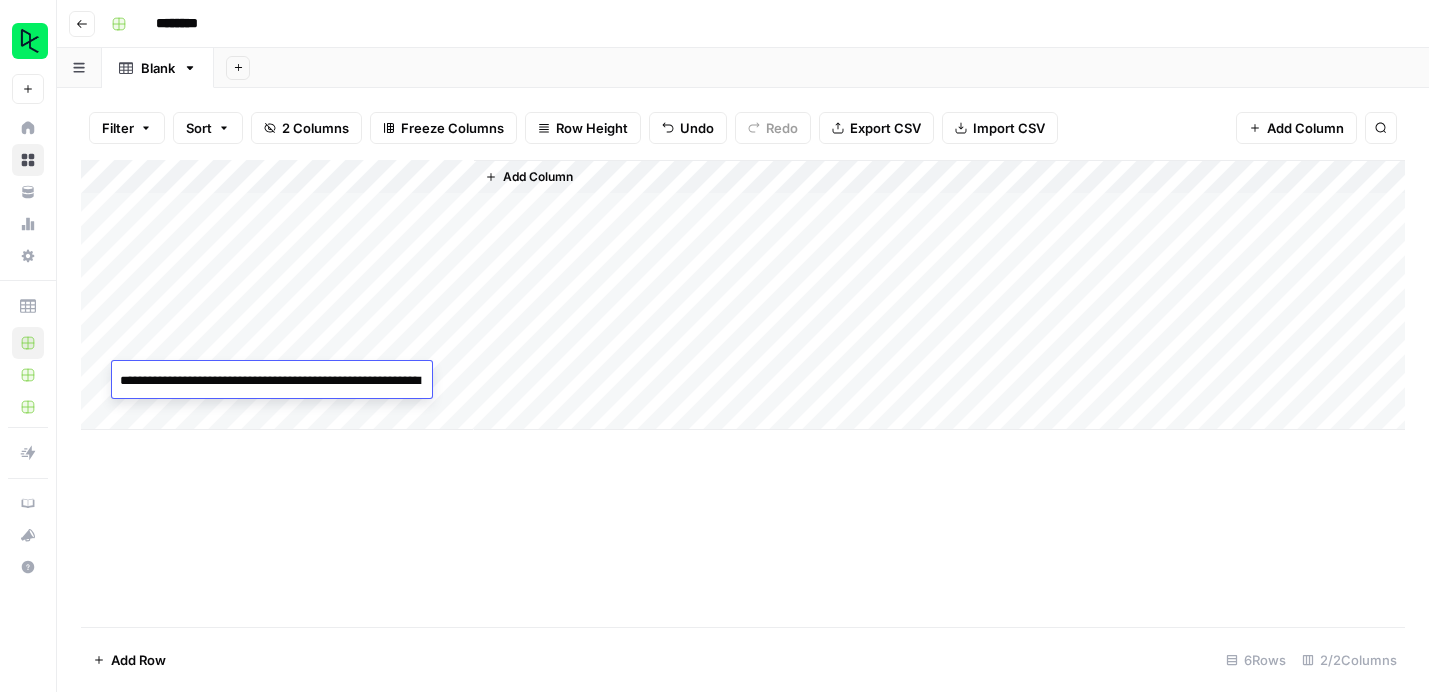 scroll, scrollTop: 766, scrollLeft: 0, axis: vertical 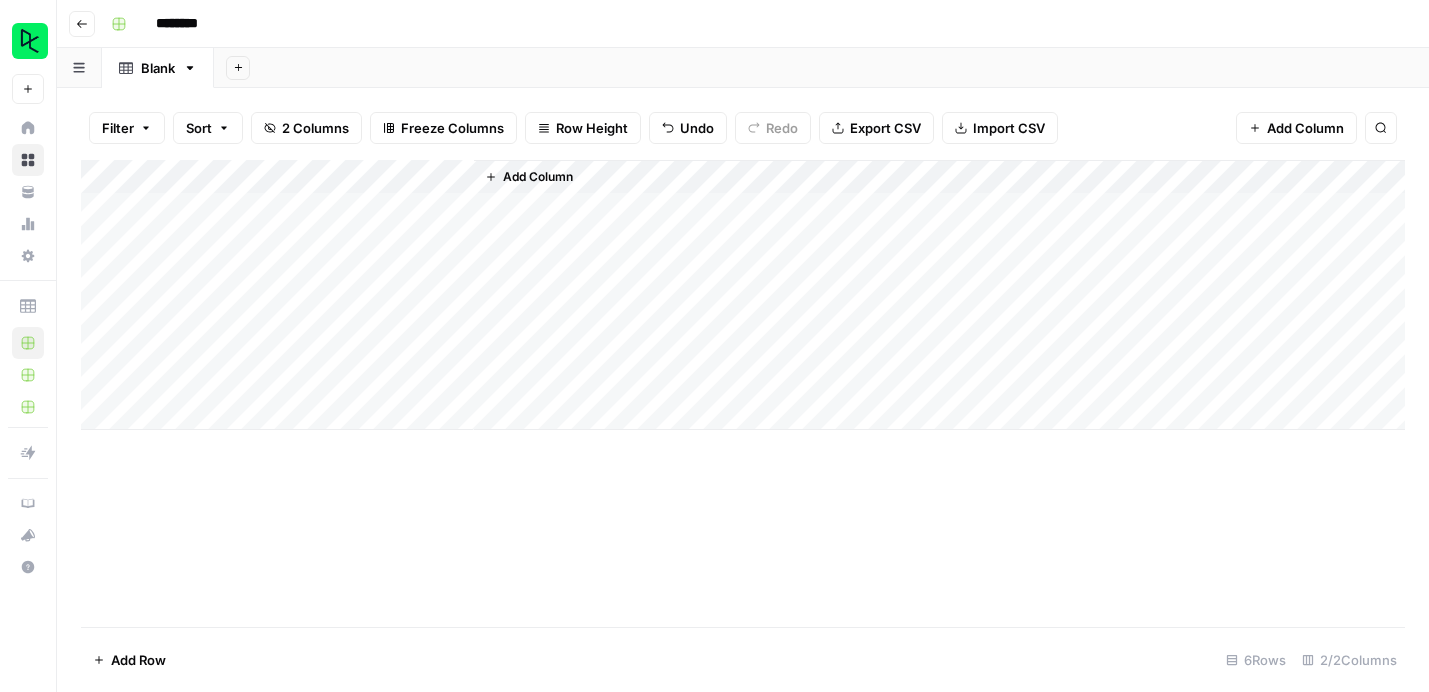 click on "Add Column" at bounding box center (743, 393) 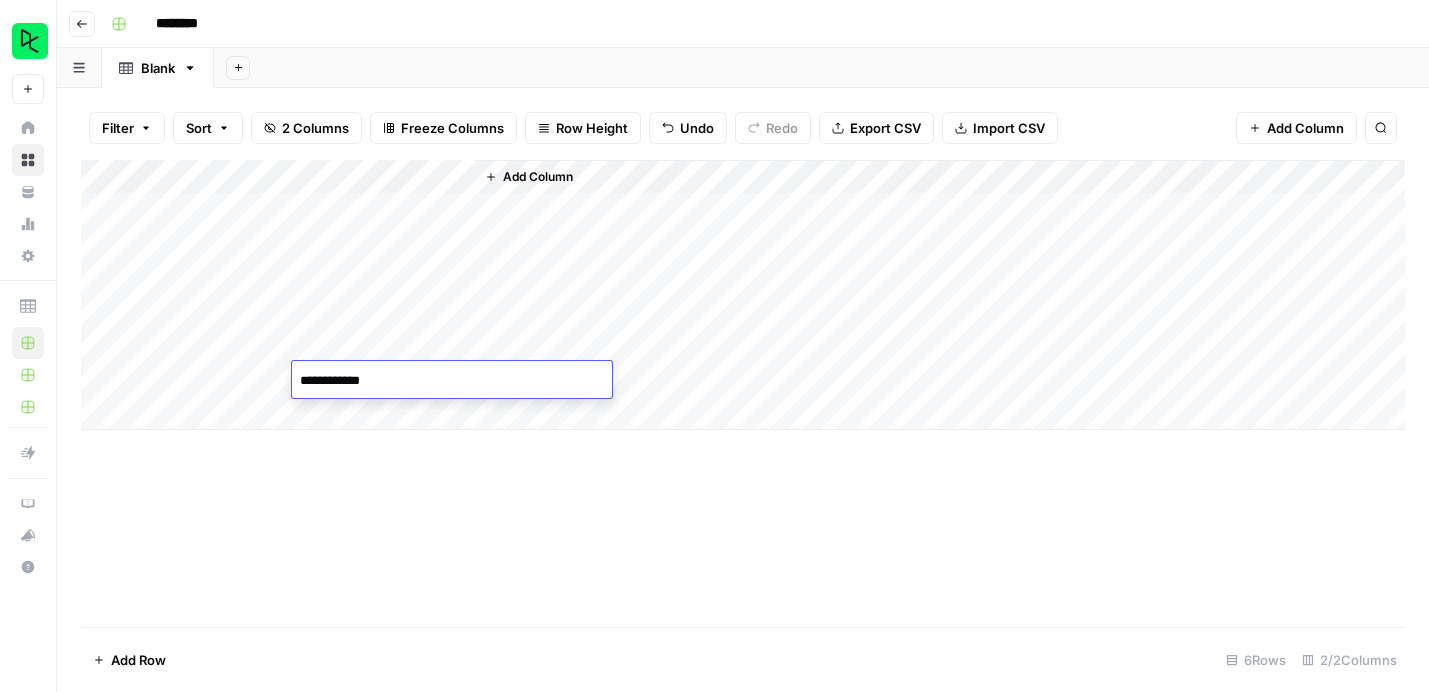 type on "**********" 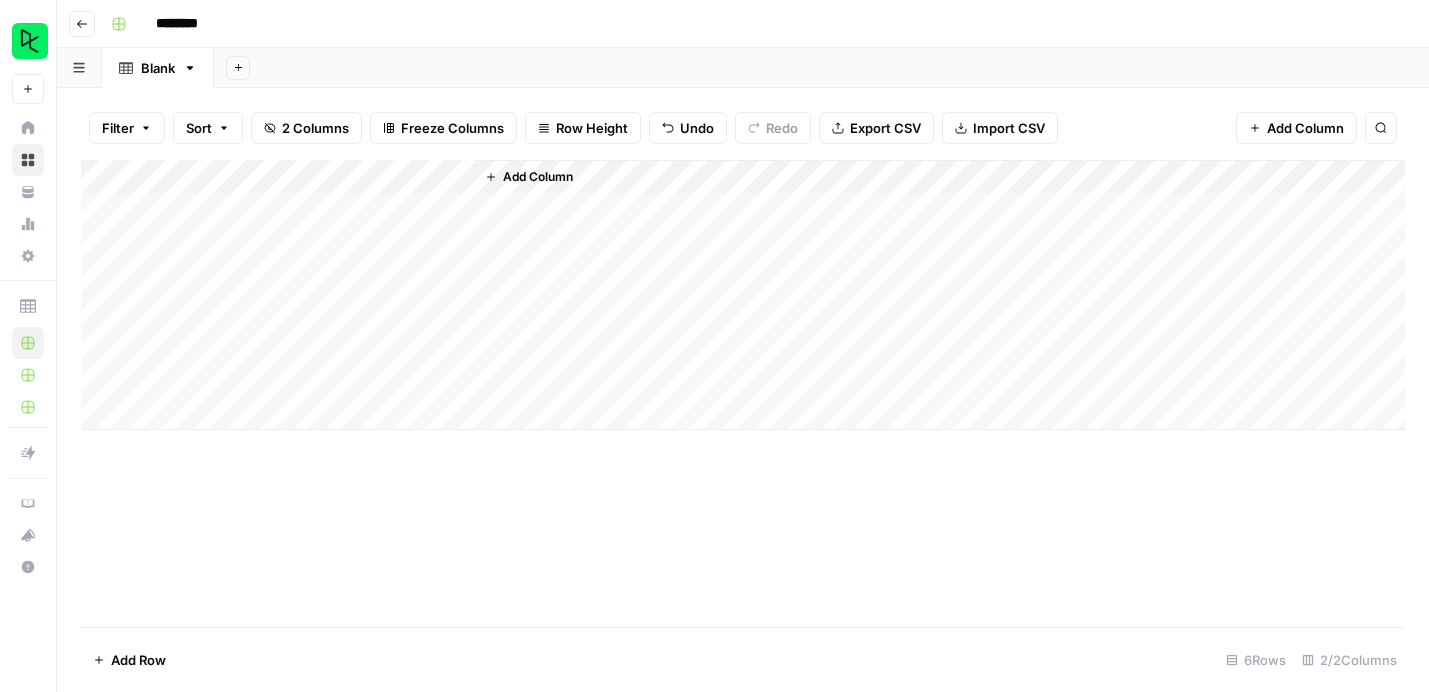 click on "Add Column" at bounding box center (743, 393) 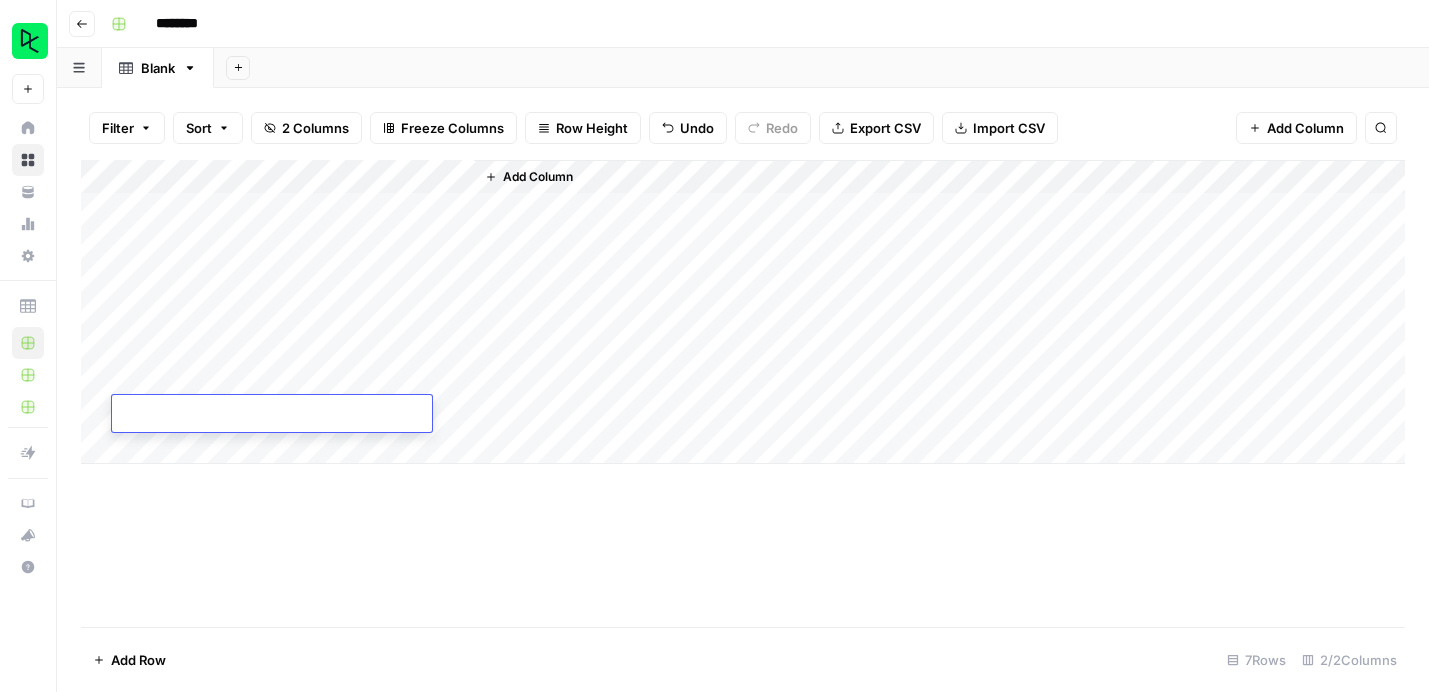 click at bounding box center [272, 415] 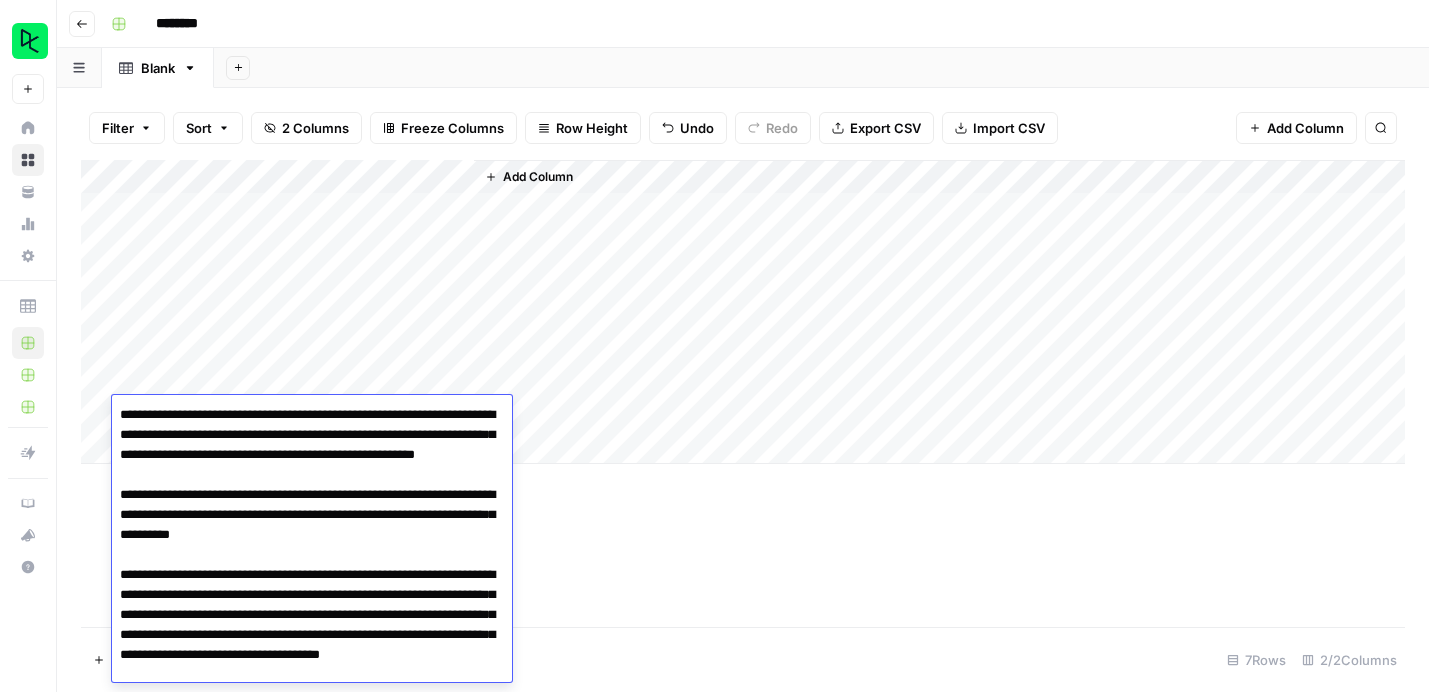 scroll, scrollTop: 200, scrollLeft: 0, axis: vertical 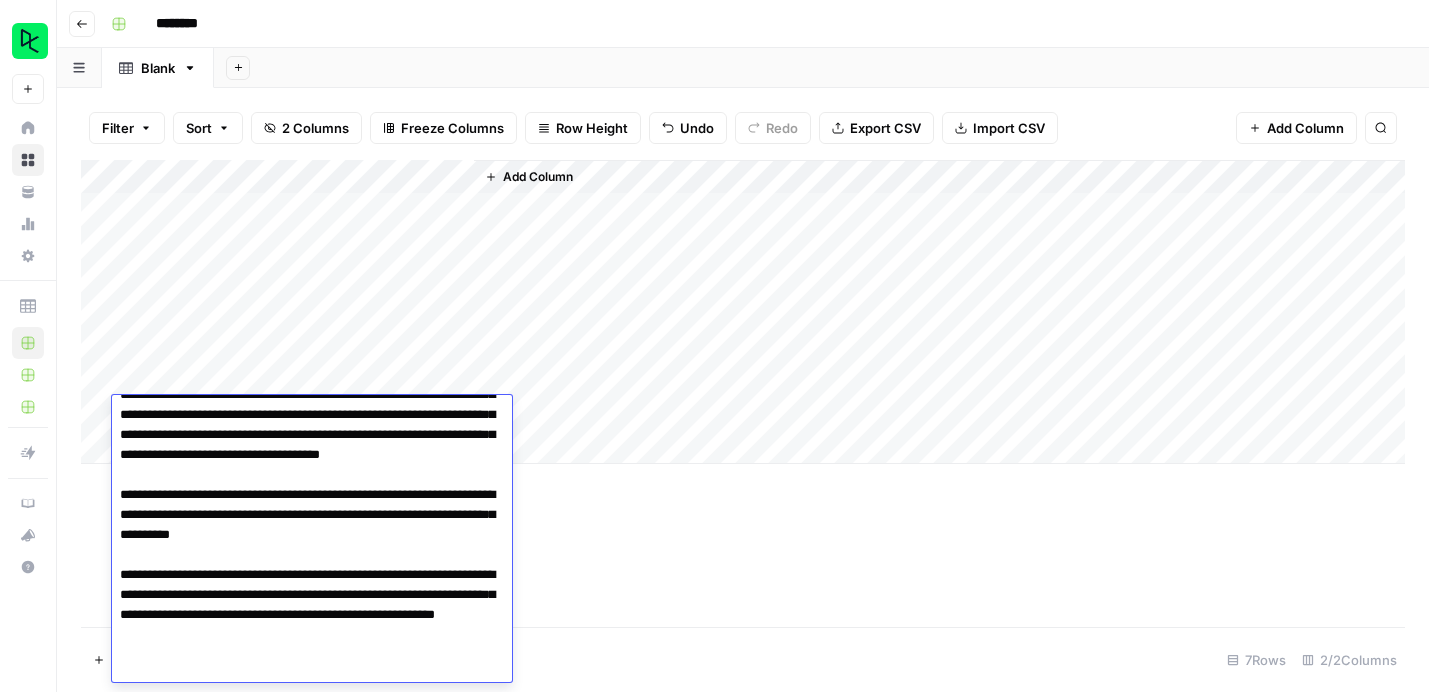 click on "Add Column" at bounding box center (743, 393) 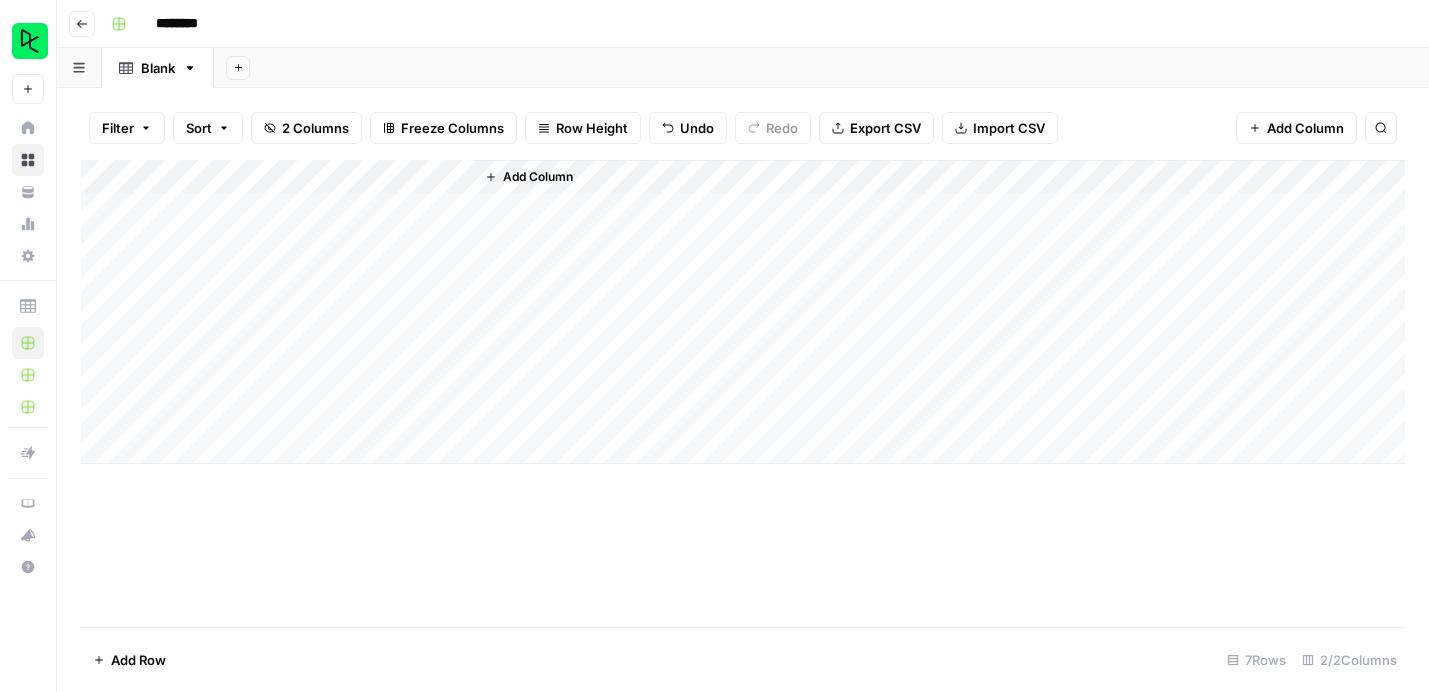 click on "Add Column" at bounding box center (743, 312) 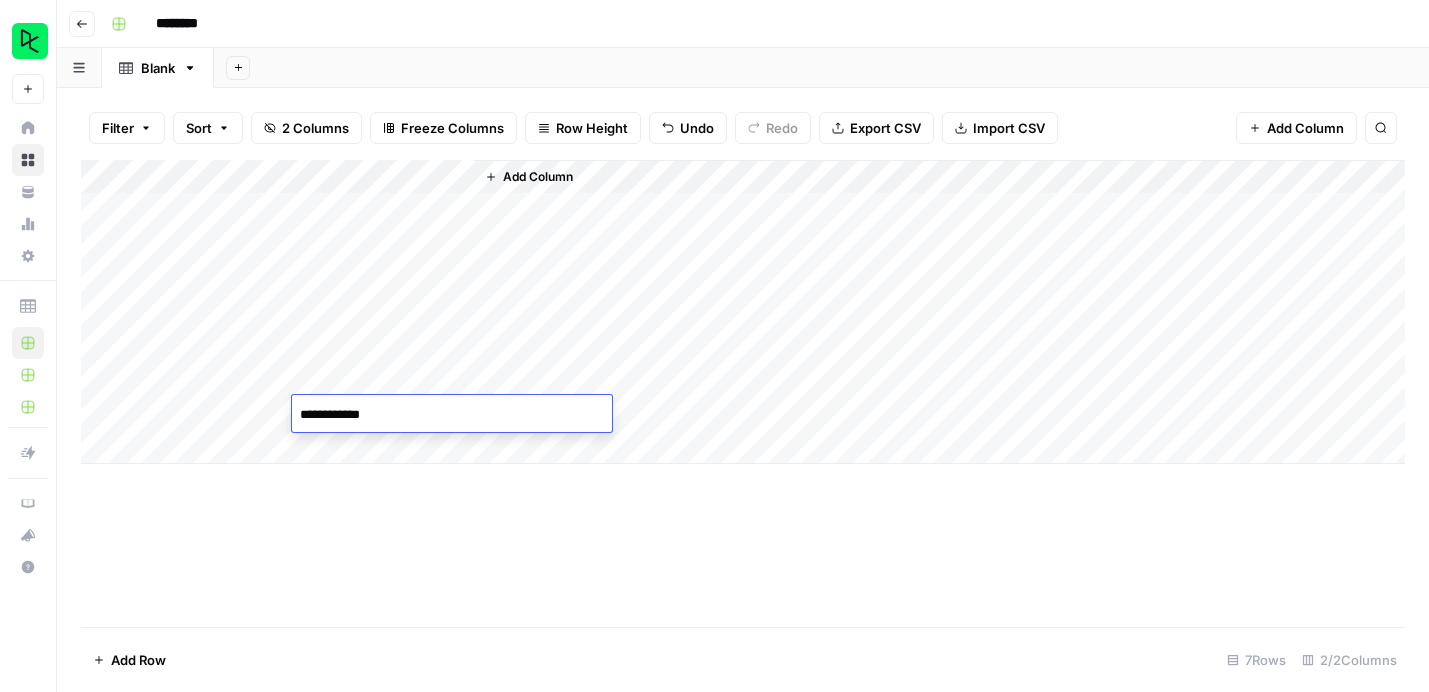 type on "**********" 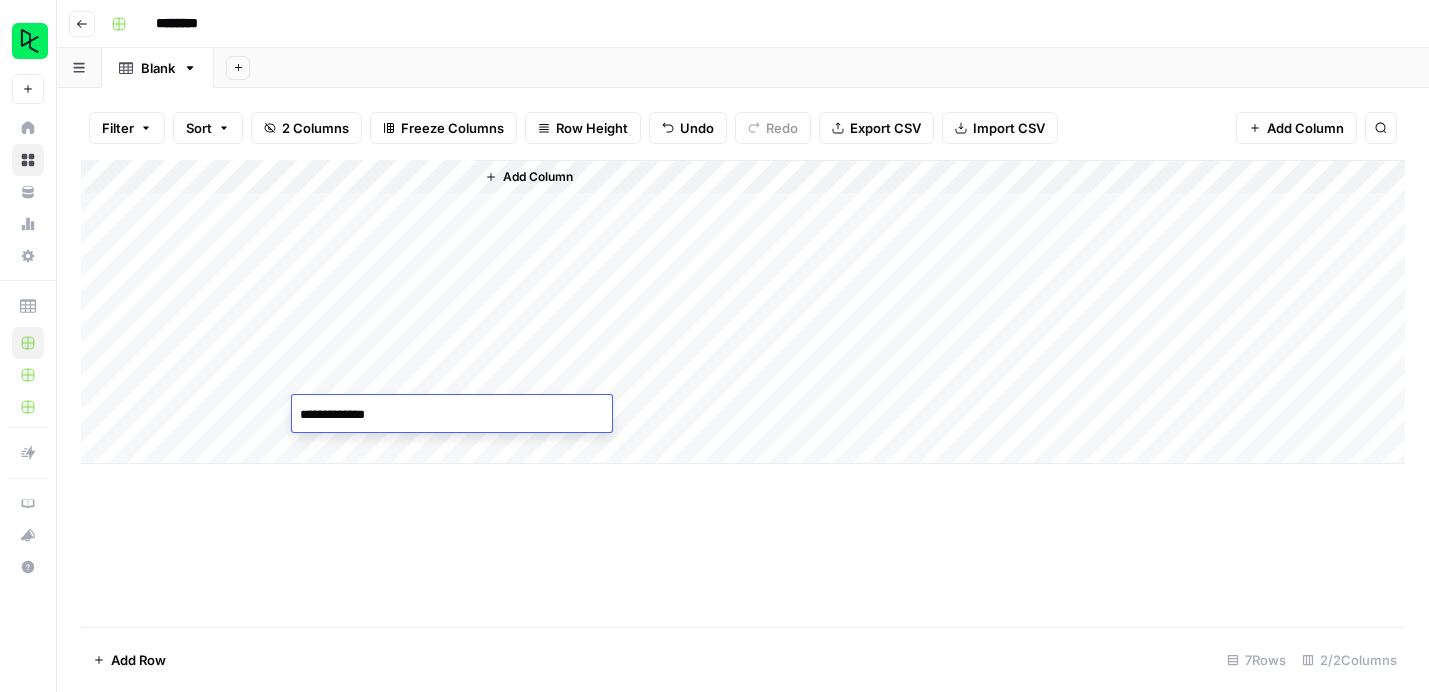 click on "Add Column" at bounding box center (743, 393) 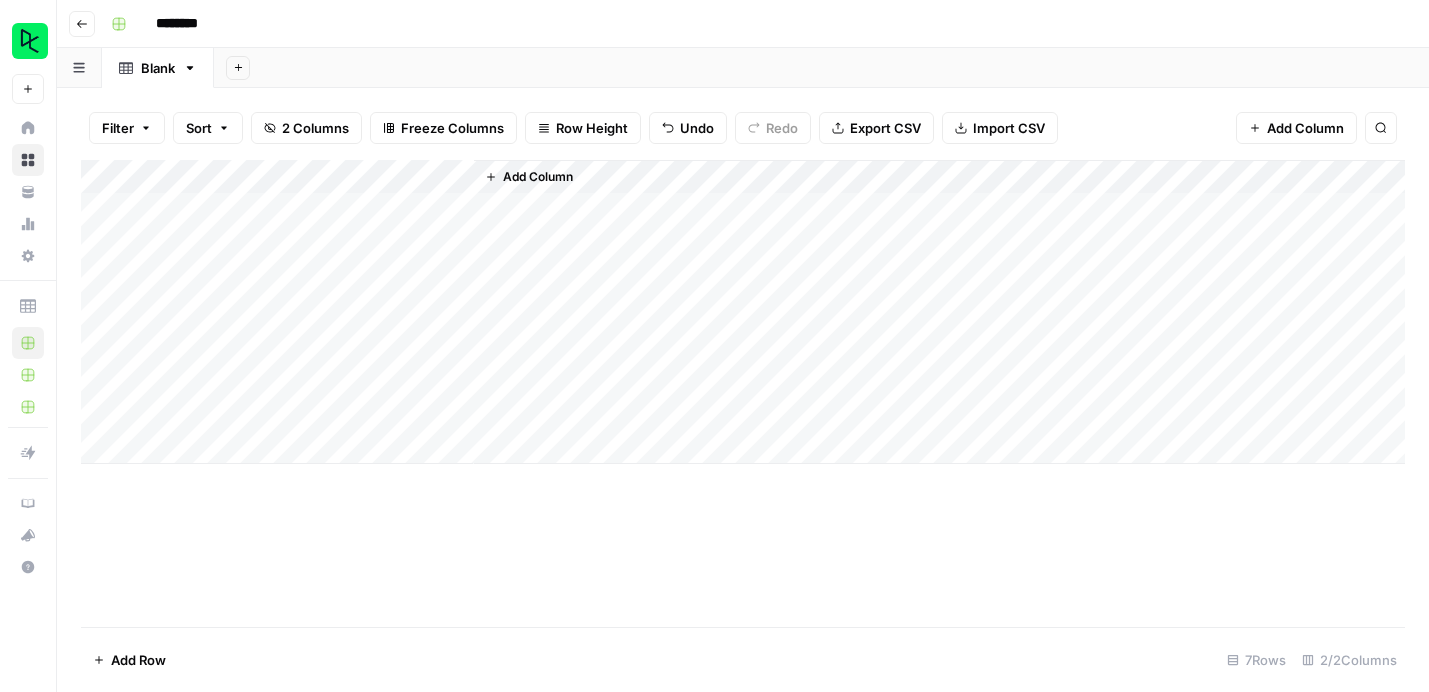 click on "Add Column" at bounding box center (743, 312) 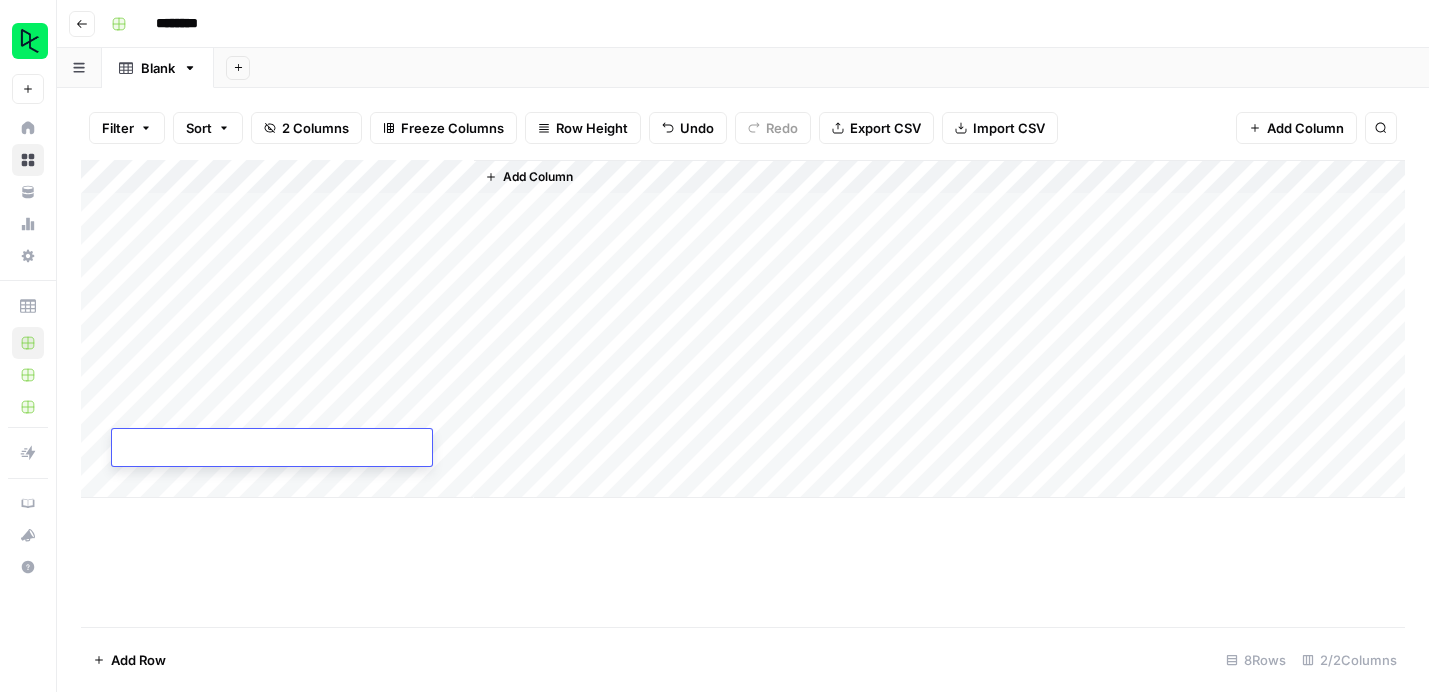 type on "**********" 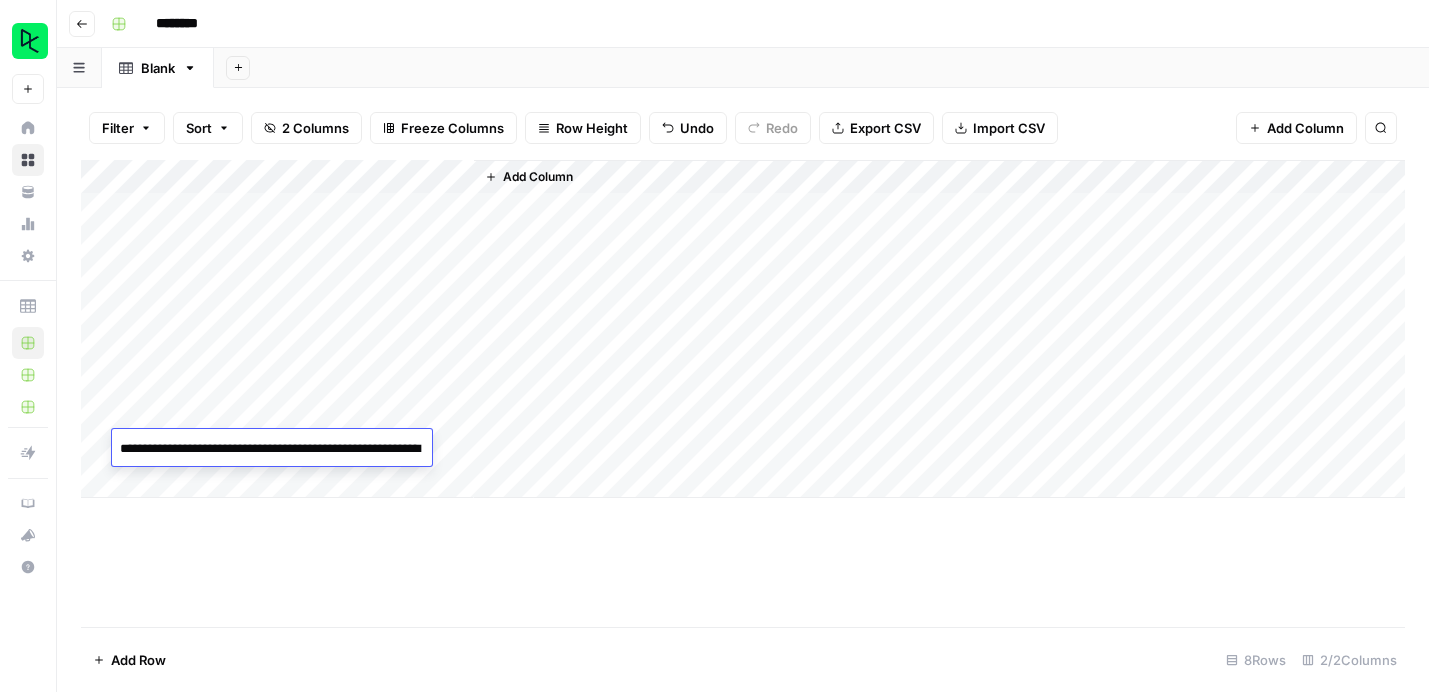 scroll, scrollTop: 494, scrollLeft: 0, axis: vertical 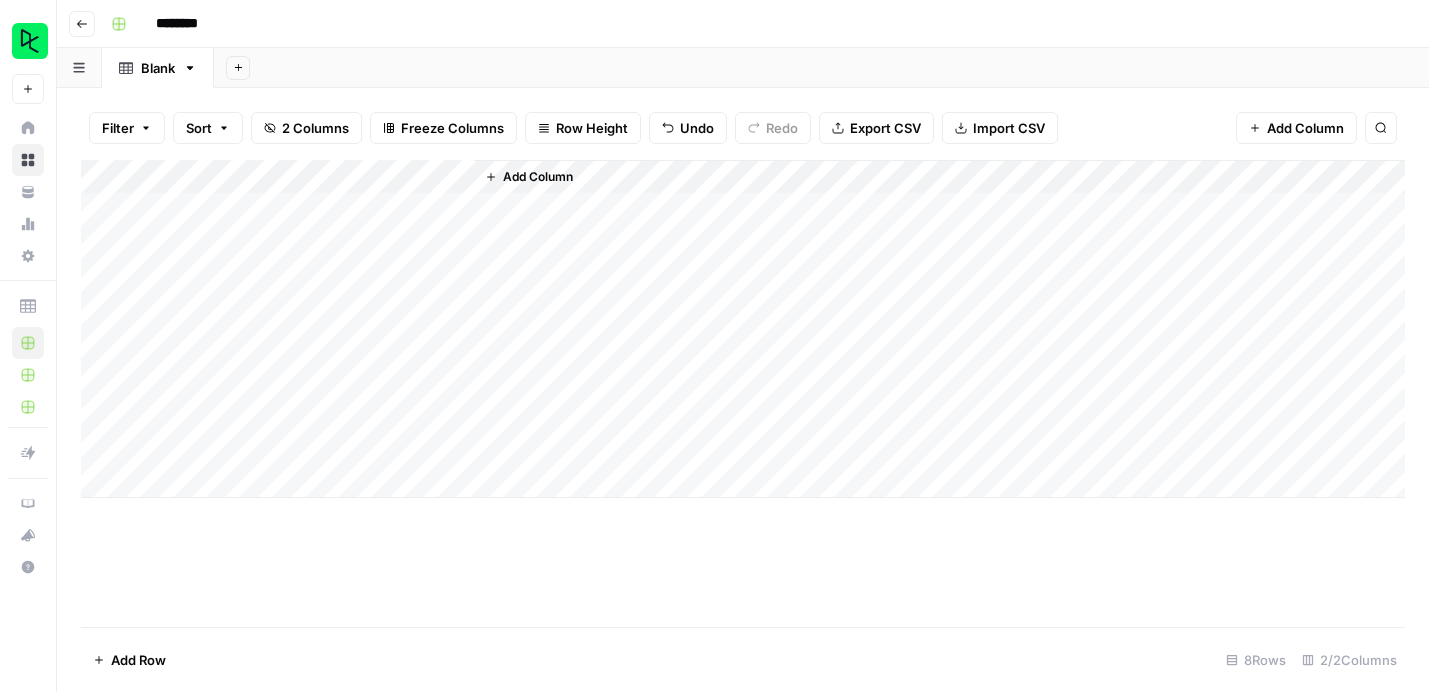 click on "Add Column" at bounding box center (743, 393) 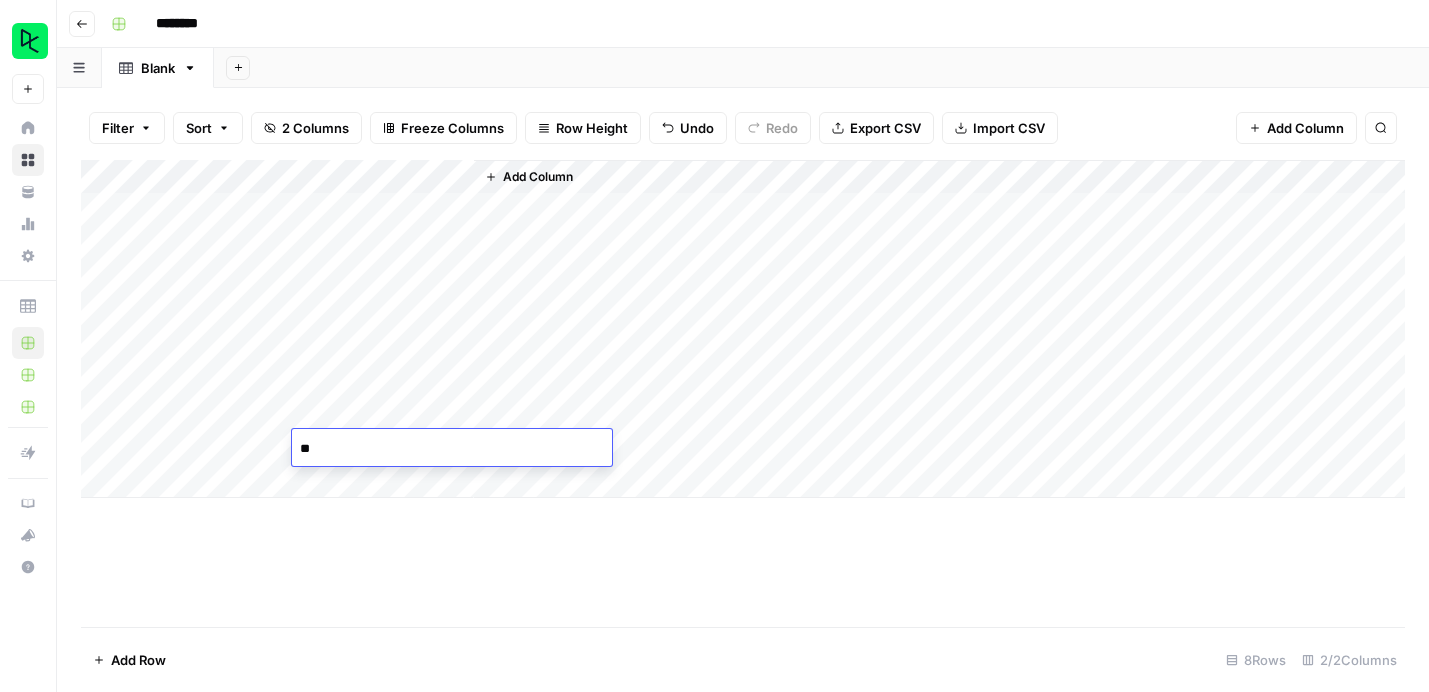 type on "*" 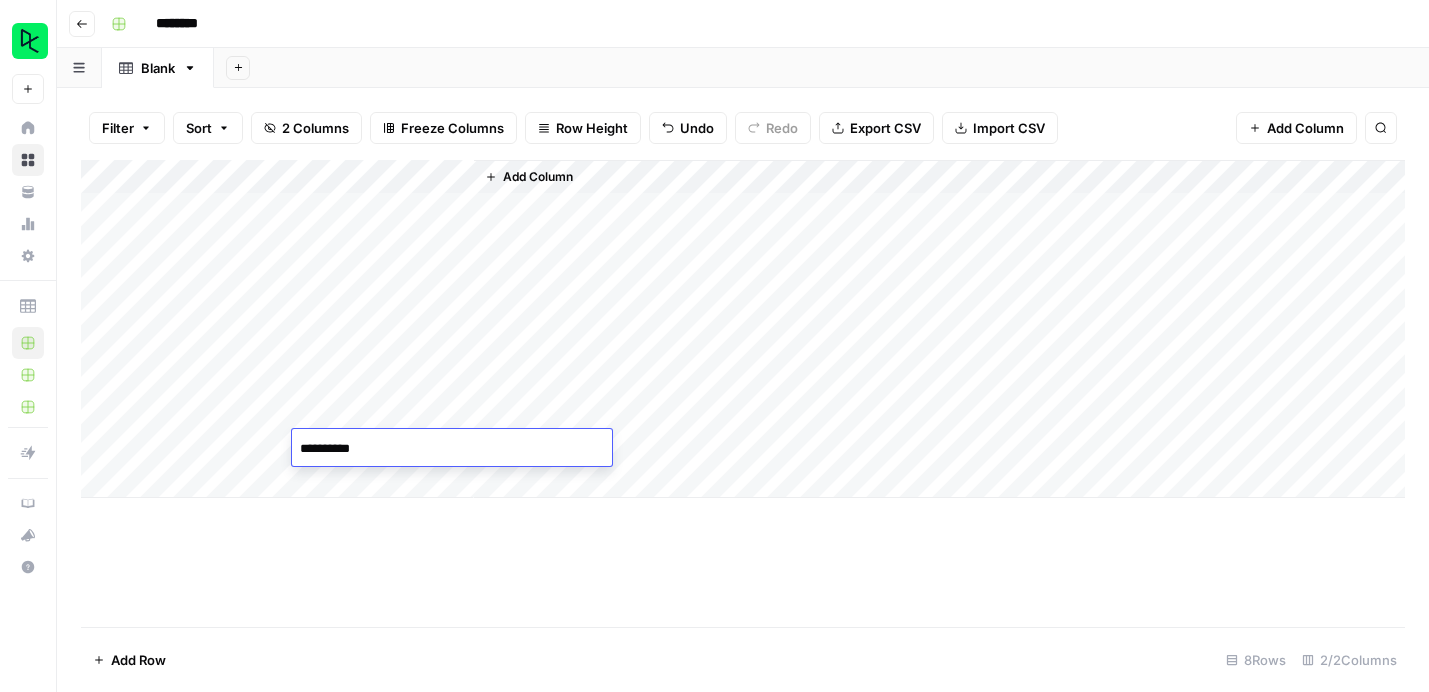 type on "**********" 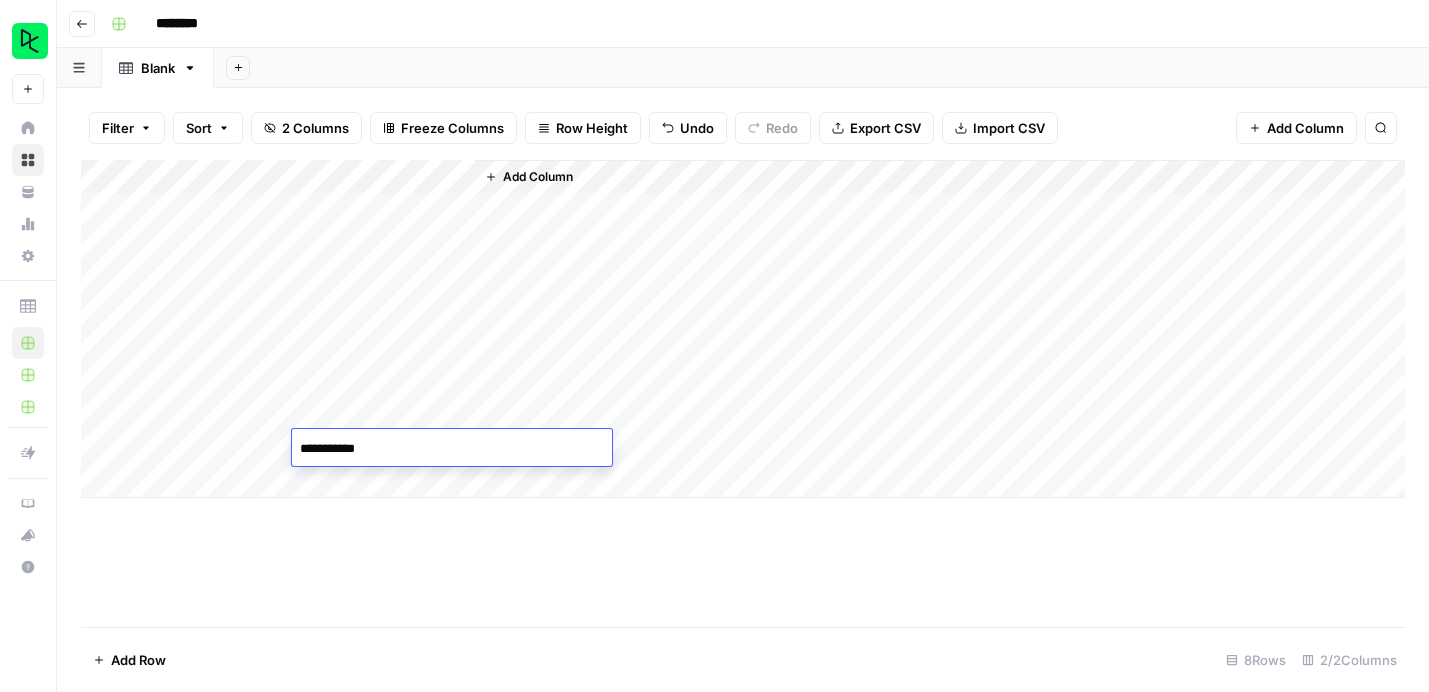 click on "Add Column" at bounding box center [743, 393] 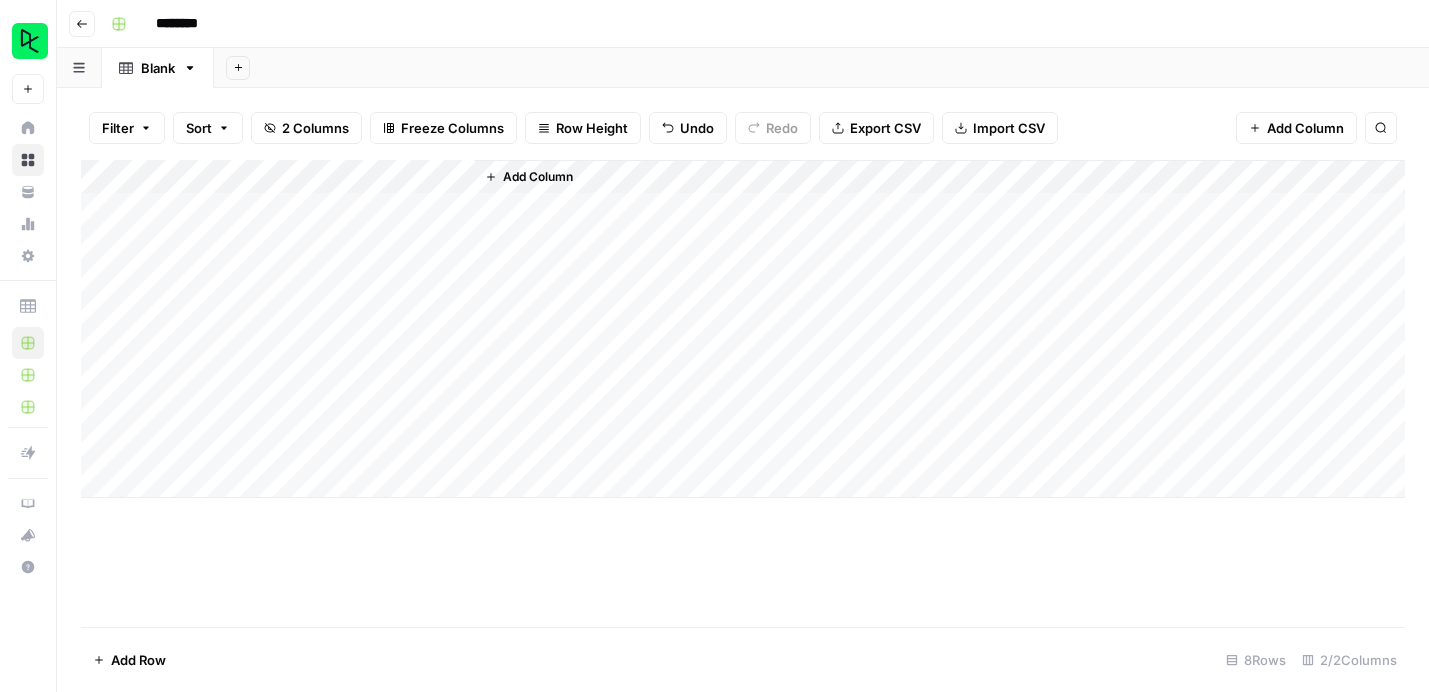 click on "Add Column" at bounding box center (743, 329) 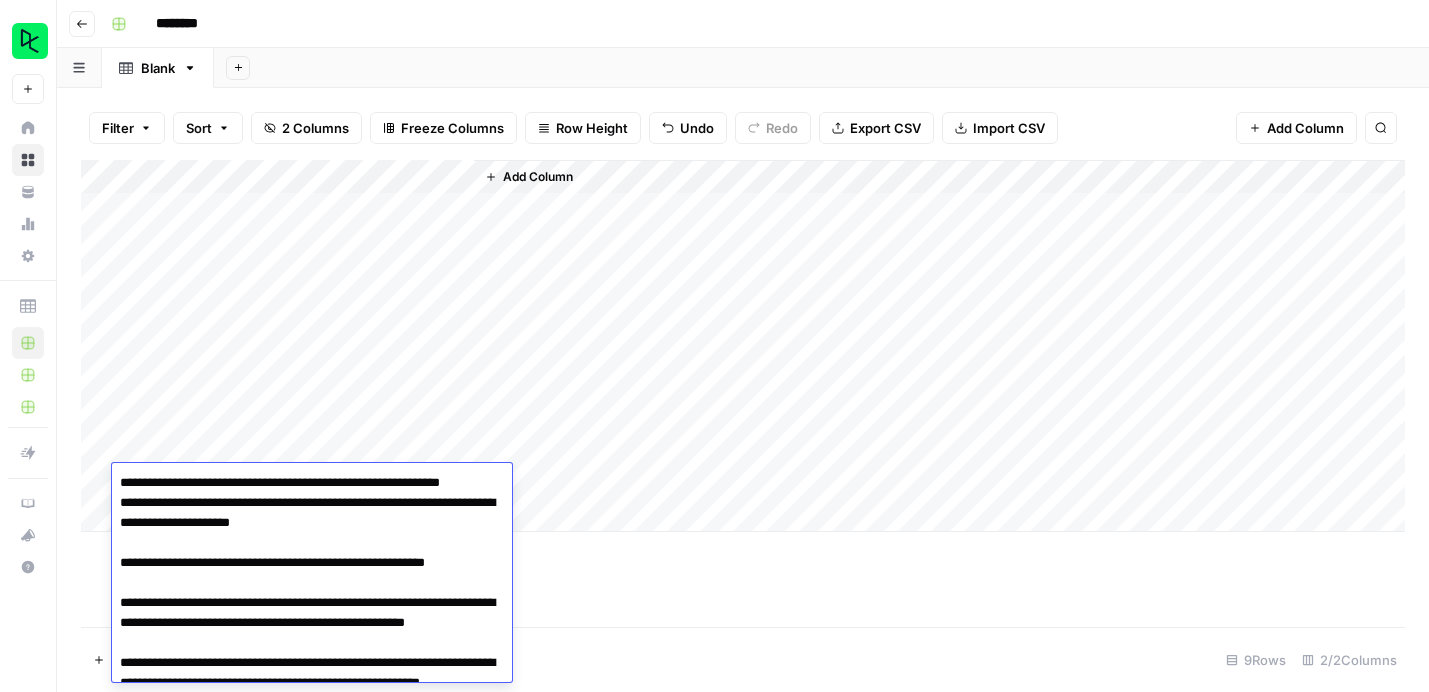 scroll, scrollTop: 828, scrollLeft: 0, axis: vertical 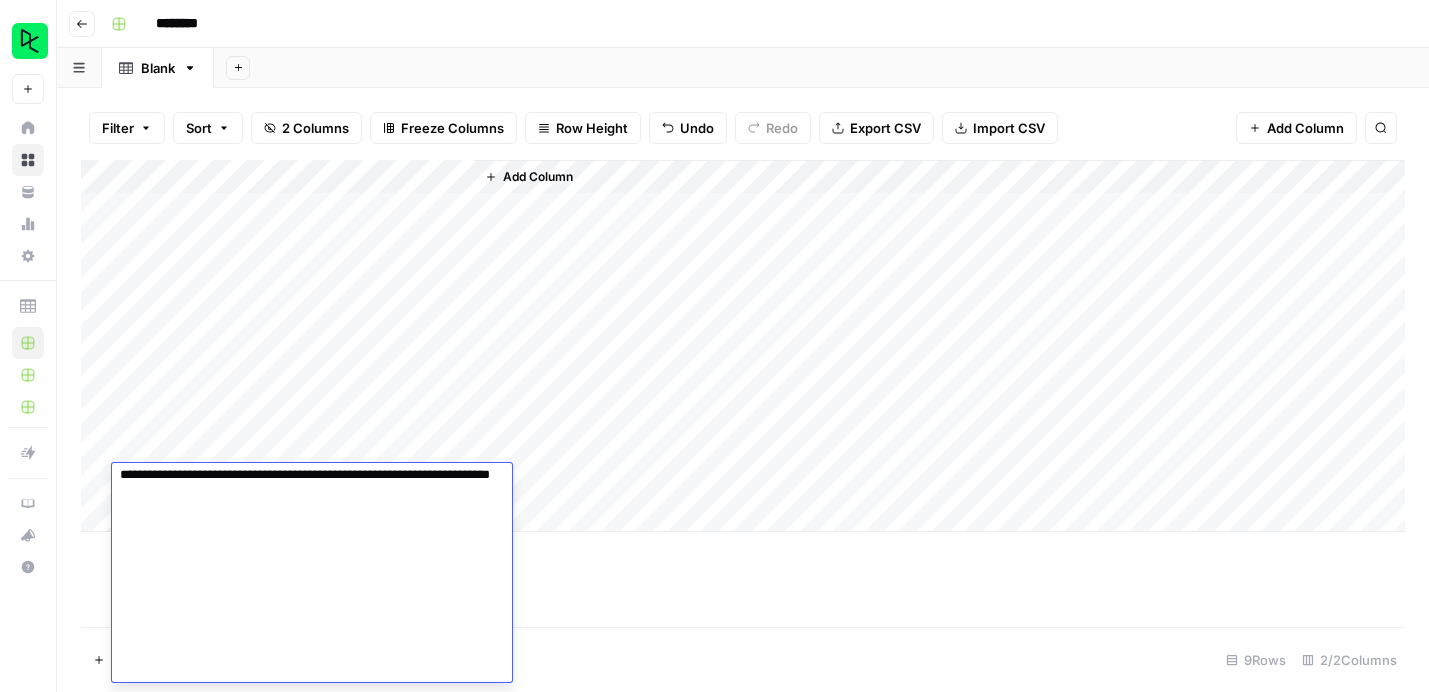 type on "**********" 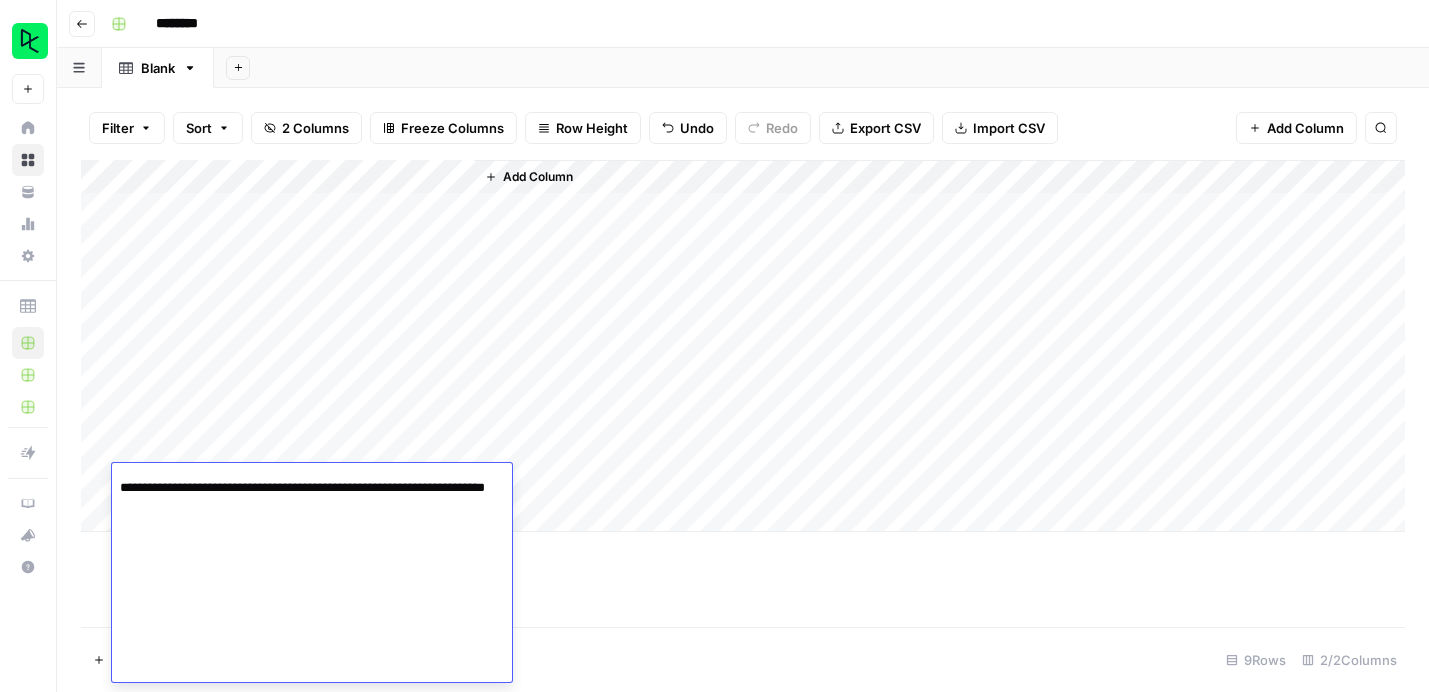 scroll, scrollTop: 815, scrollLeft: 0, axis: vertical 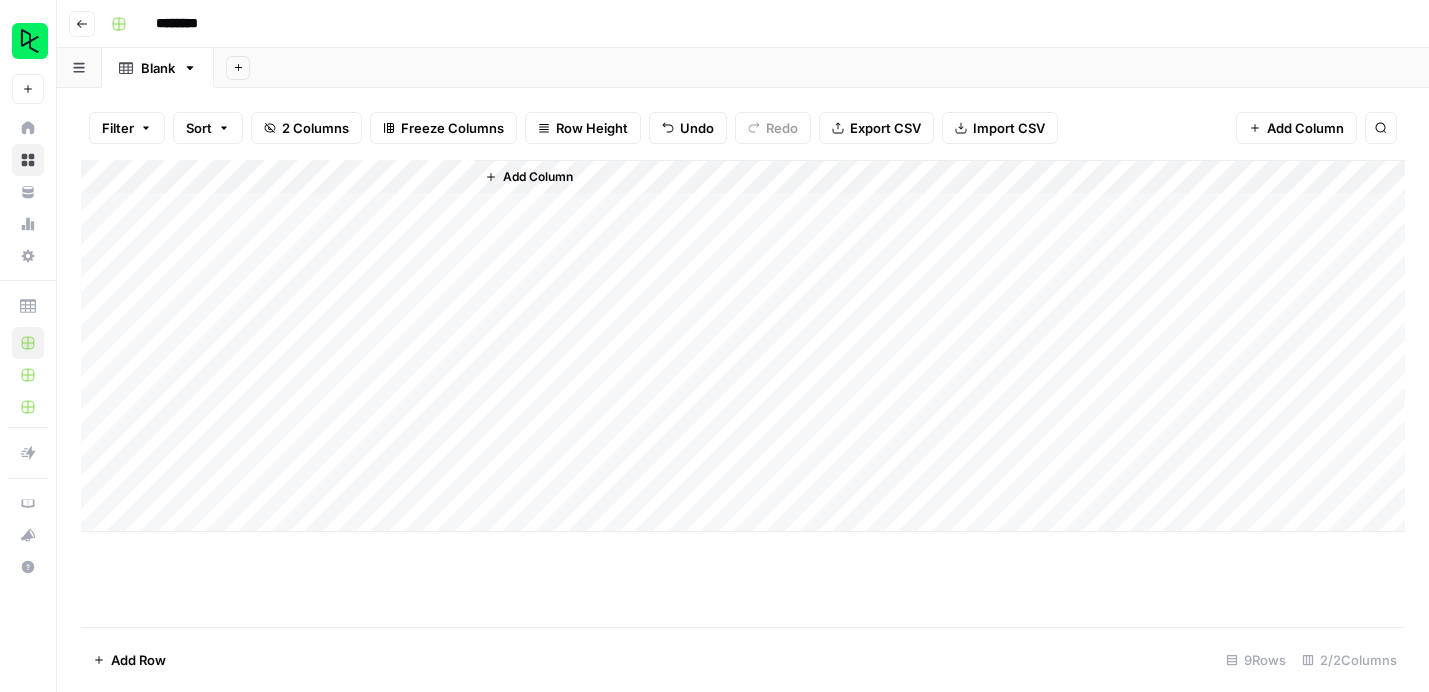 click on "Add Column" at bounding box center (743, 346) 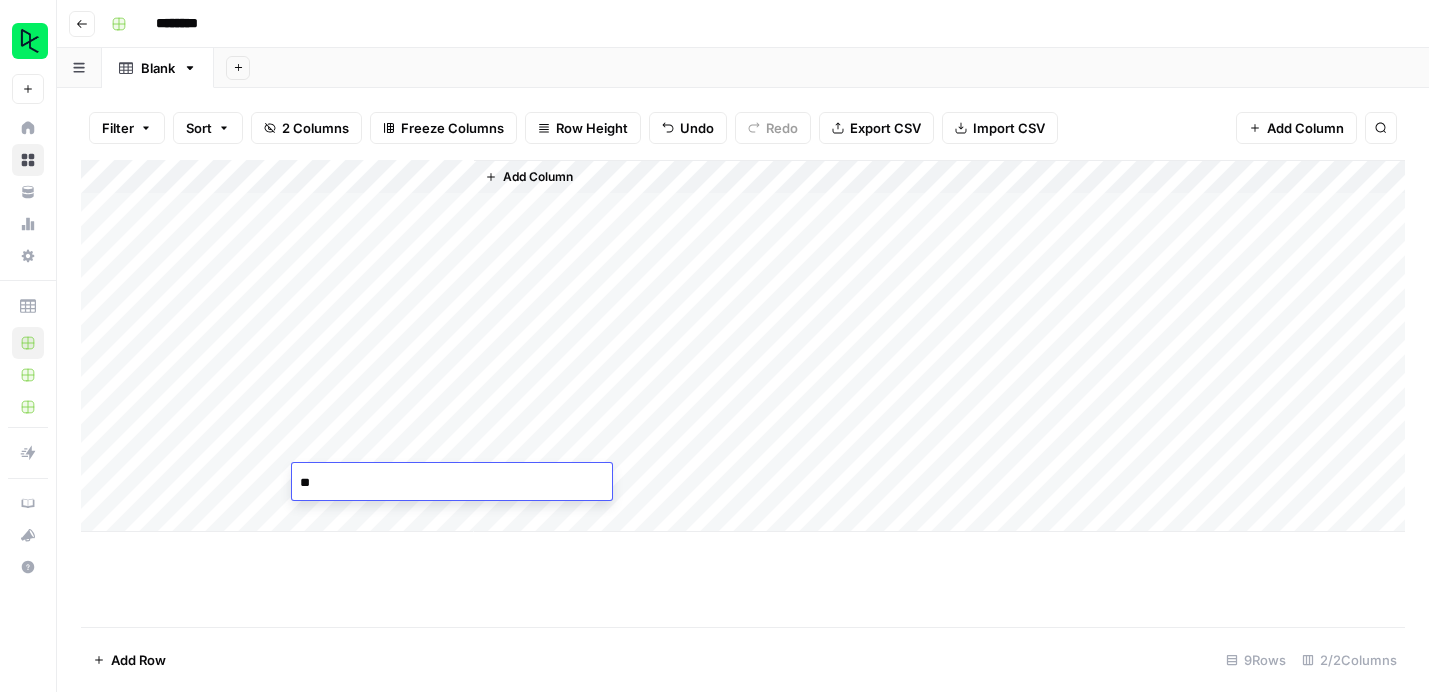 type on "*" 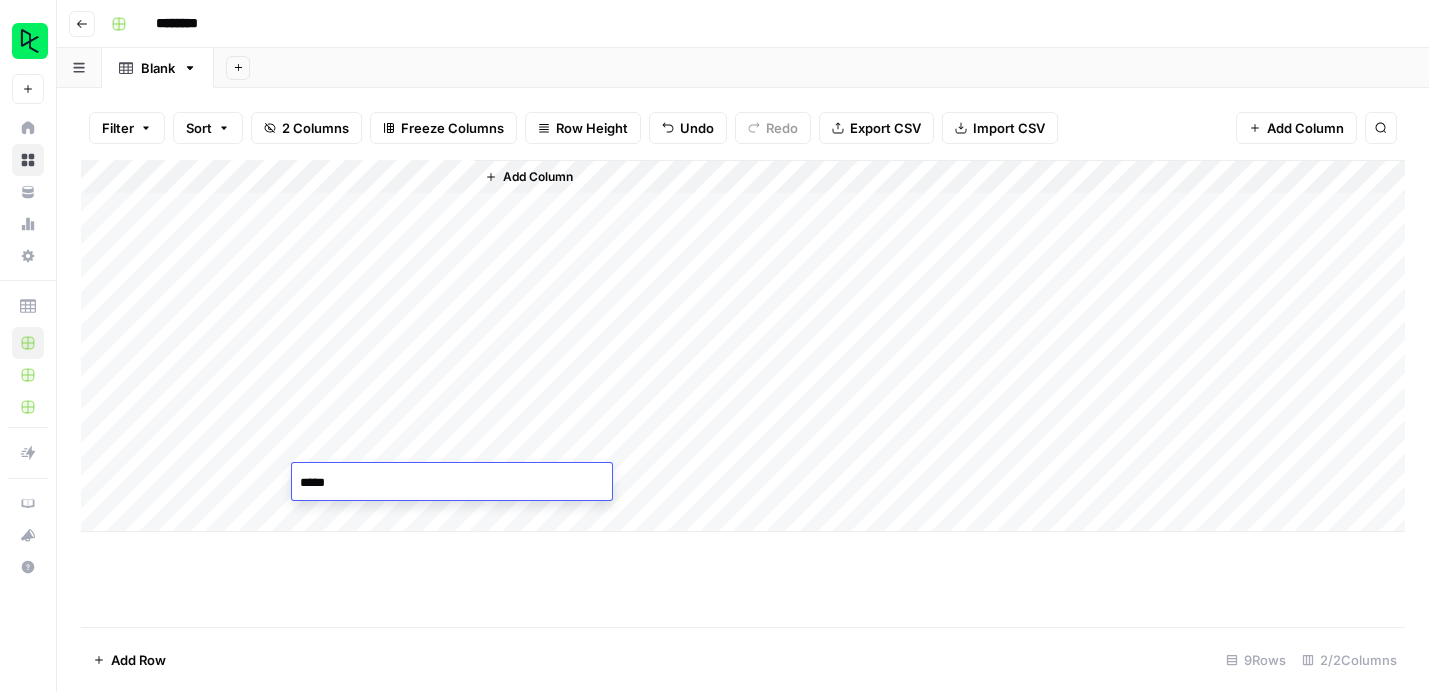 type on "******" 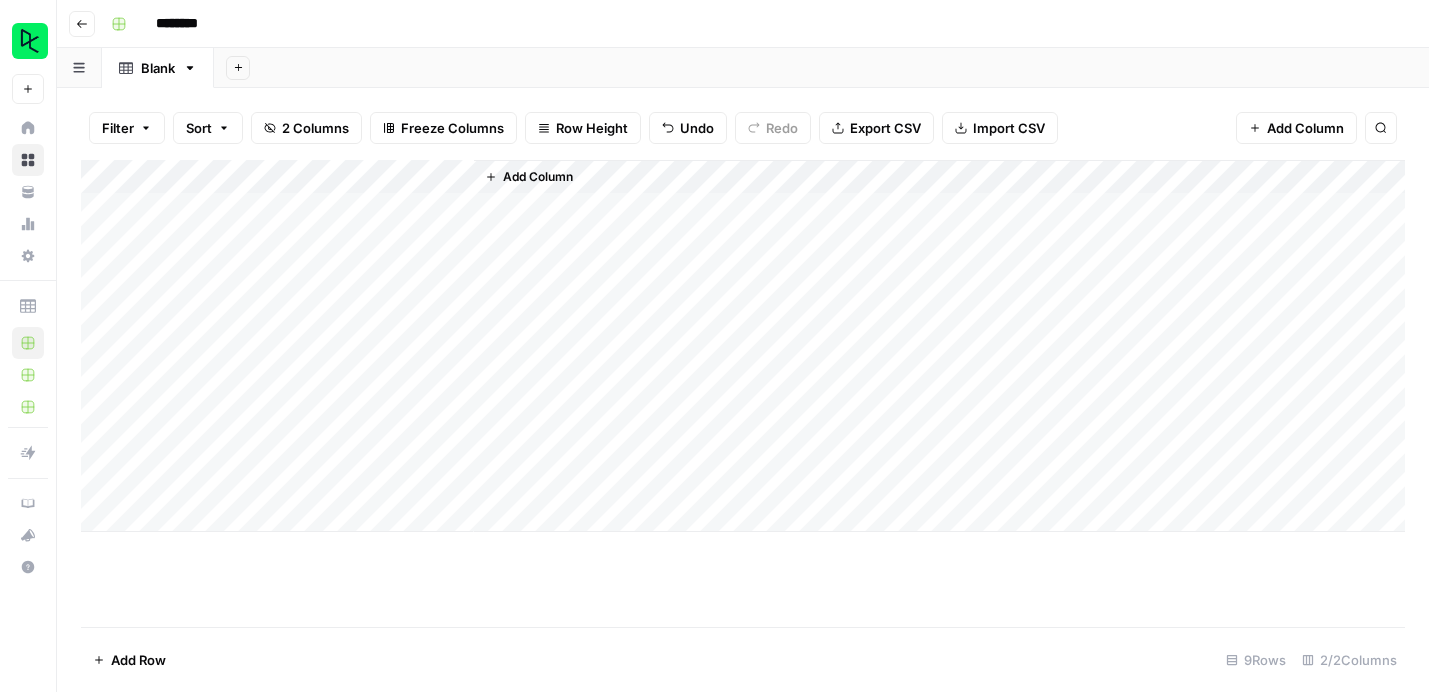 click on "********" at bounding box center [203, 24] 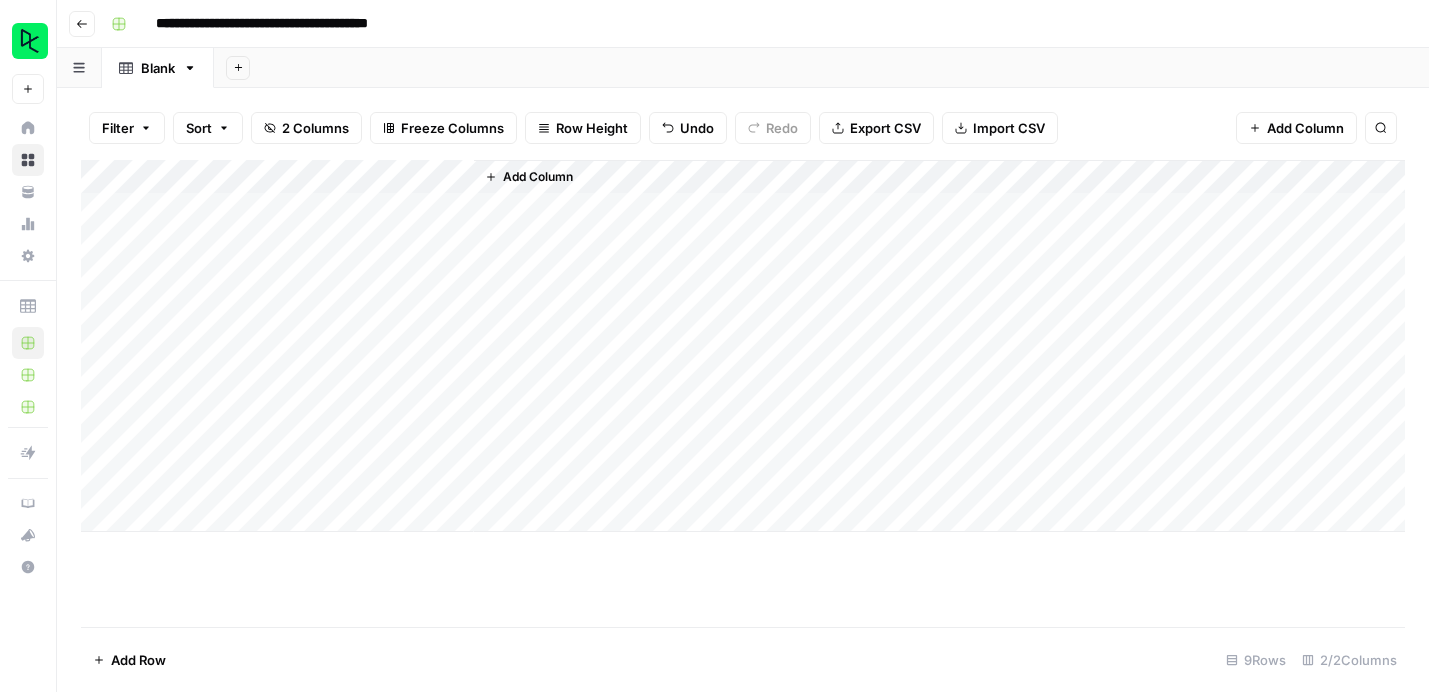 type on "**********" 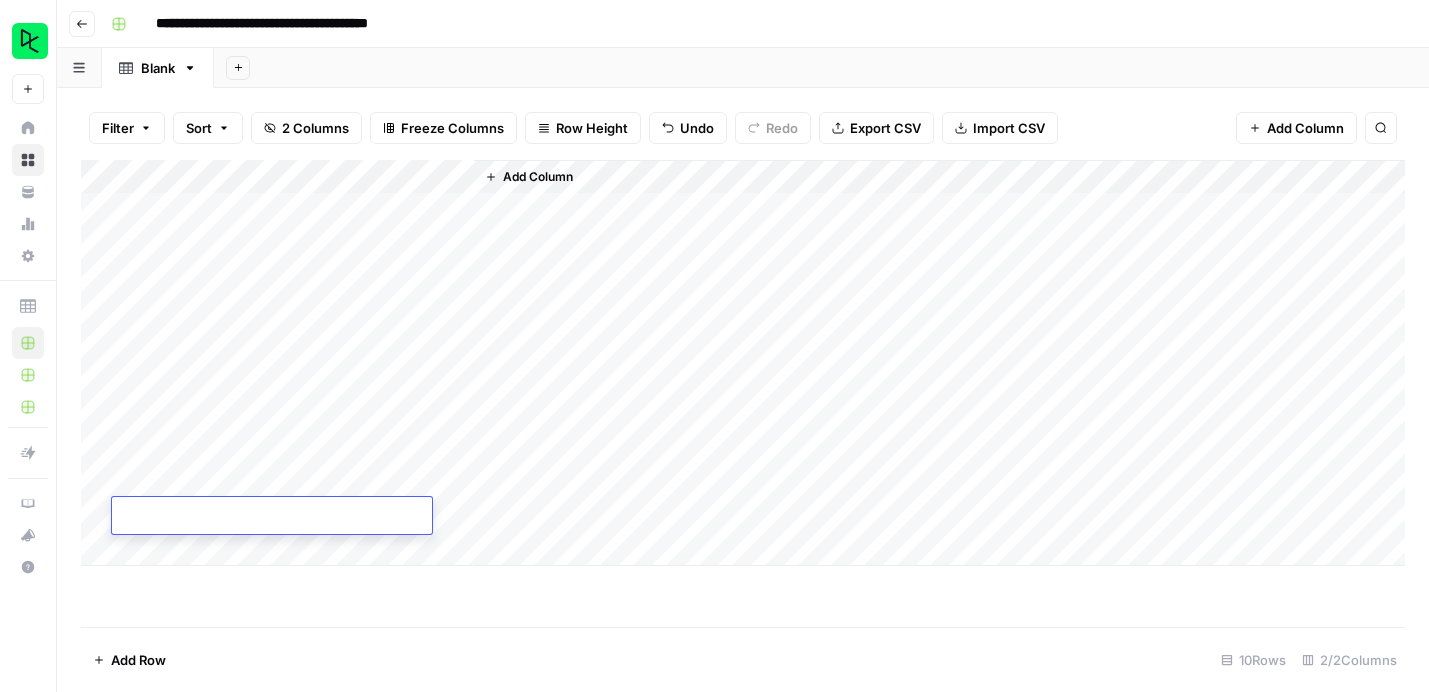 type on "**********" 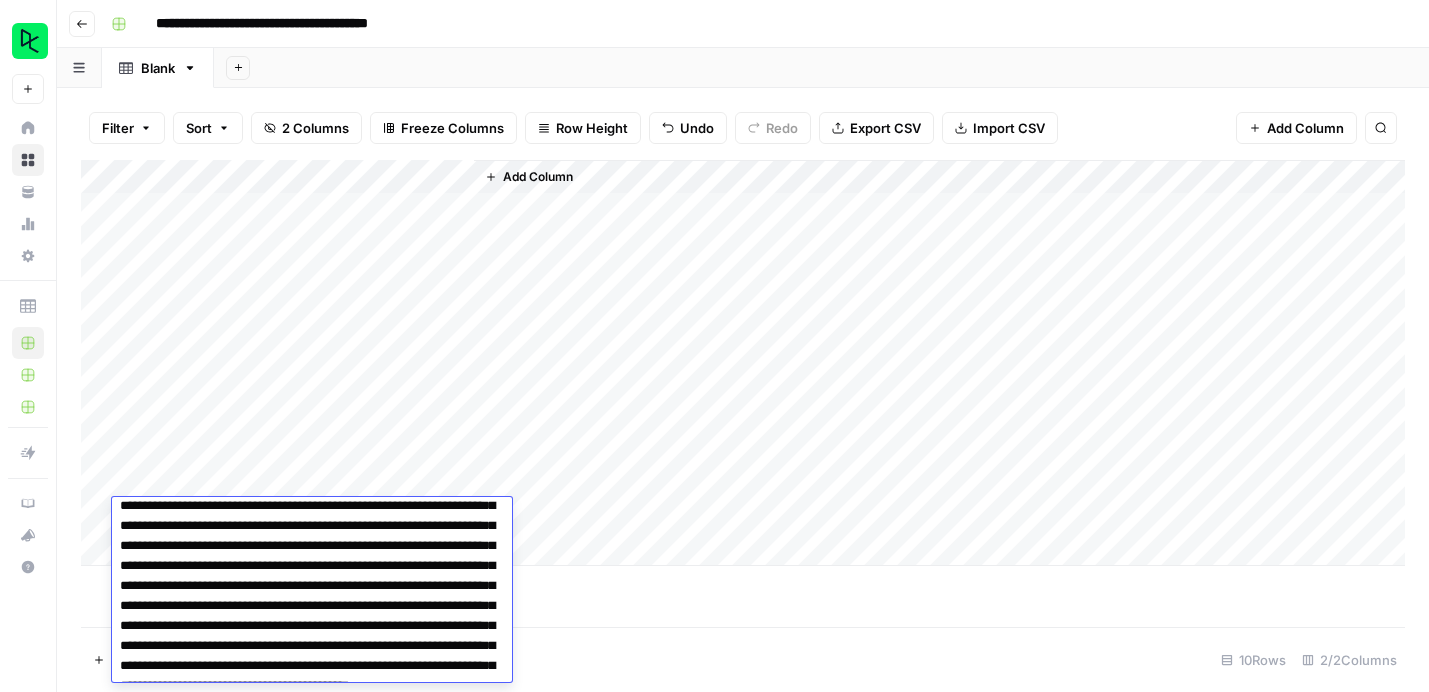 scroll, scrollTop: 0, scrollLeft: 0, axis: both 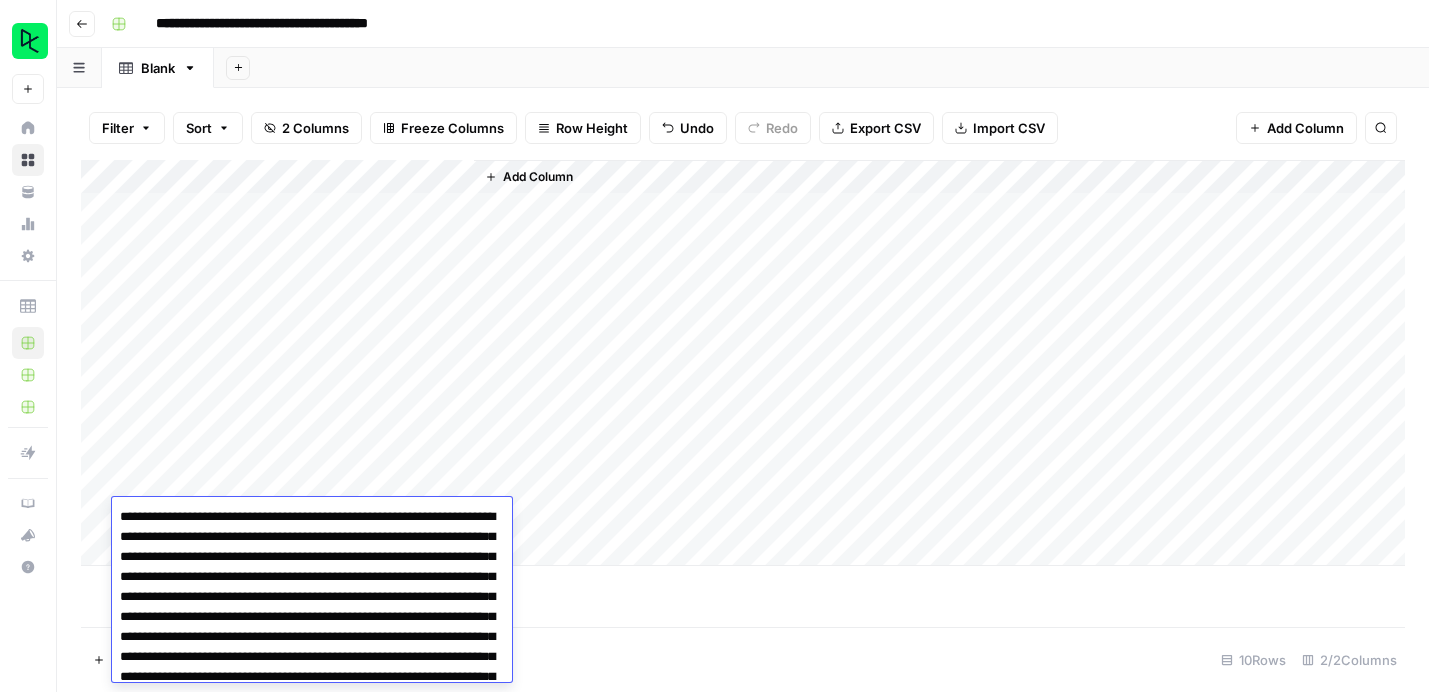 click on "Add Row 10  Rows 2/2  Columns" at bounding box center (743, 659) 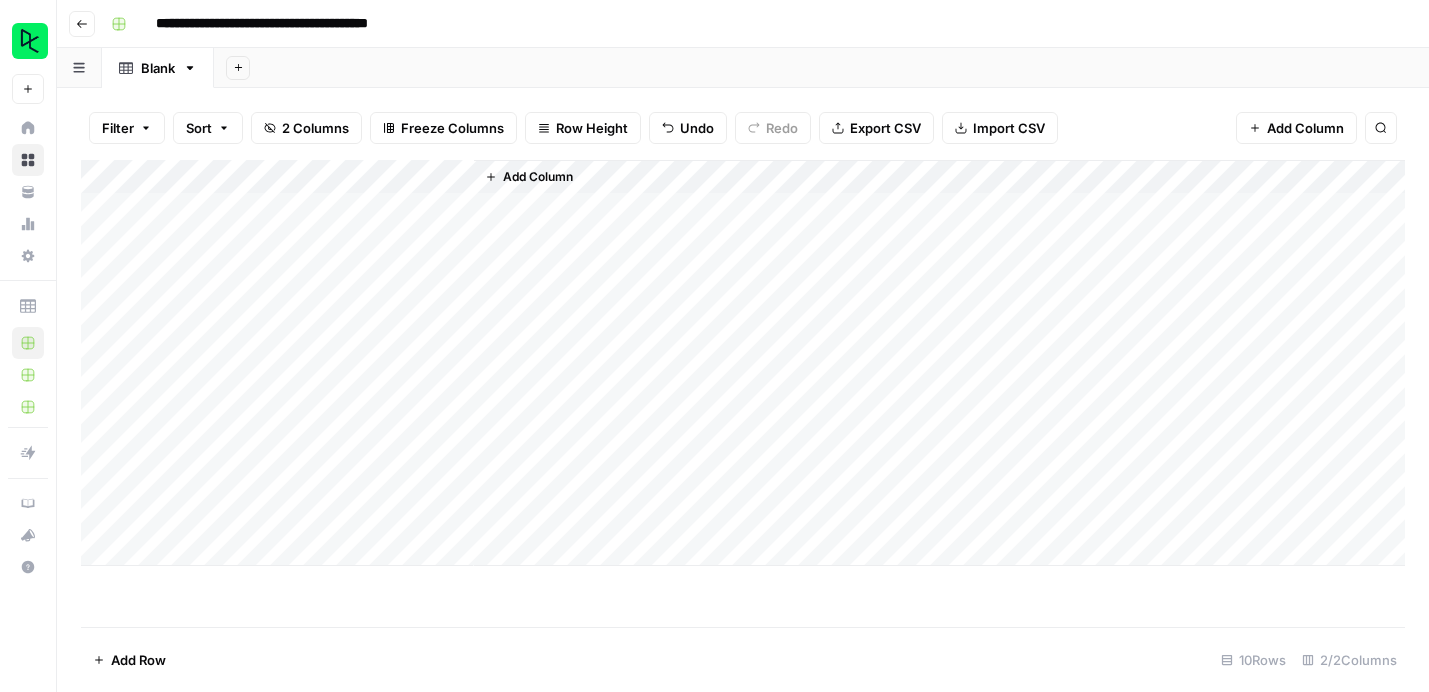 click on "Add Column" at bounding box center (743, 363) 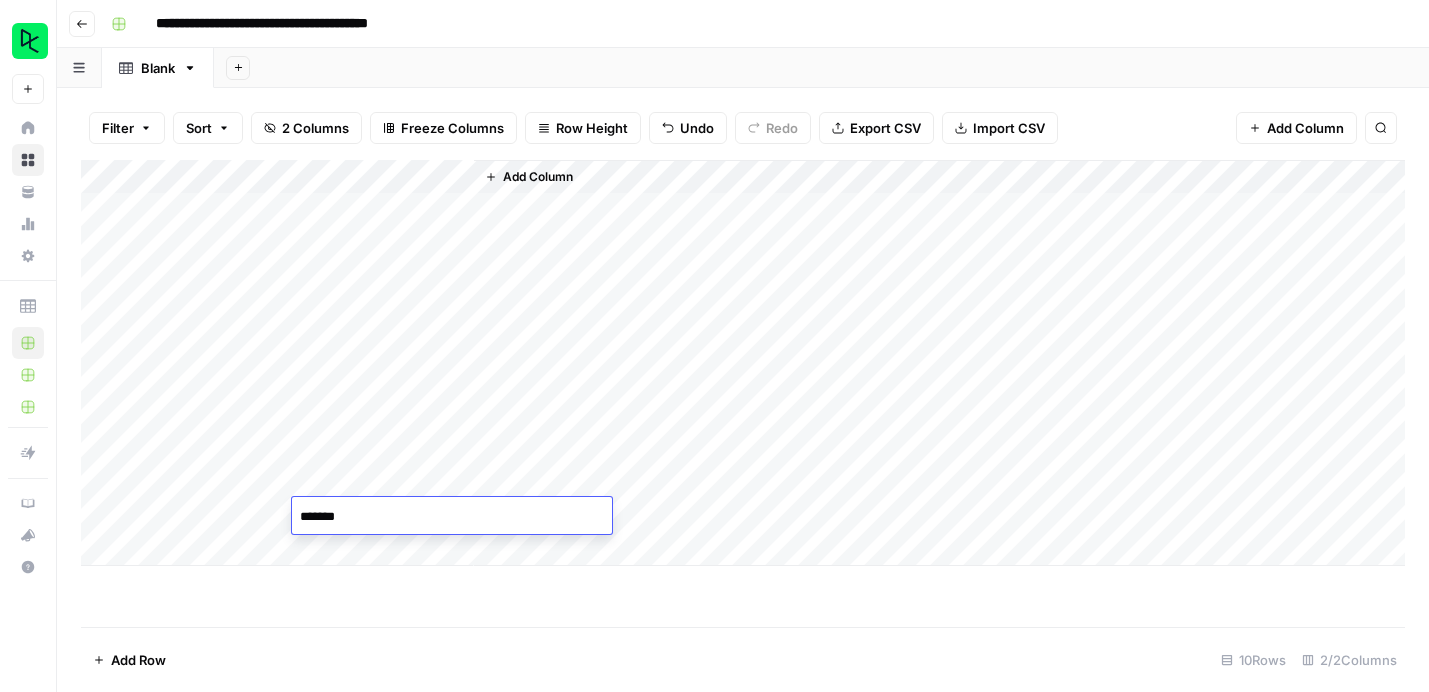 type on "********" 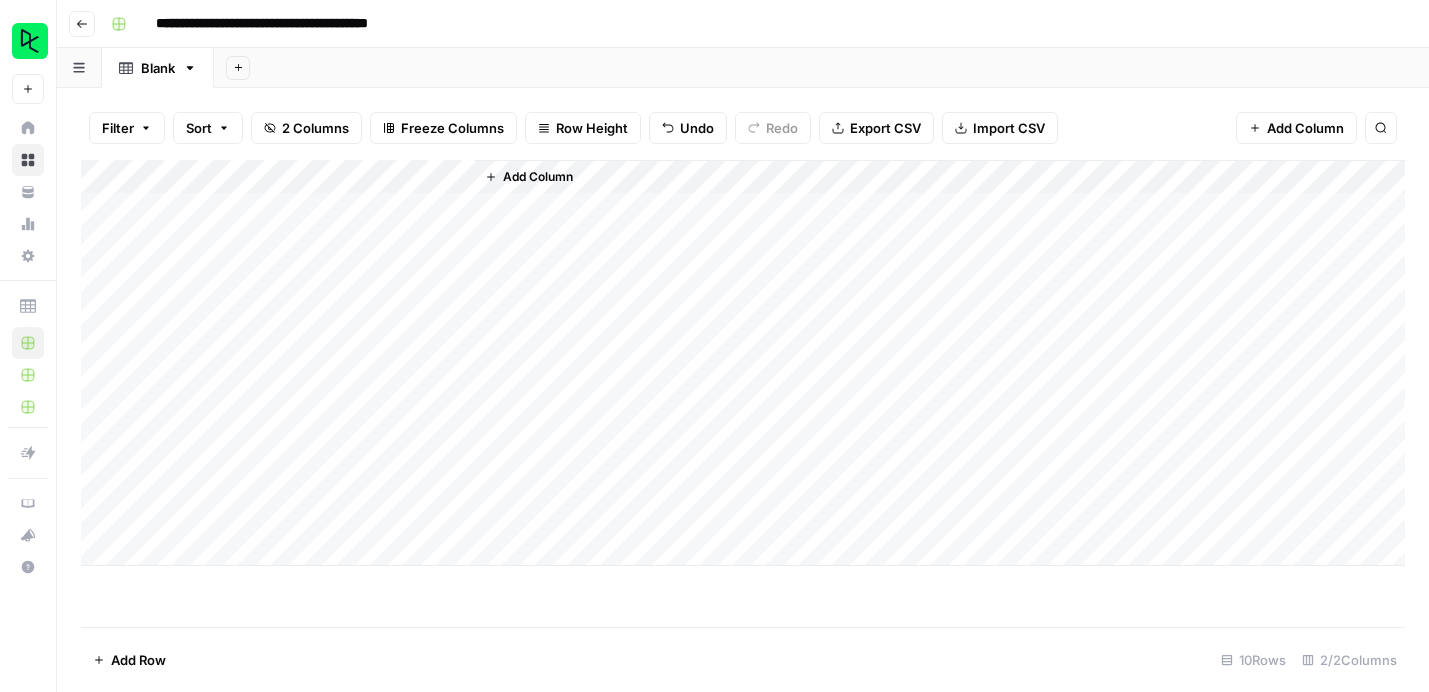 click on "Add Column" at bounding box center (743, 363) 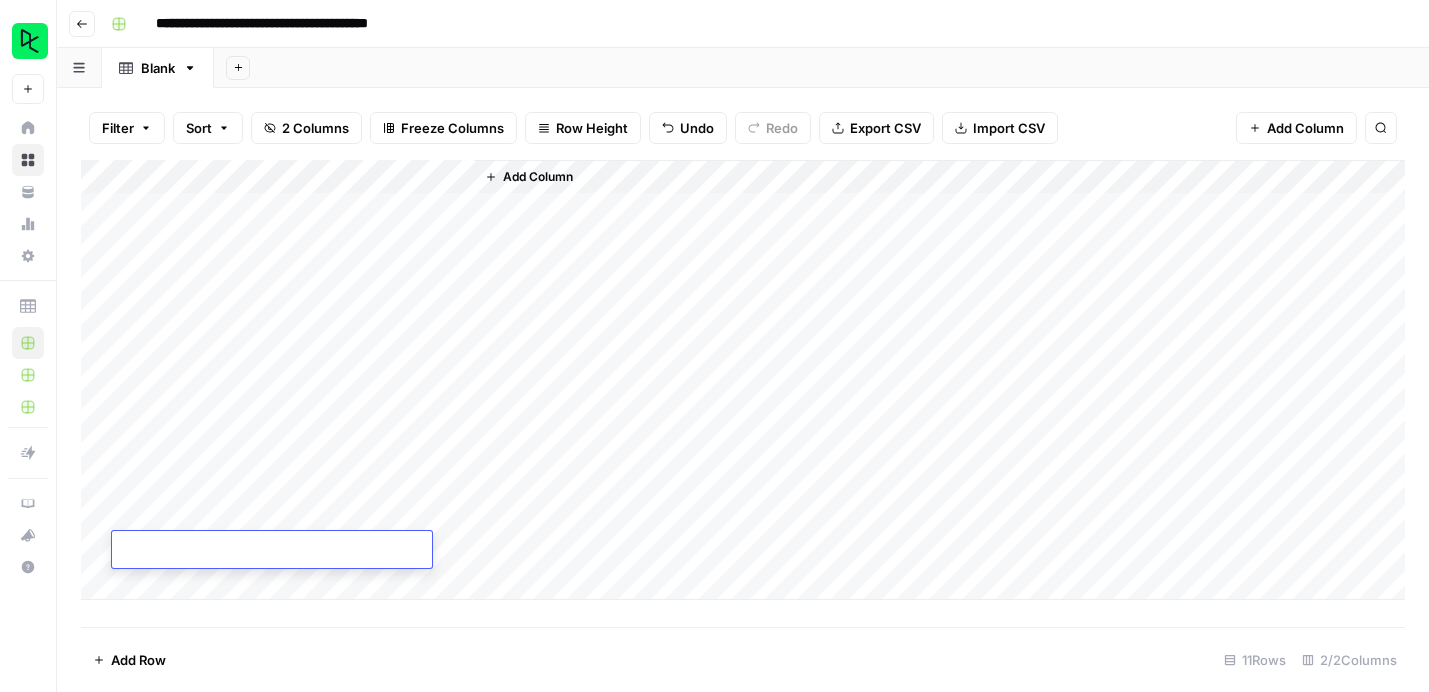 type on "**********" 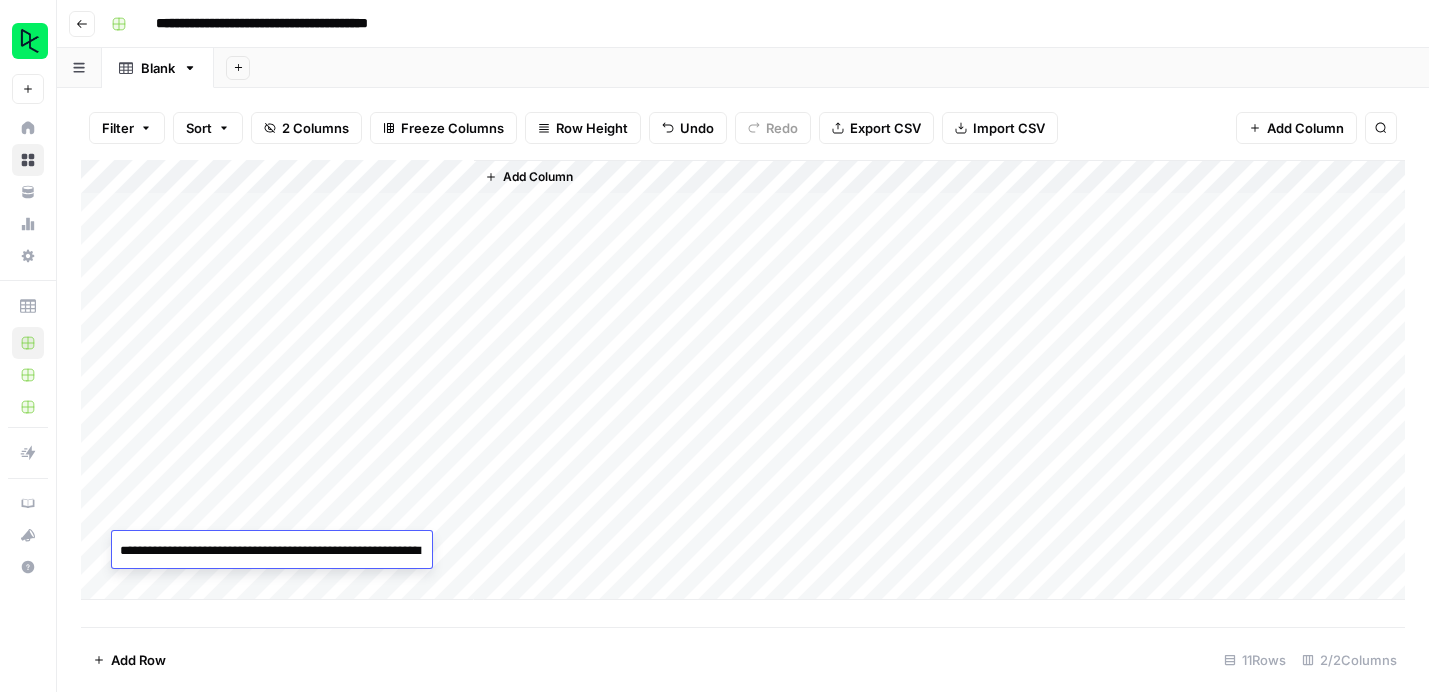 scroll, scrollTop: 336, scrollLeft: 0, axis: vertical 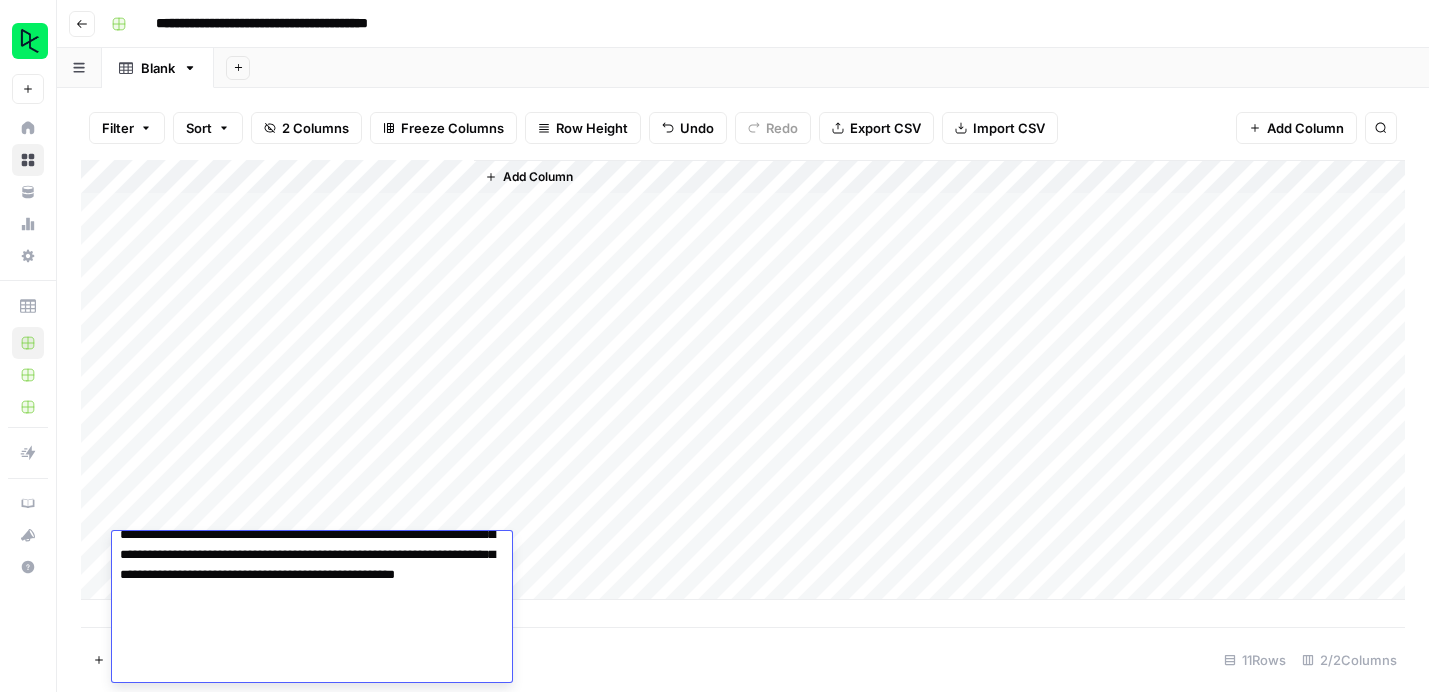 click on "Add Column" at bounding box center (939, 380) 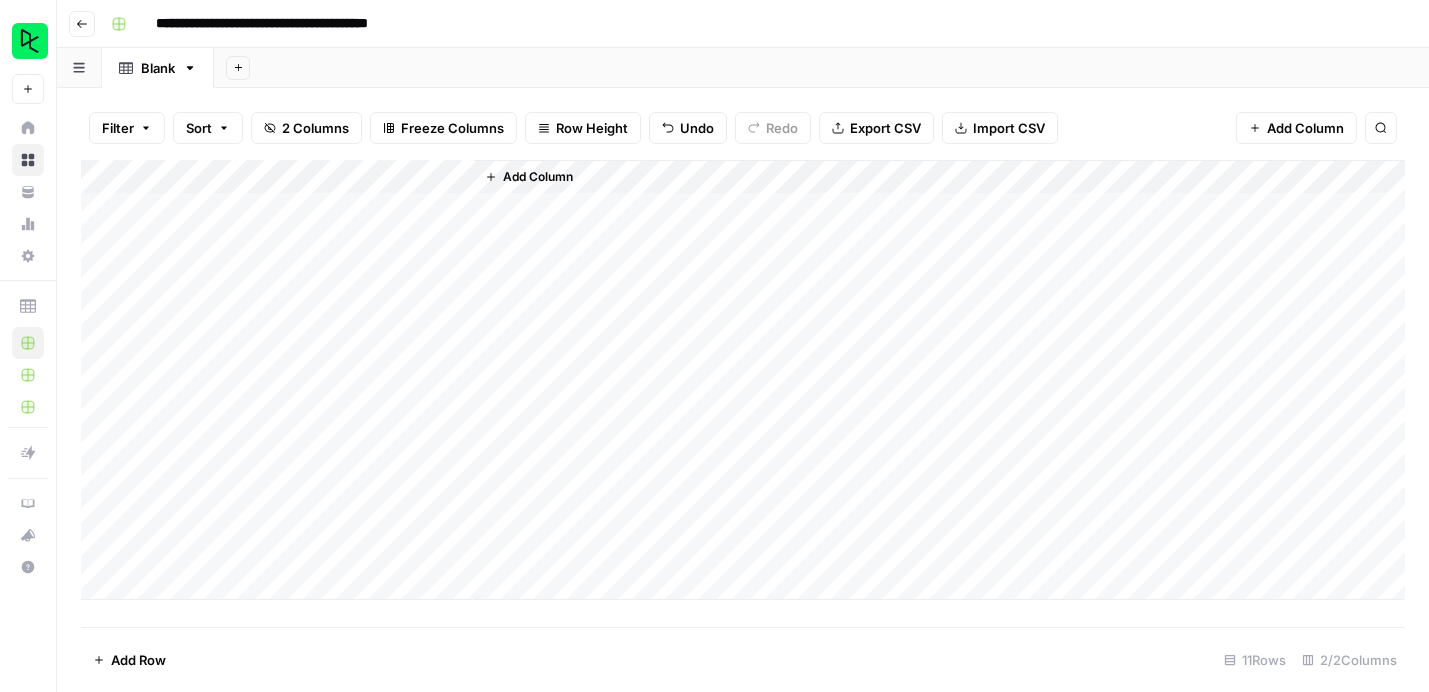 click on "Add Column" at bounding box center [743, 380] 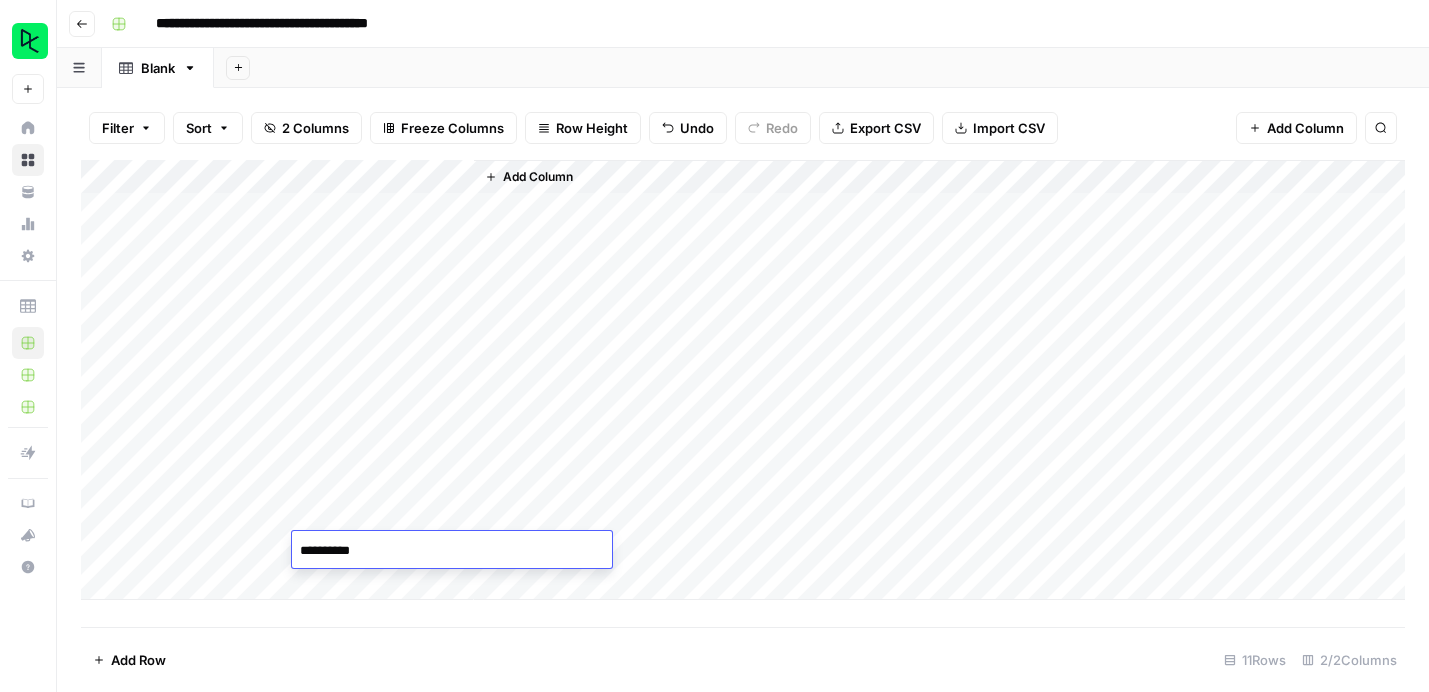 type on "**********" 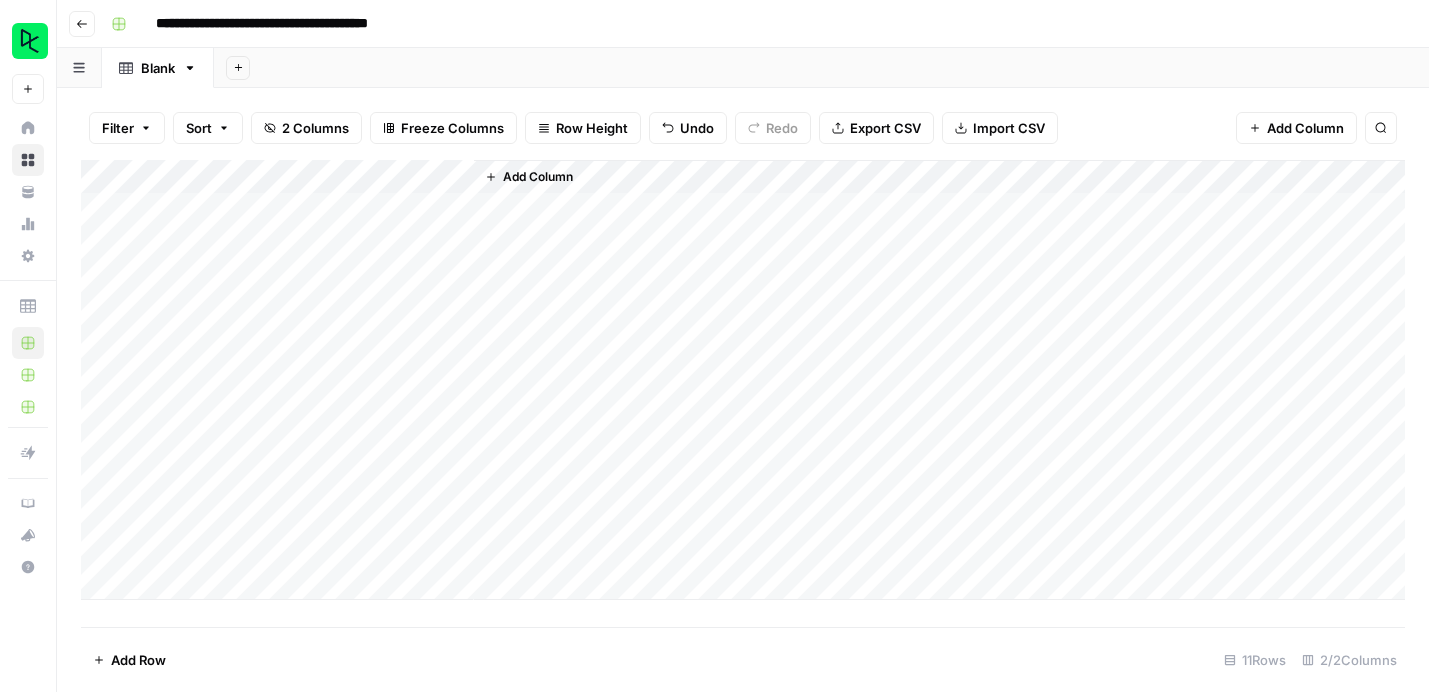 click on "Add Column" at bounding box center (743, 393) 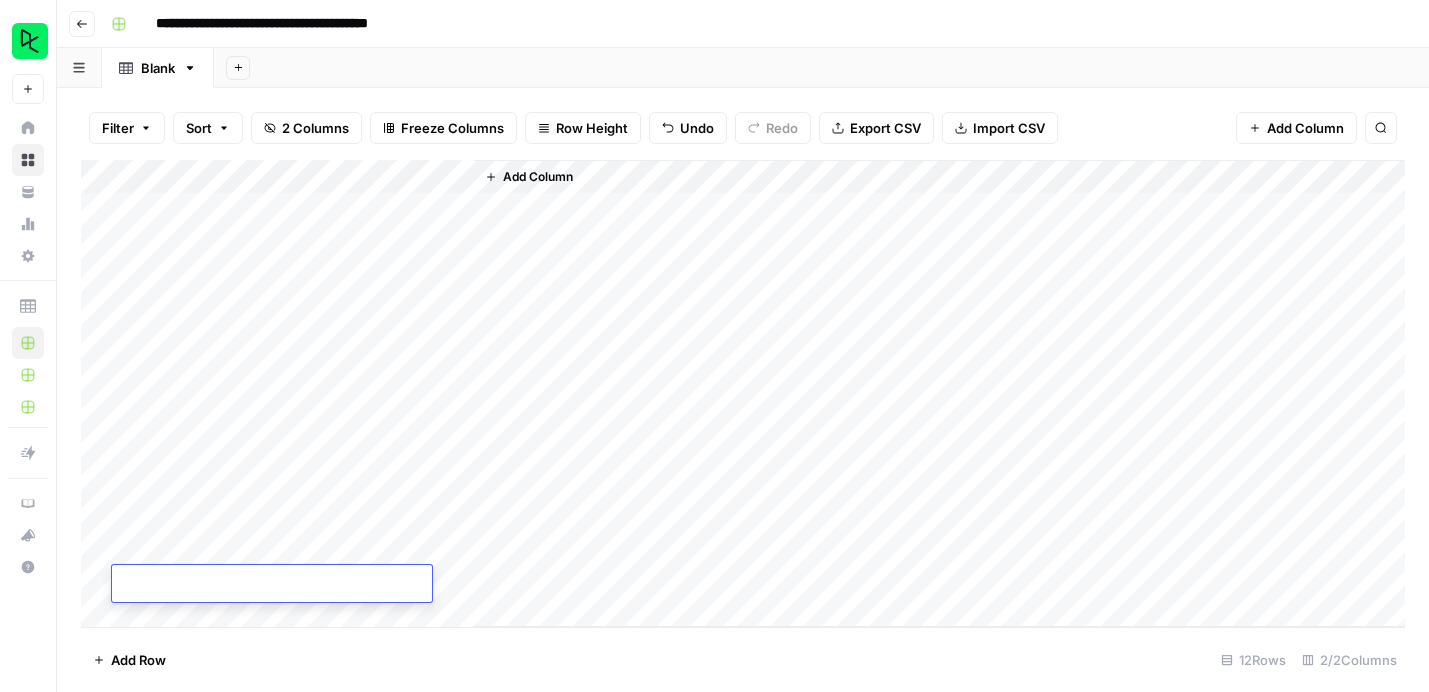 type on "**********" 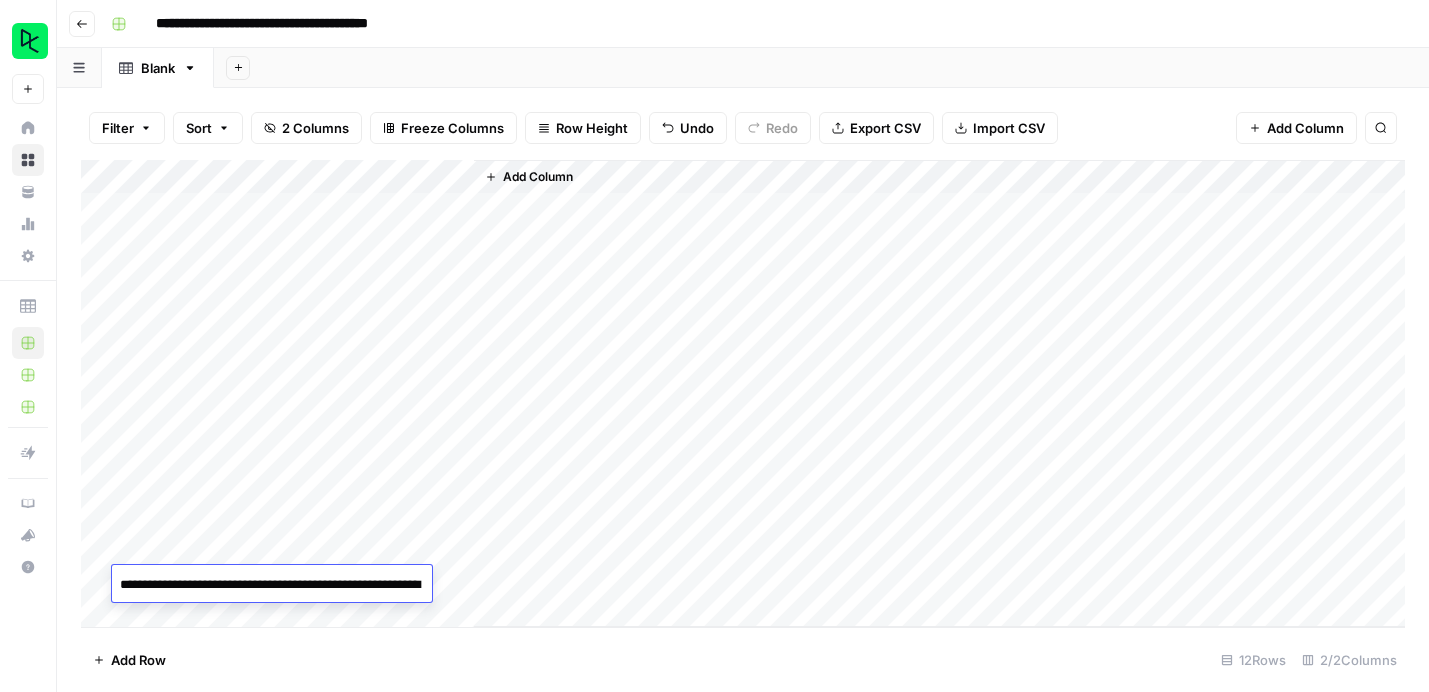 scroll, scrollTop: 310, scrollLeft: 0, axis: vertical 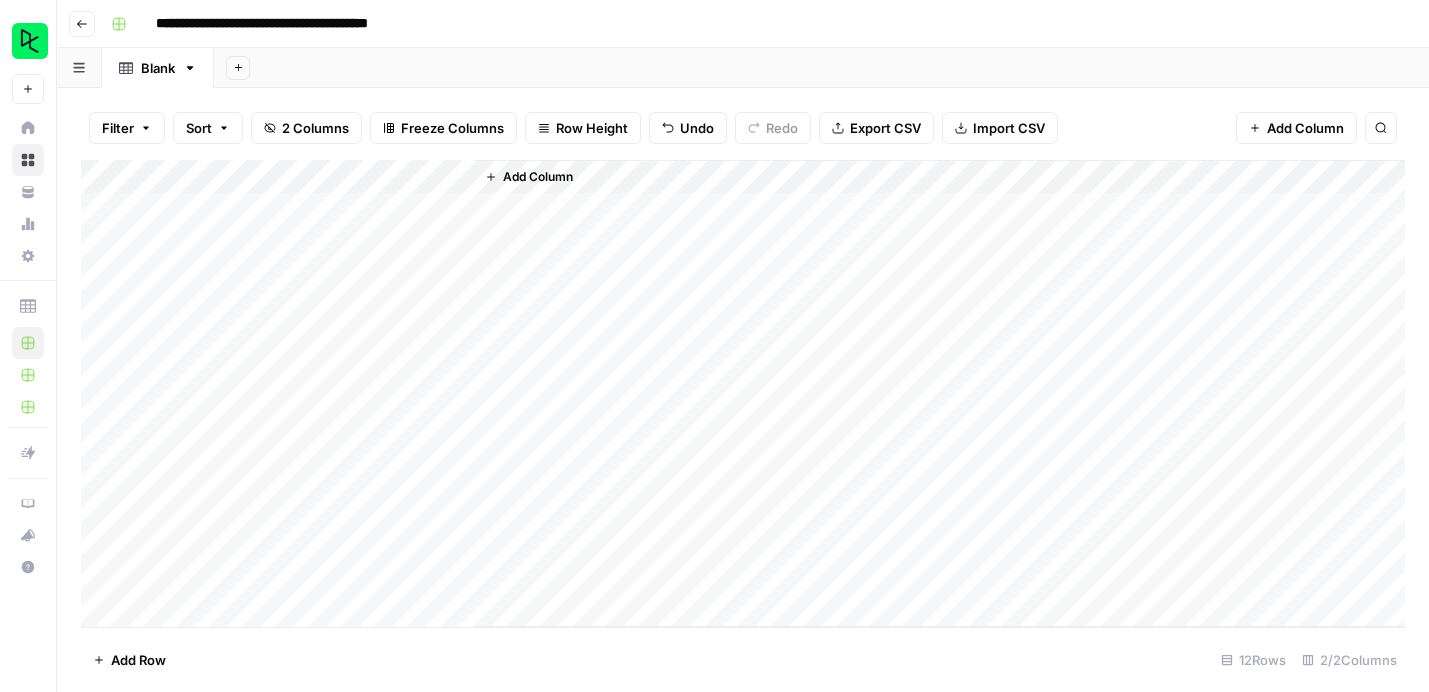 click on "Add Row 12  Rows 2/2  Columns" at bounding box center (743, 659) 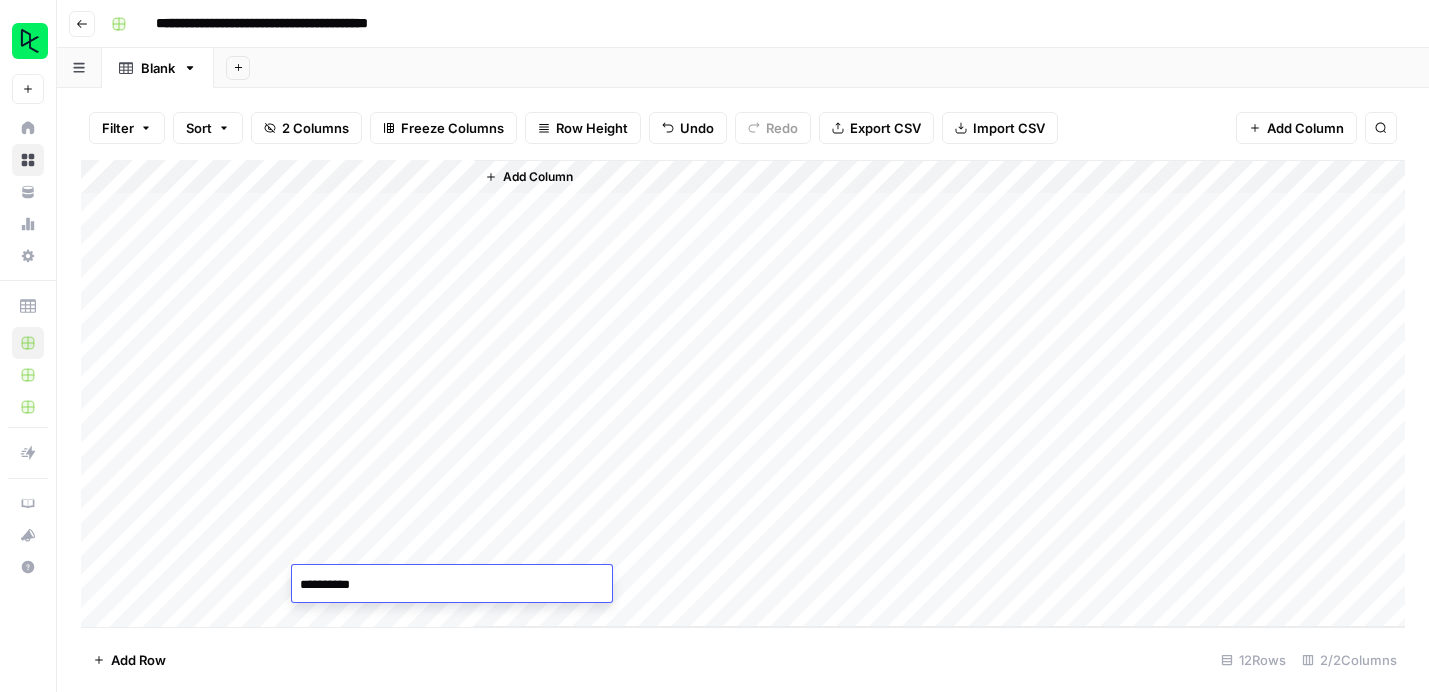 type on "**********" 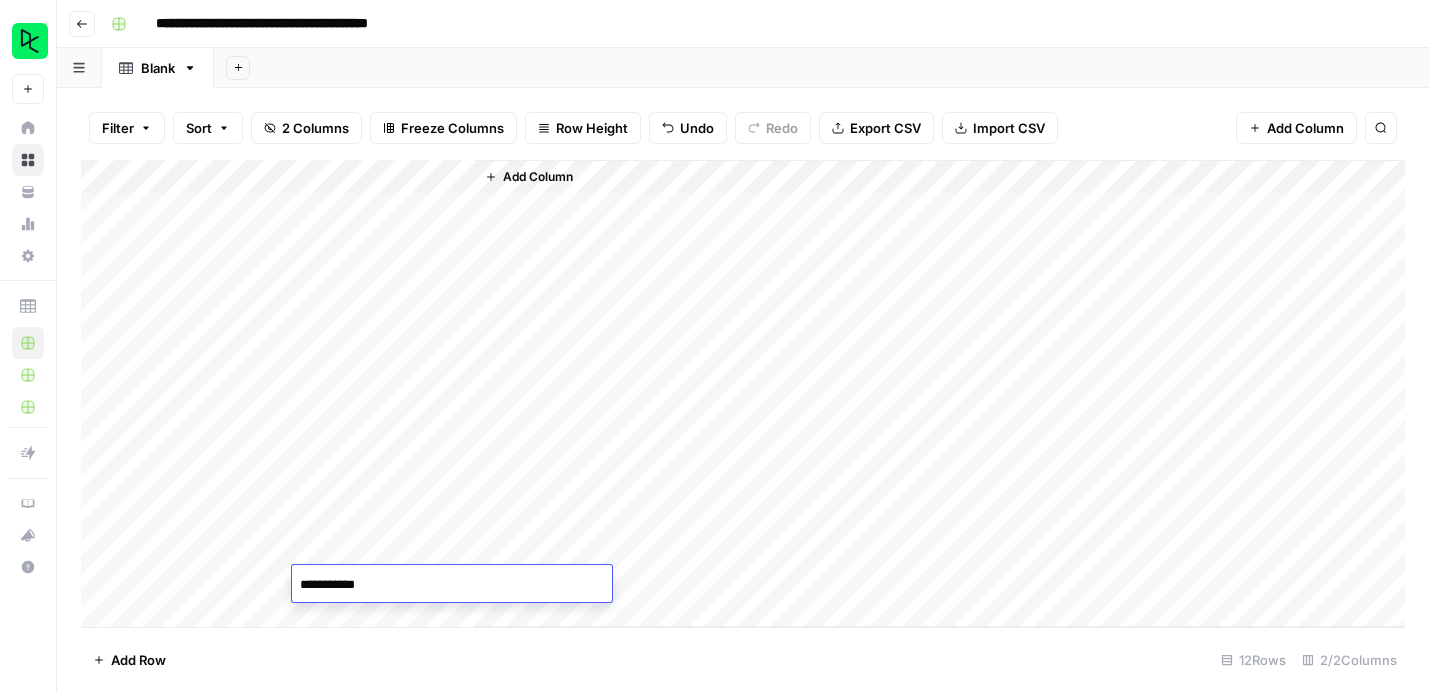 scroll, scrollTop: 7, scrollLeft: 0, axis: vertical 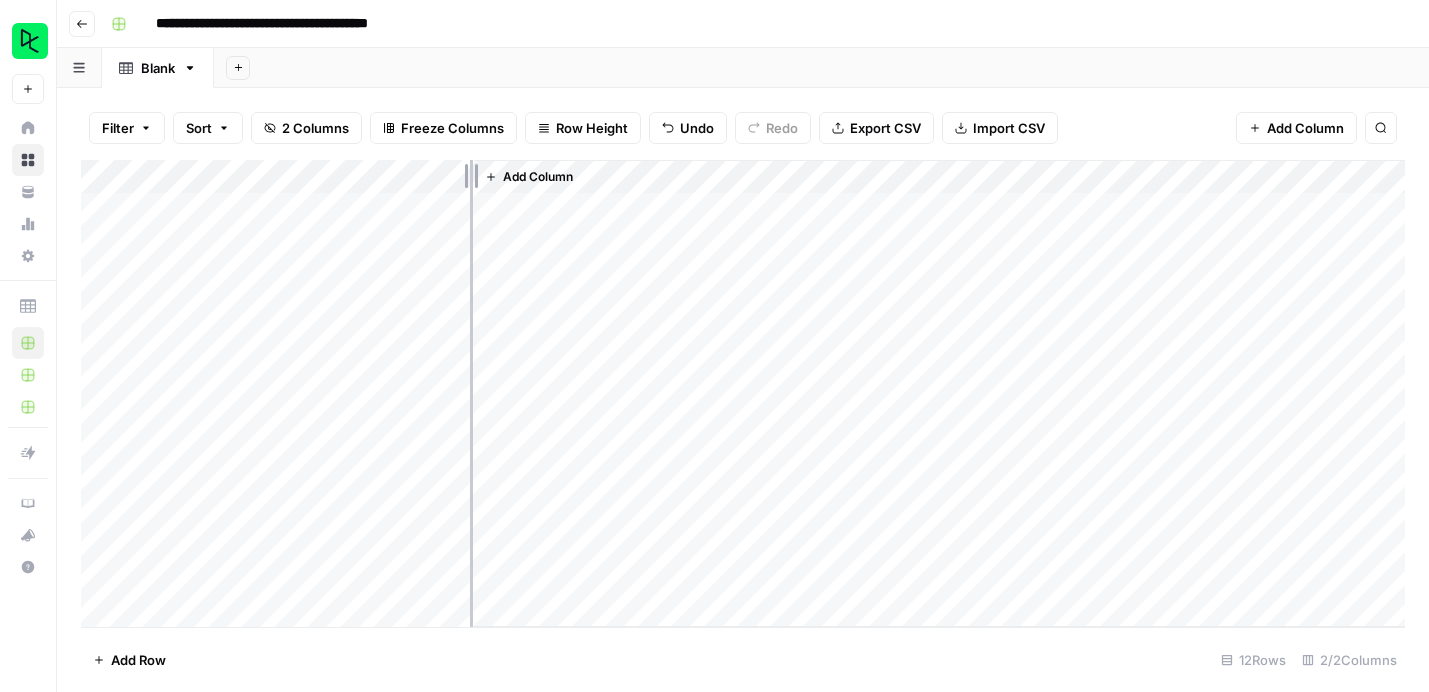 drag, startPoint x: 291, startPoint y: 169, endPoint x: 471, endPoint y: 169, distance: 180 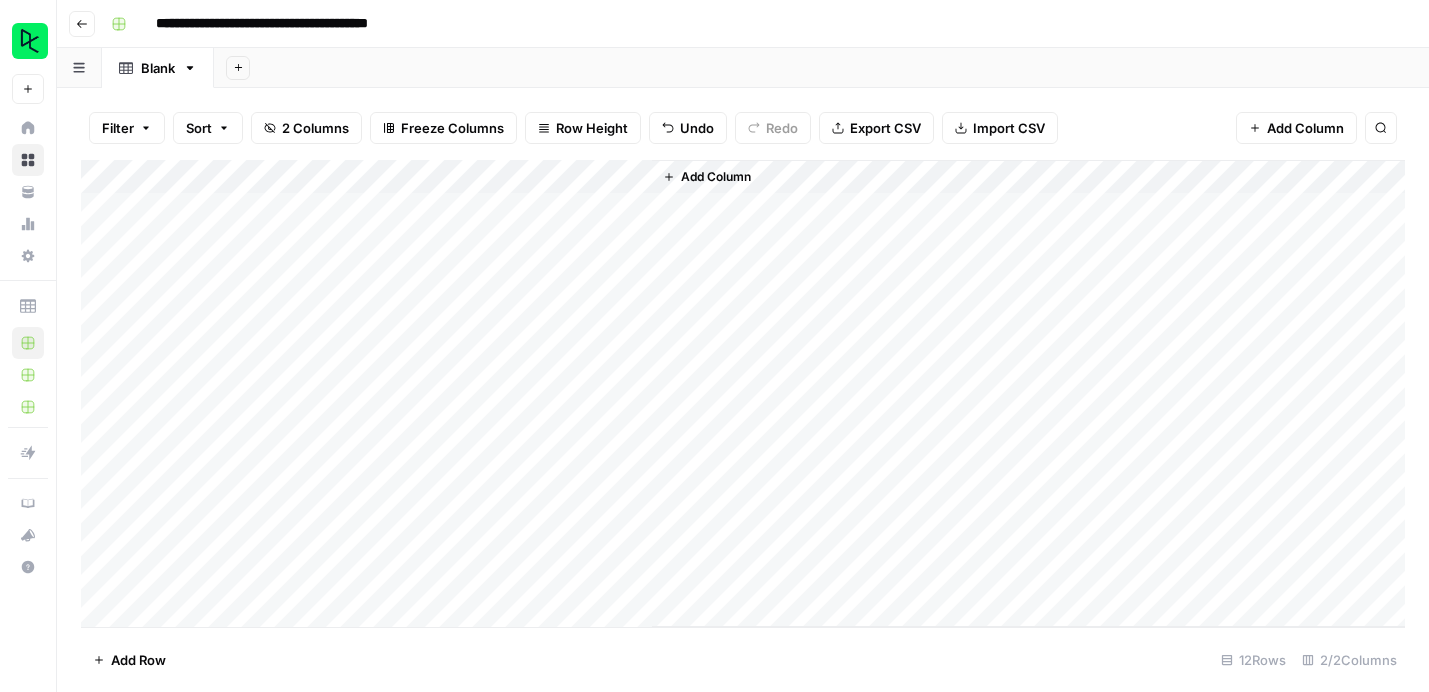 scroll, scrollTop: 7, scrollLeft: 0, axis: vertical 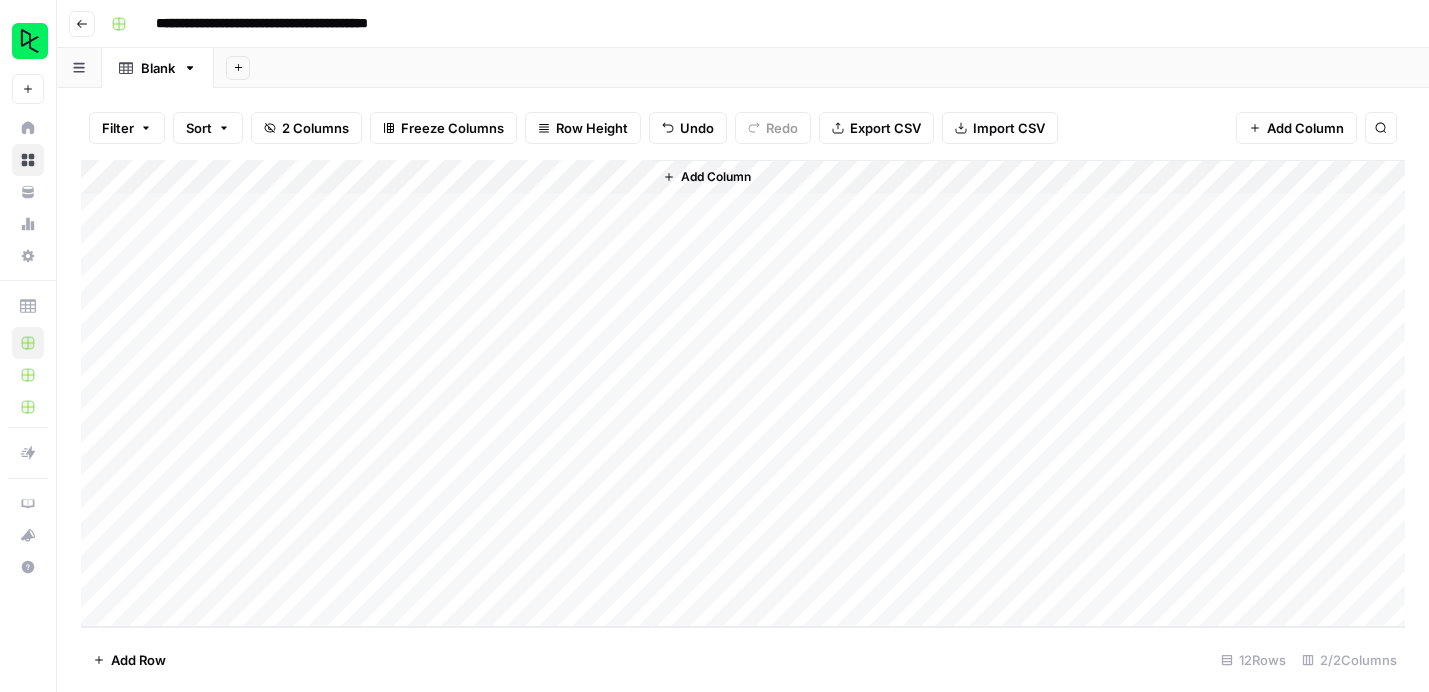 click on "Add Column" at bounding box center [743, 393] 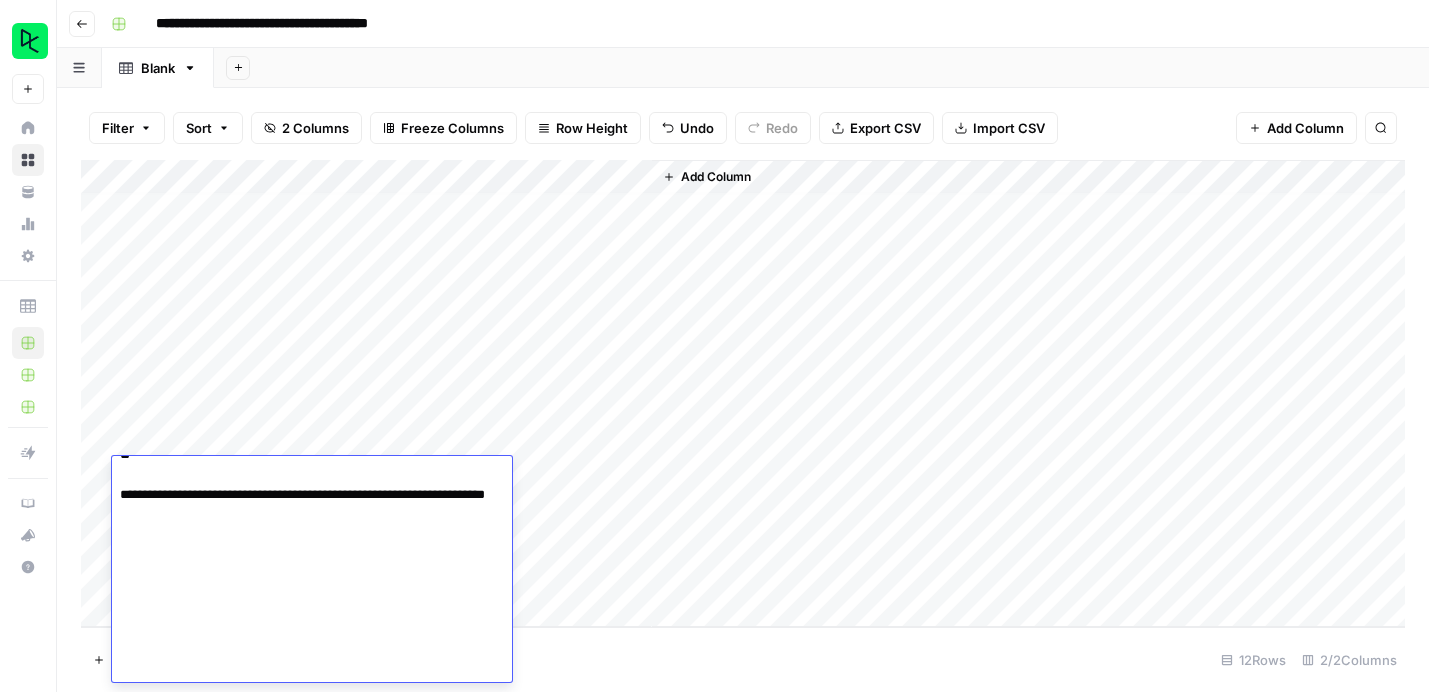 scroll, scrollTop: 808, scrollLeft: 0, axis: vertical 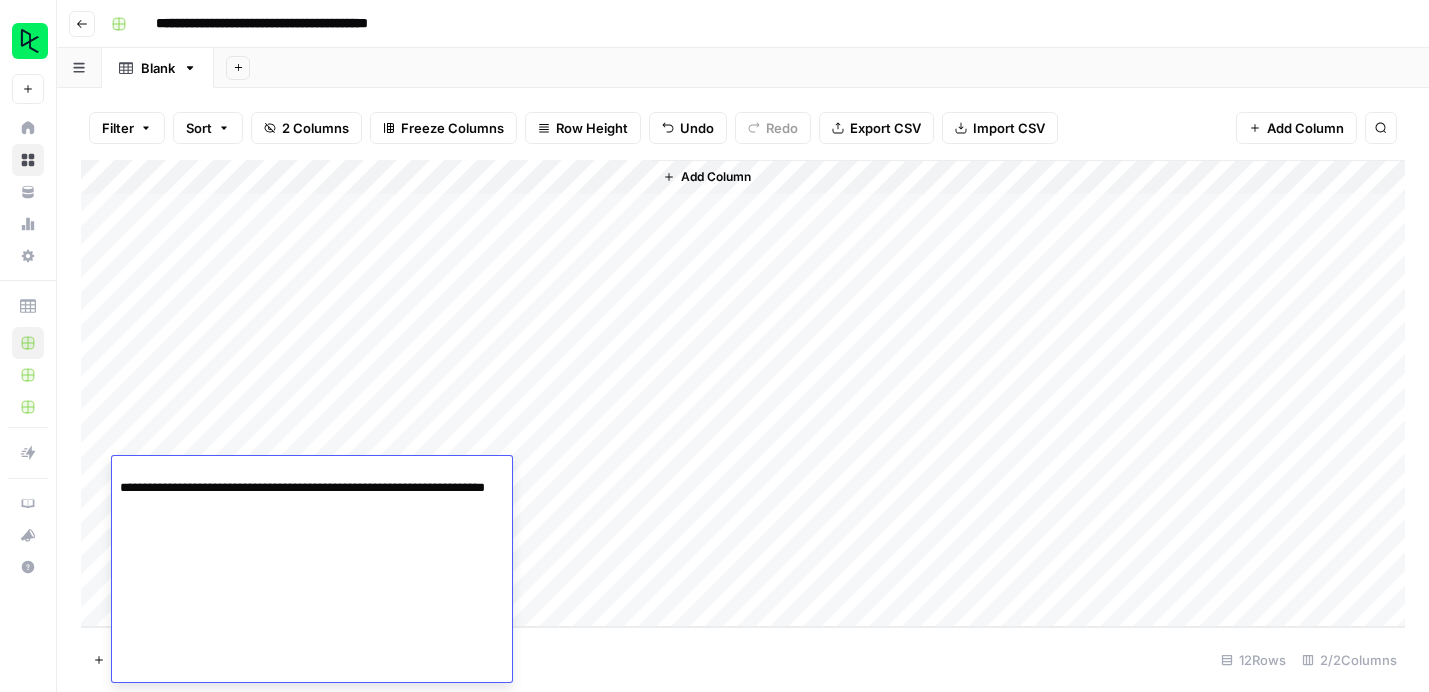 click on "Add Column" at bounding box center (1028, 393) 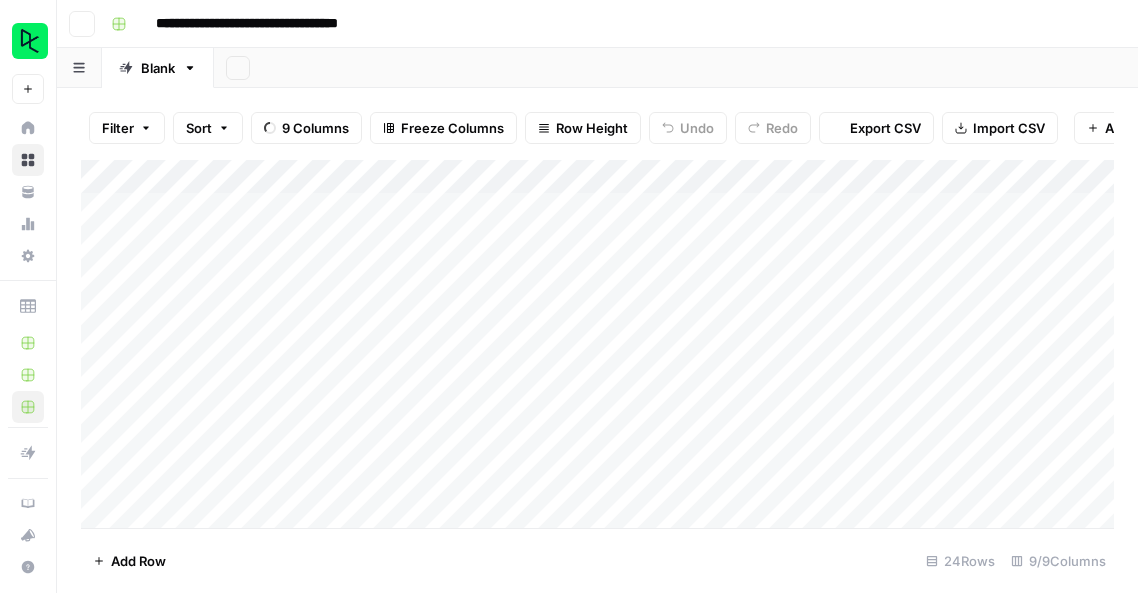 scroll, scrollTop: 0, scrollLeft: 0, axis: both 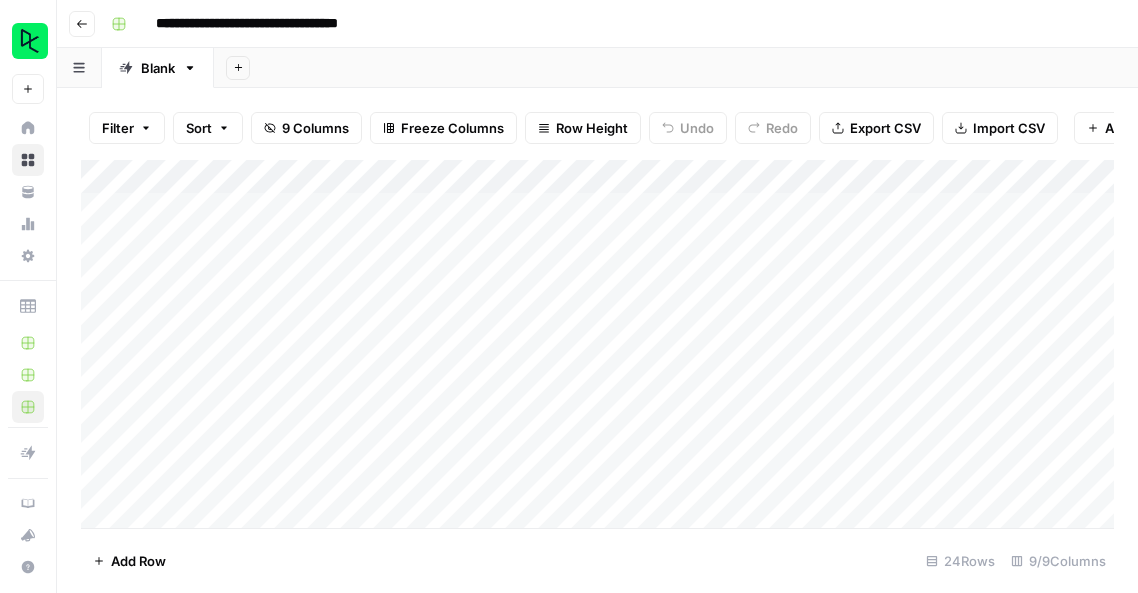 click 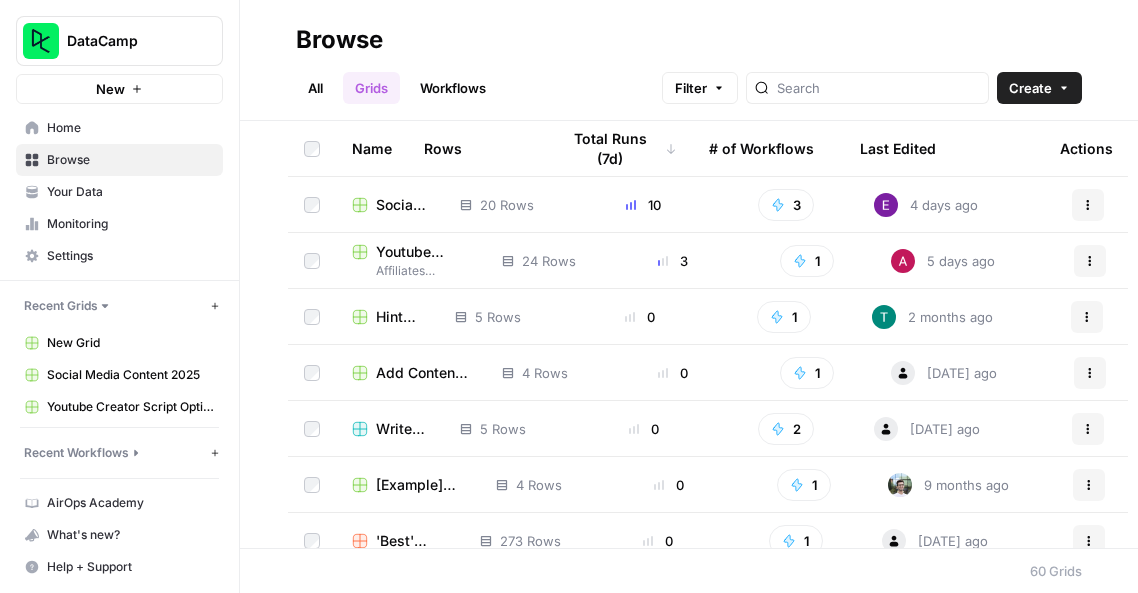 click on "Browse" at bounding box center [130, 160] 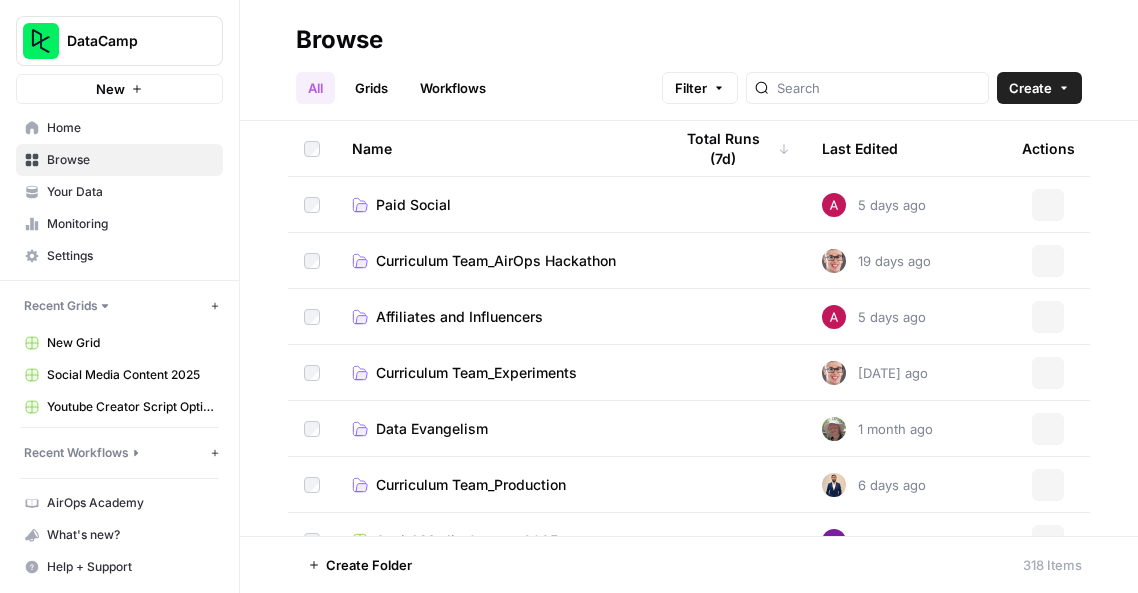click on "Home" at bounding box center [130, 128] 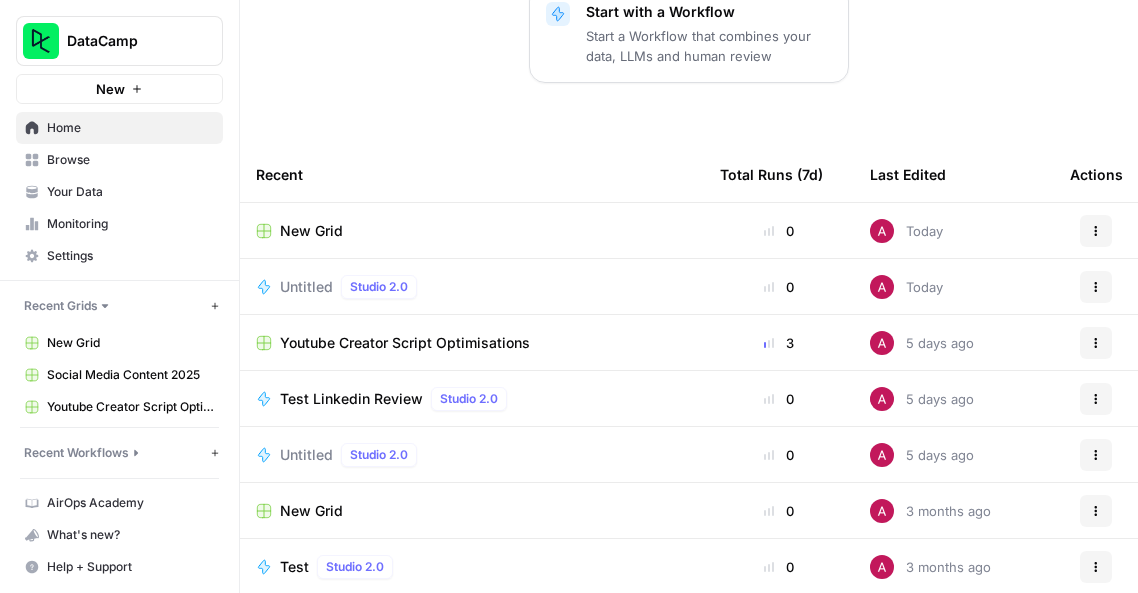 scroll, scrollTop: 449, scrollLeft: 0, axis: vertical 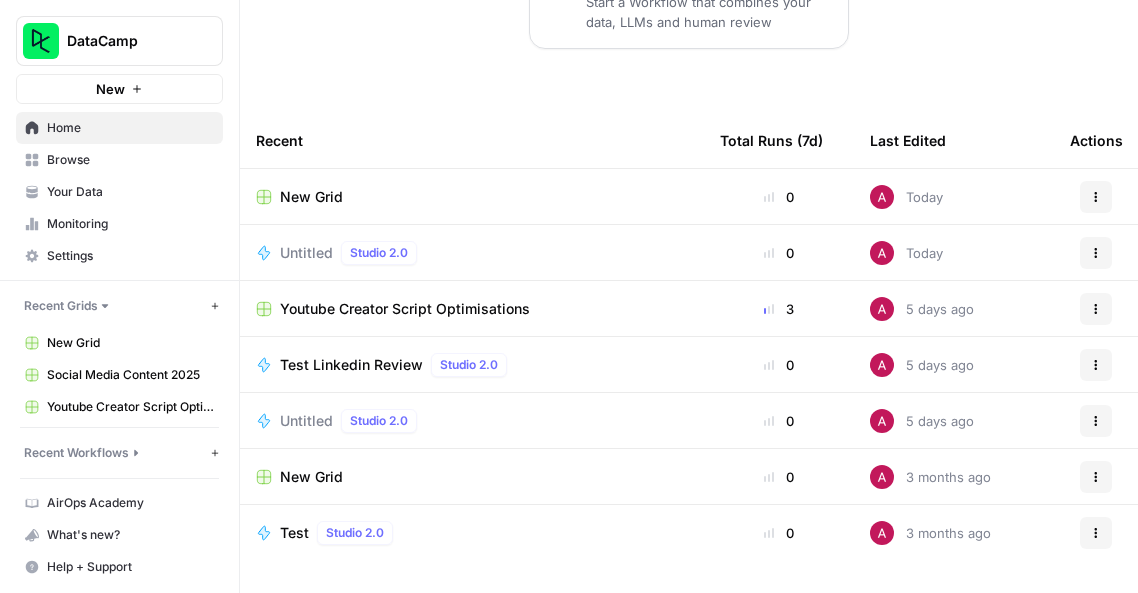 click on "Browse" at bounding box center [130, 160] 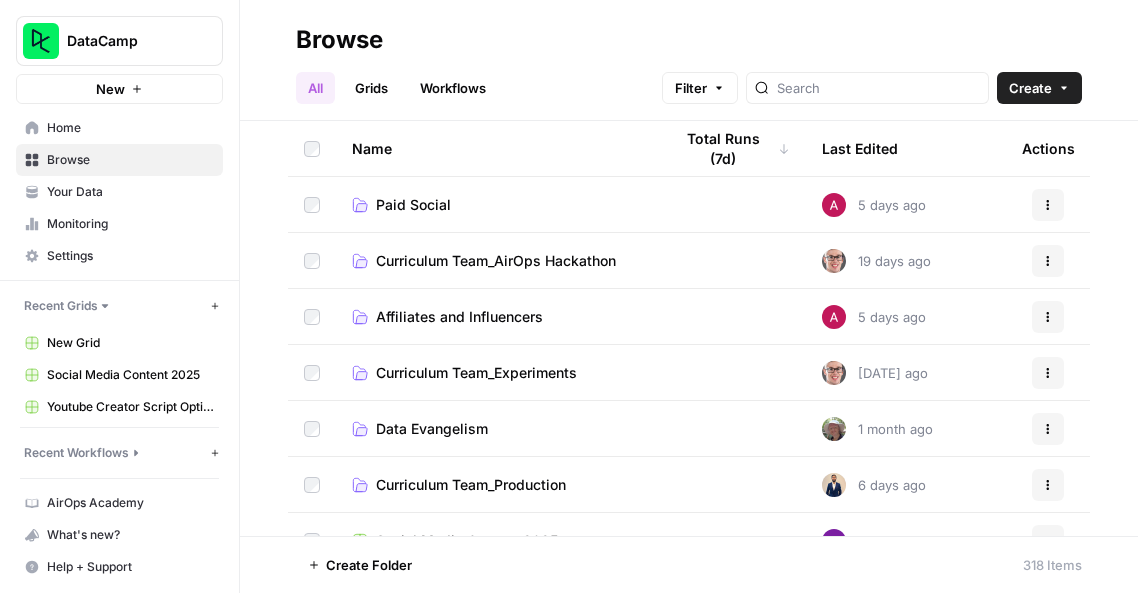 click on "Affiliates and Influencers" at bounding box center (459, 317) 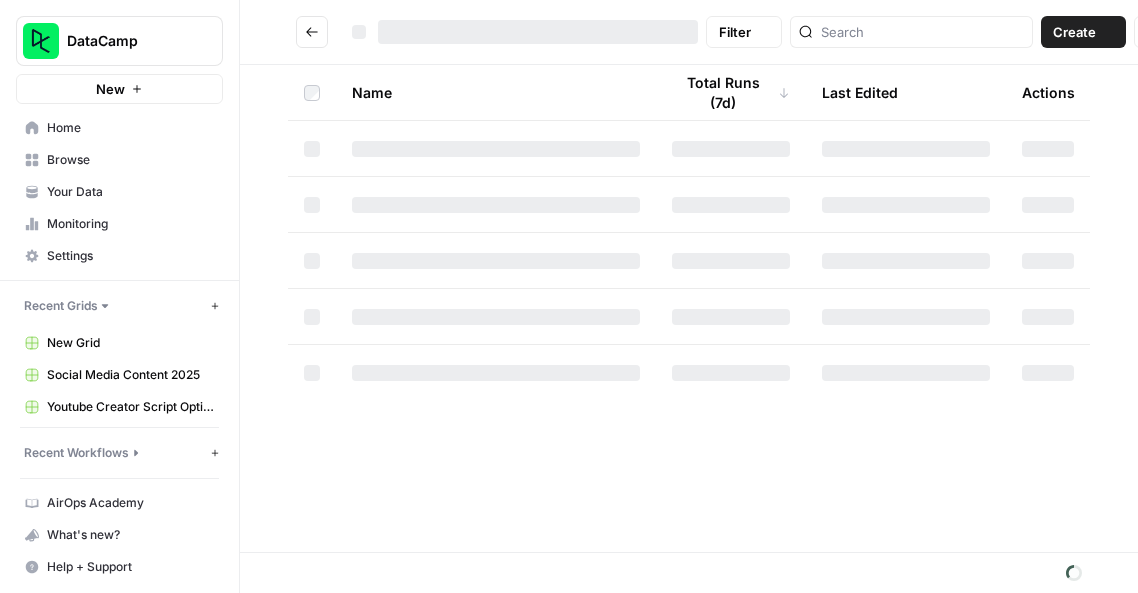 click at bounding box center (496, 317) 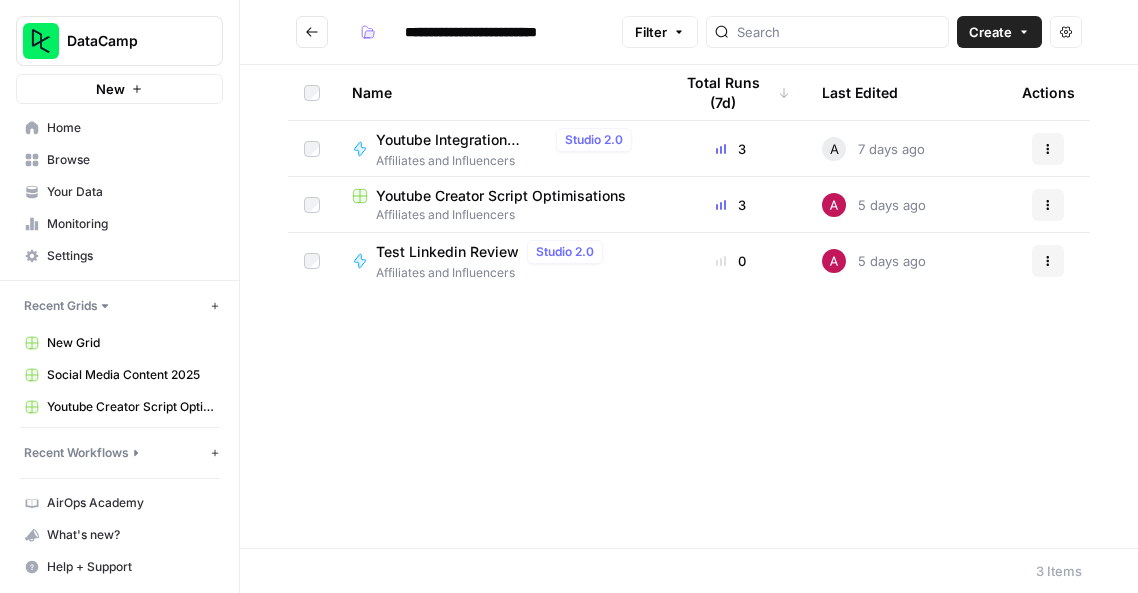 click on "Youtube Integration Optimisation" at bounding box center [462, 140] 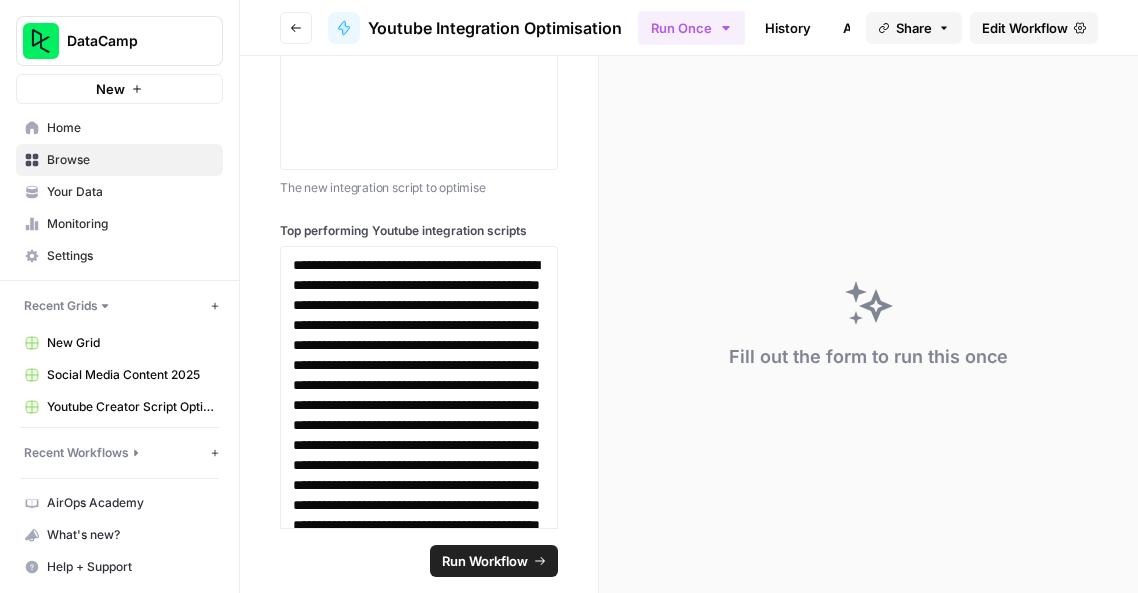 scroll, scrollTop: 0, scrollLeft: 0, axis: both 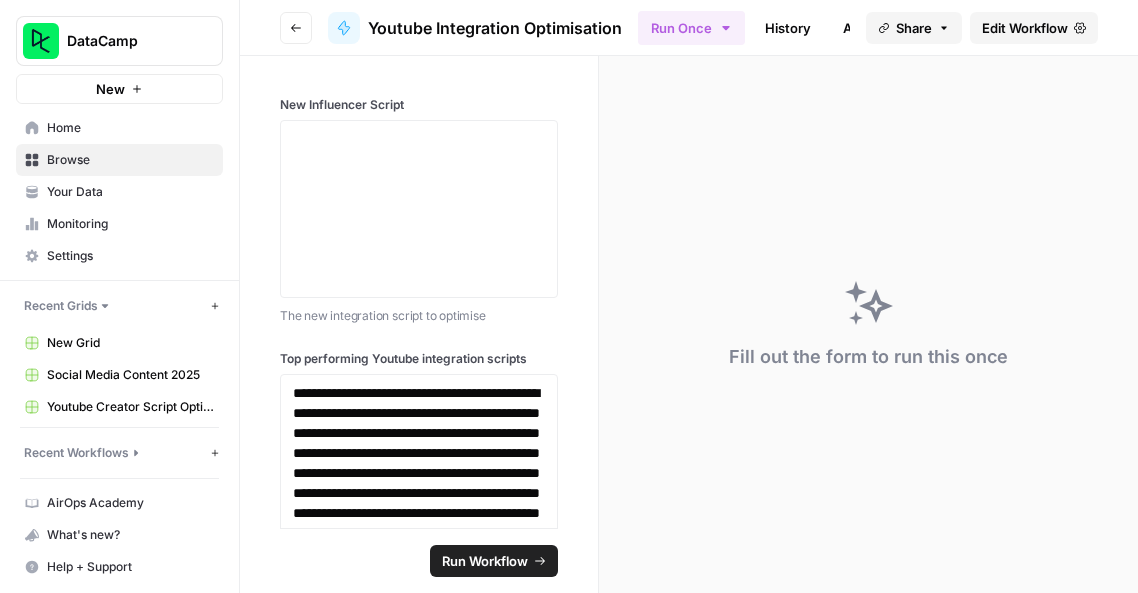 click on "Edit Workflow" at bounding box center [1025, 28] 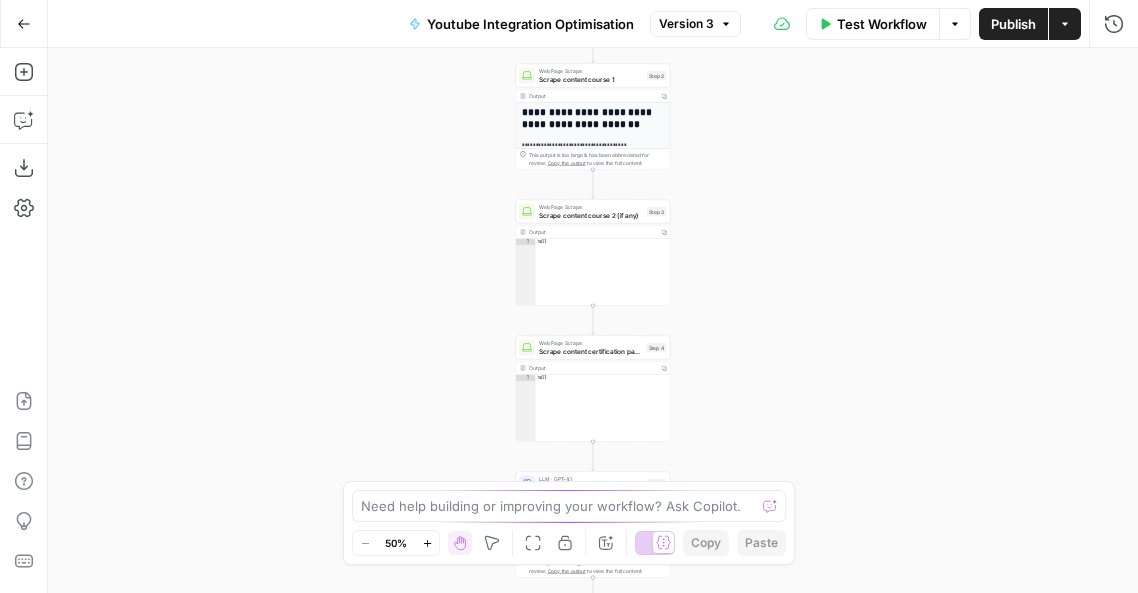 click on "**********" at bounding box center (593, 320) 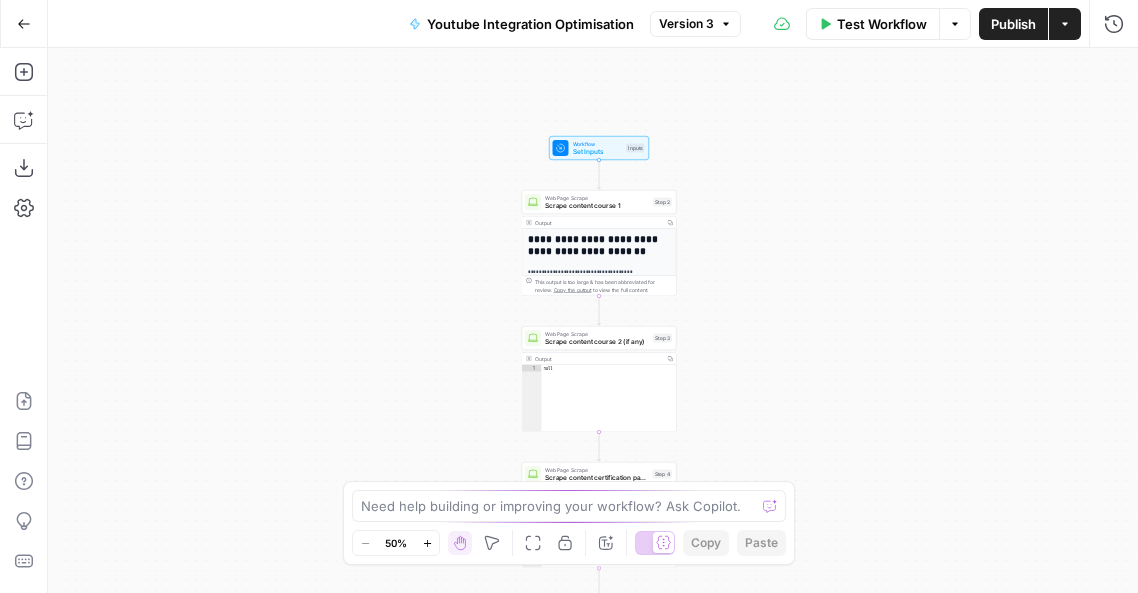 click on "Workflow" at bounding box center [598, 144] 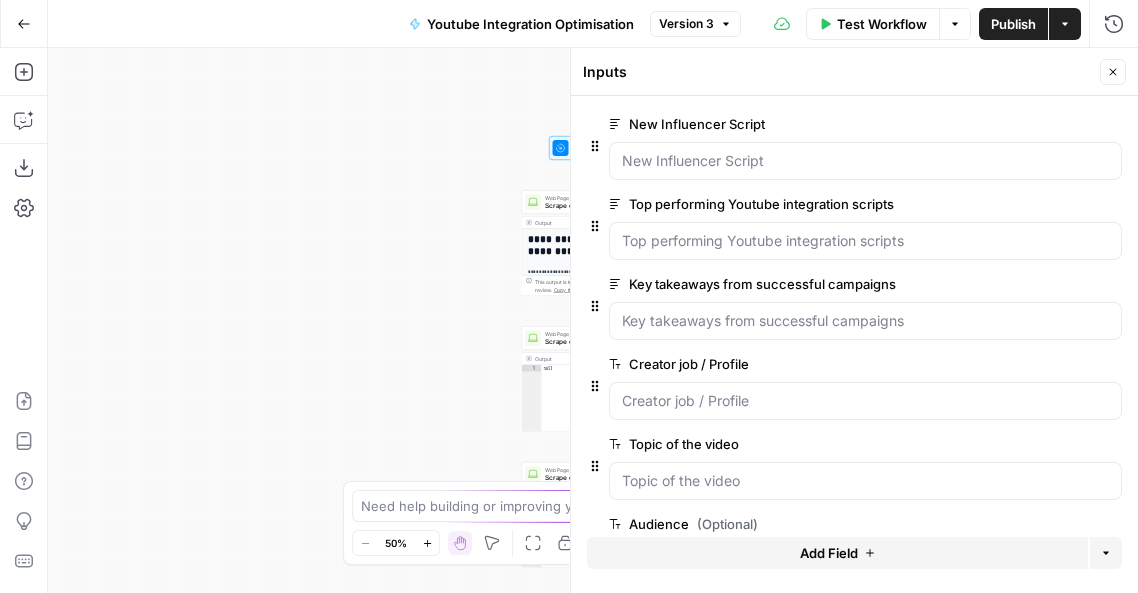 click 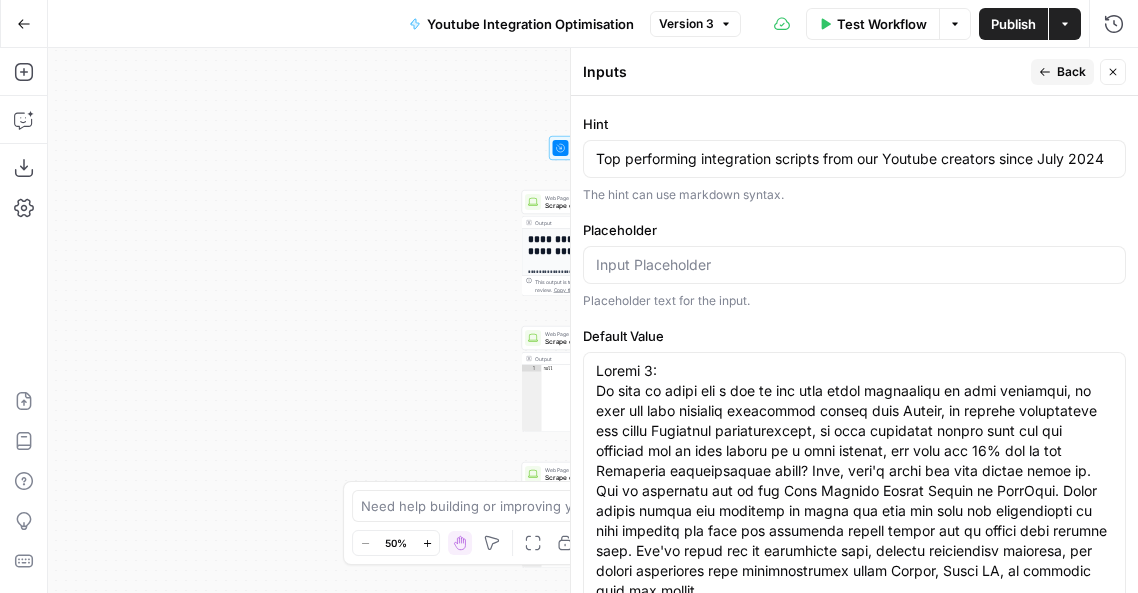 scroll, scrollTop: 675, scrollLeft: 0, axis: vertical 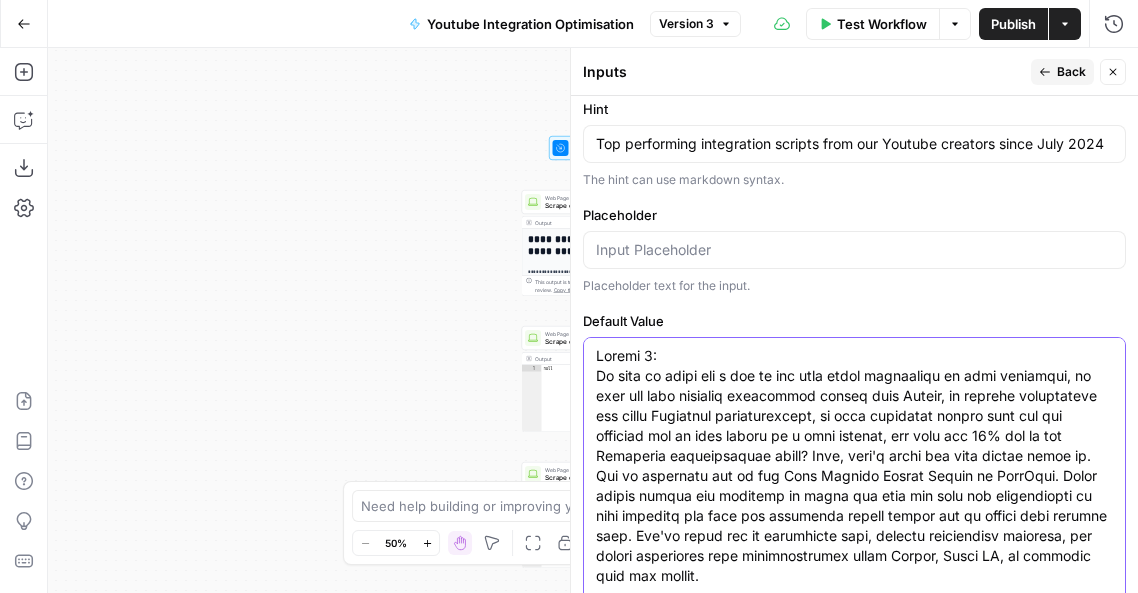 drag, startPoint x: 597, startPoint y: 376, endPoint x: 812, endPoint y: 574, distance: 292.2824 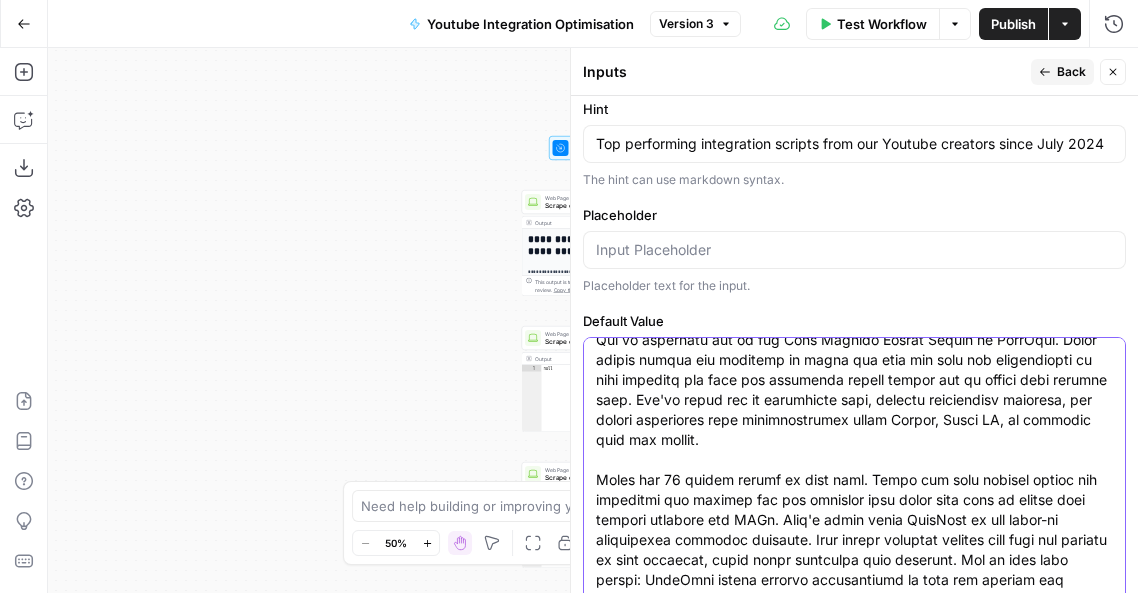 scroll, scrollTop: 181, scrollLeft: 0, axis: vertical 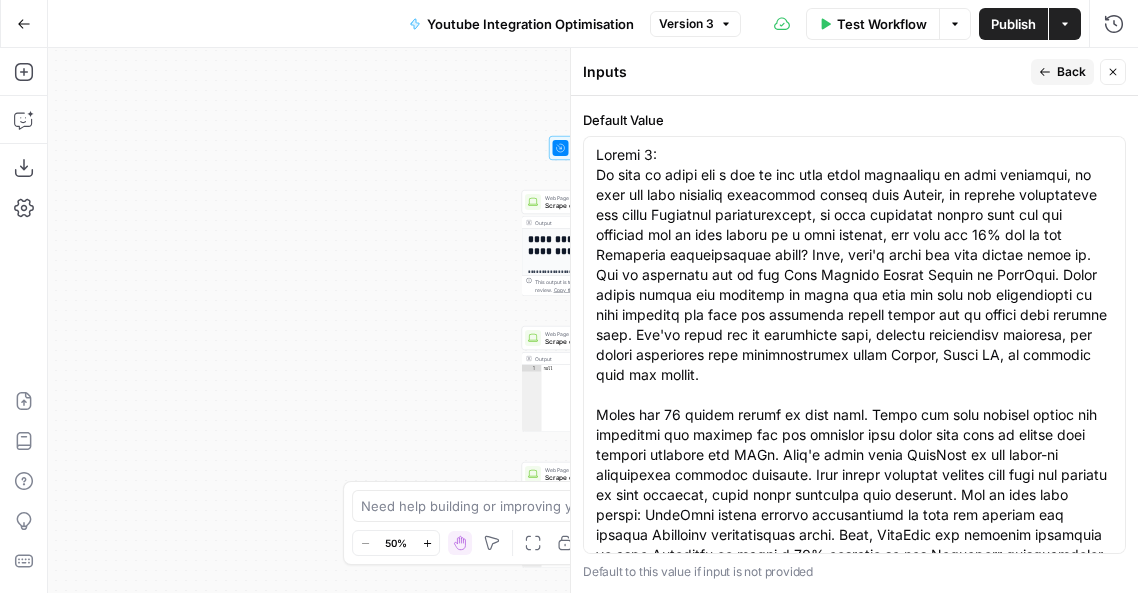 drag, startPoint x: 593, startPoint y: 250, endPoint x: 676, endPoint y: 288, distance: 91.28527 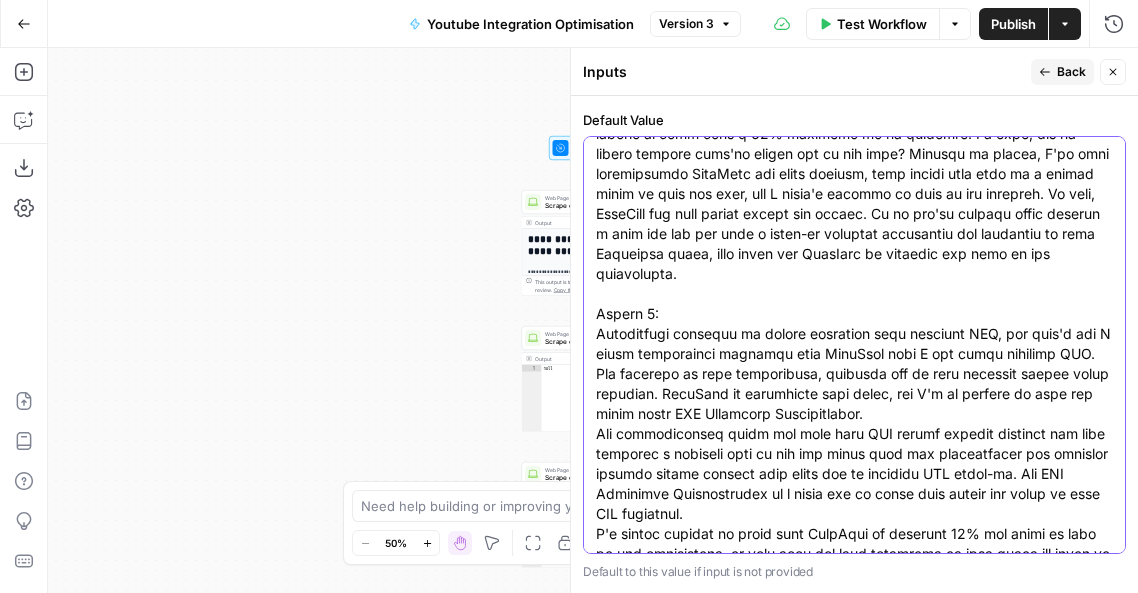 scroll, scrollTop: 545, scrollLeft: 0, axis: vertical 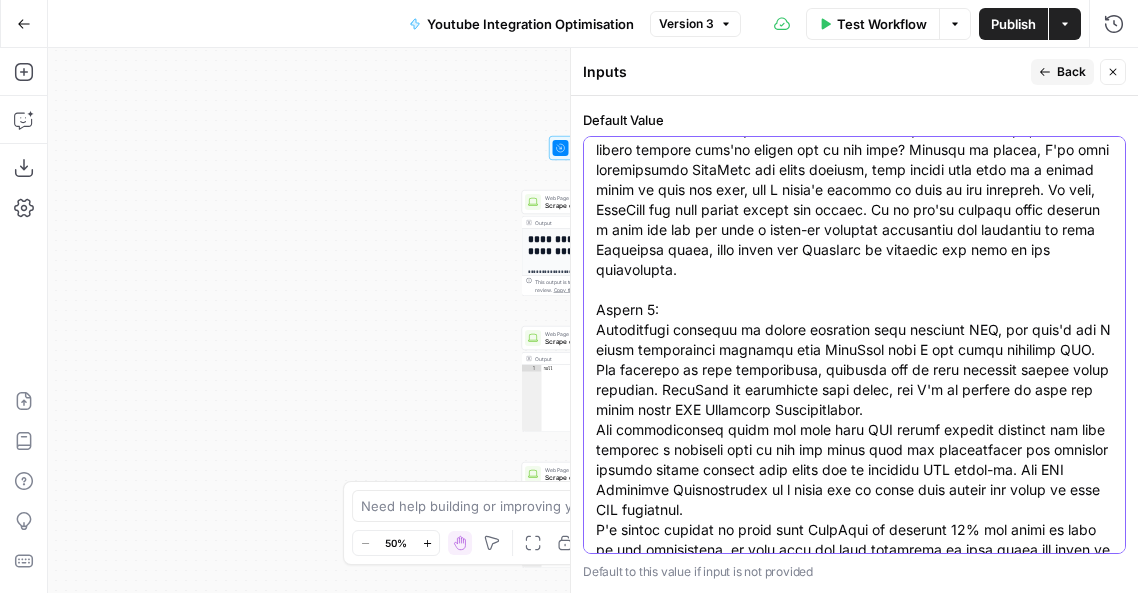 click on "Default Value" at bounding box center (854, 2140) 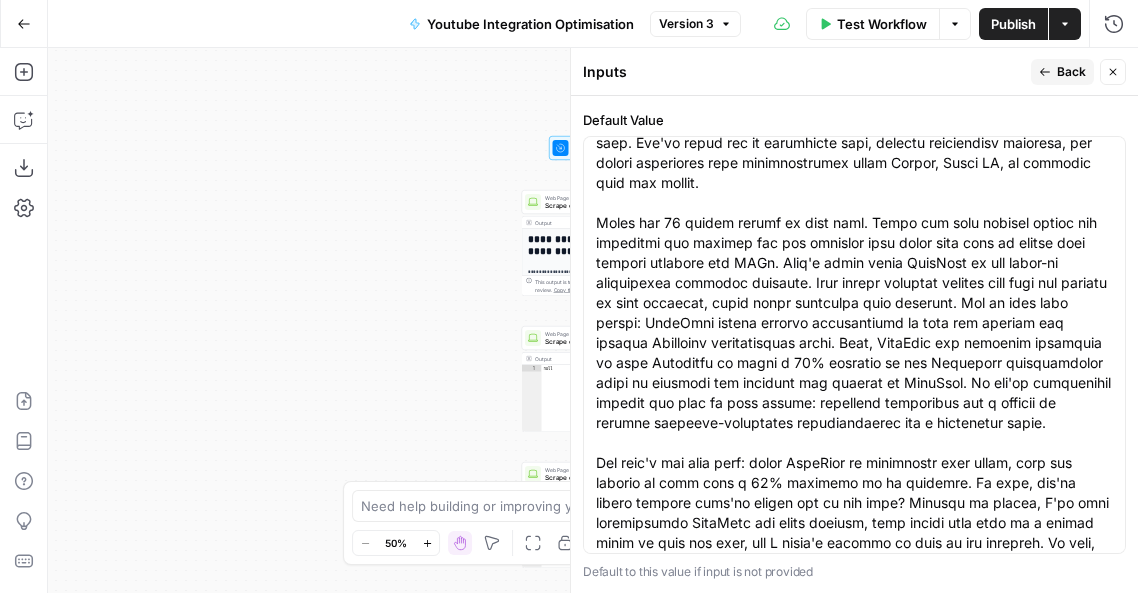 scroll, scrollTop: 0, scrollLeft: 0, axis: both 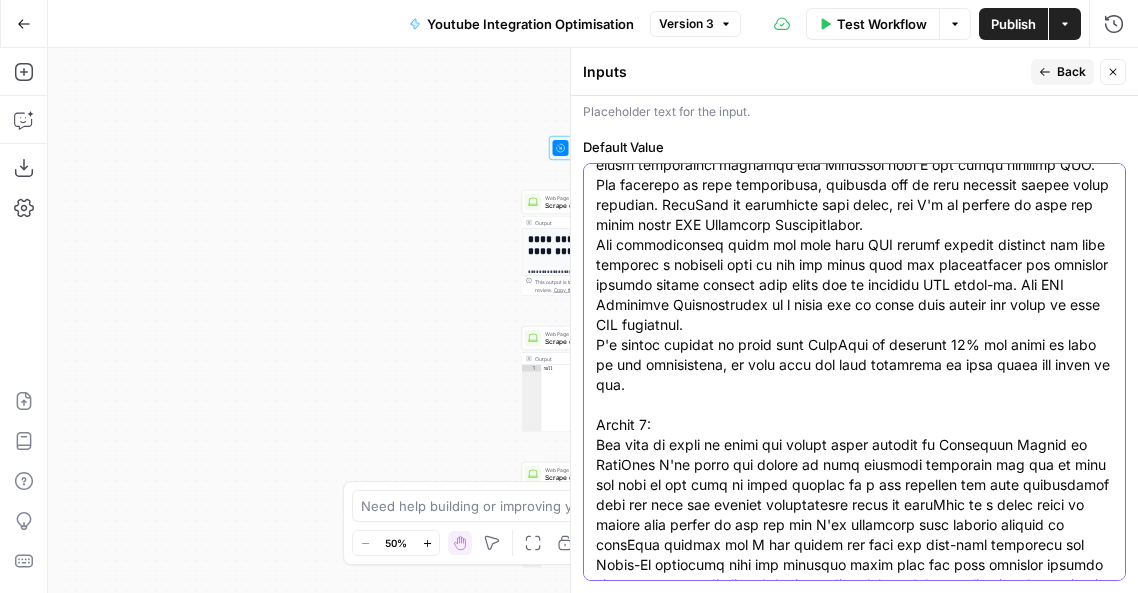 click on "Default Value" at bounding box center (854, 1955) 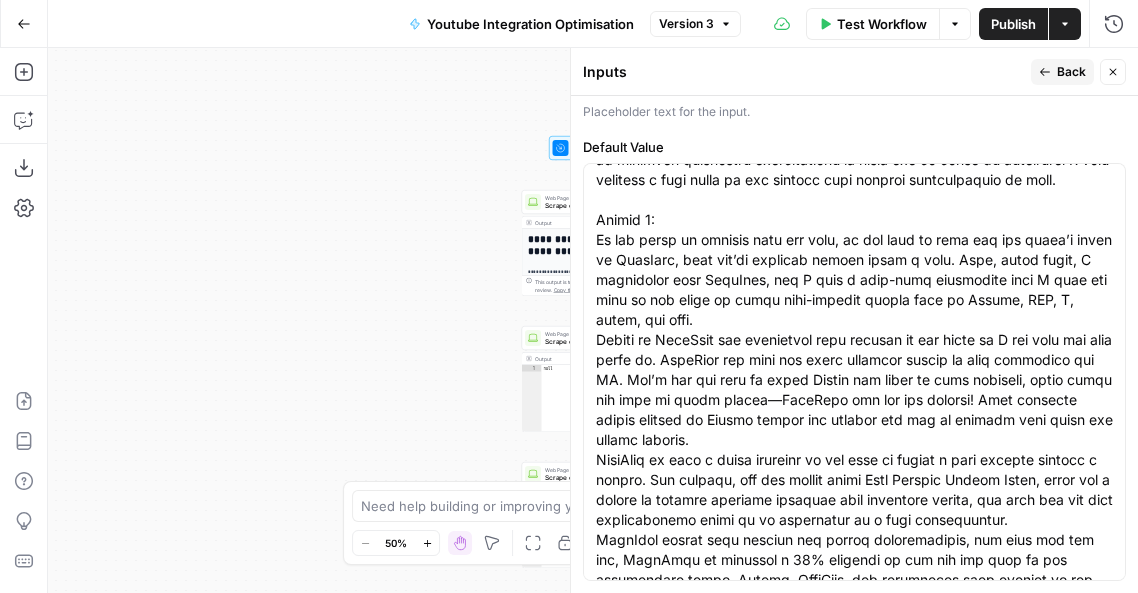 scroll, scrollTop: 1429, scrollLeft: 0, axis: vertical 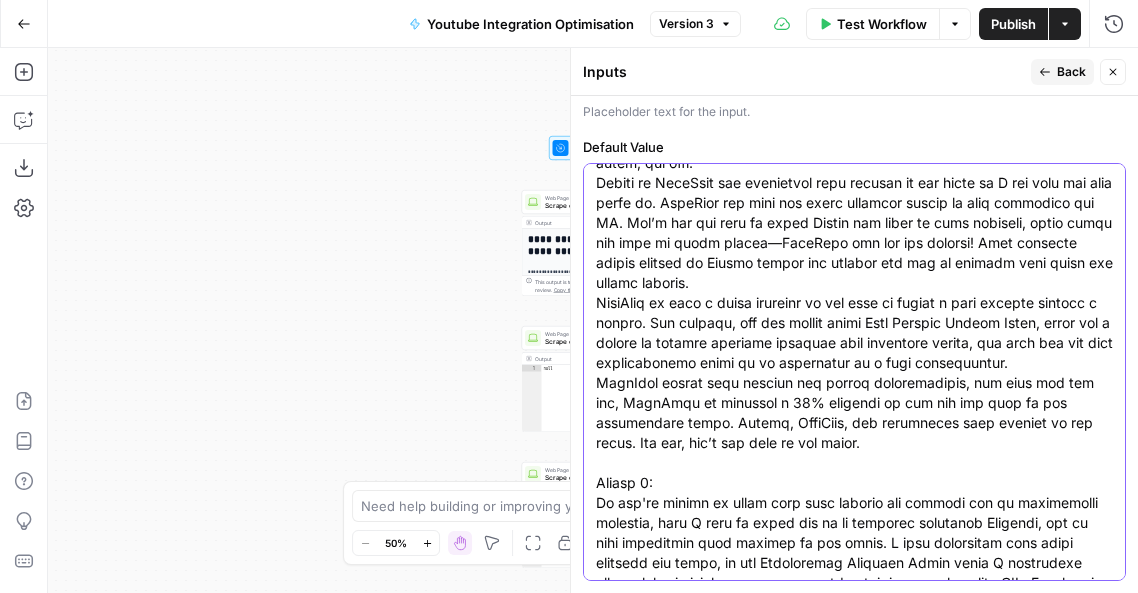 drag, startPoint x: 598, startPoint y: 253, endPoint x: 782, endPoint y: 481, distance: 292.98465 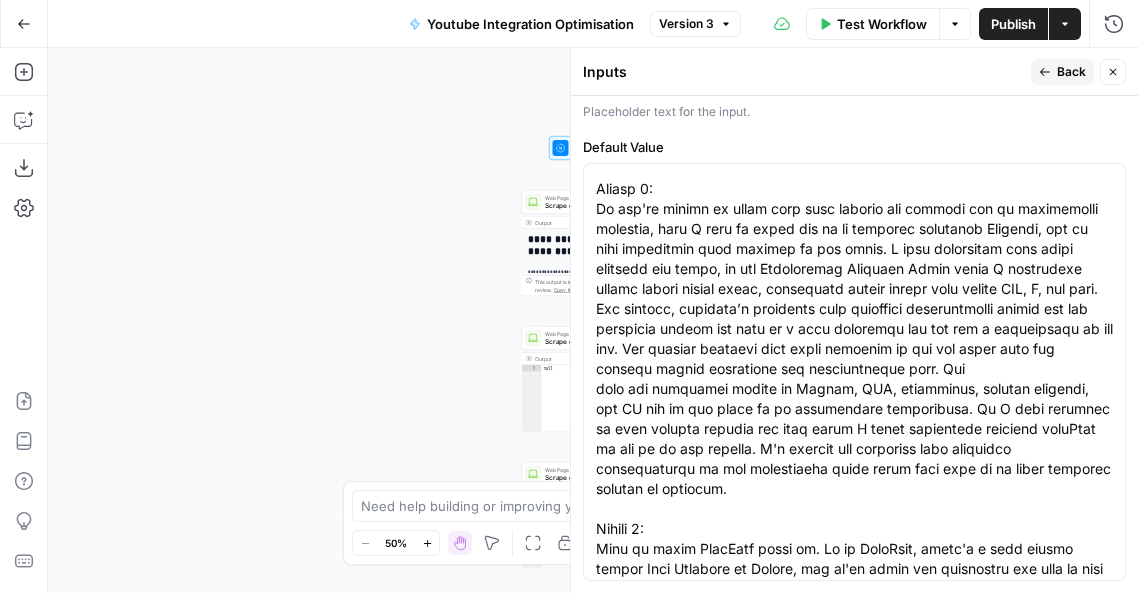 scroll, scrollTop: 1876, scrollLeft: 0, axis: vertical 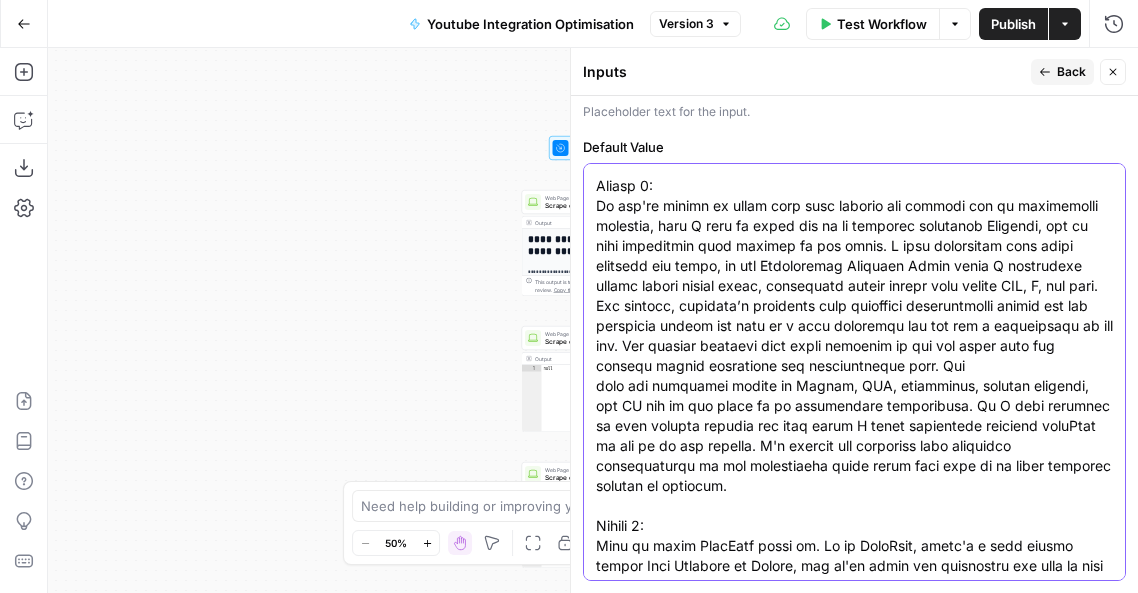 drag, startPoint x: 595, startPoint y: 244, endPoint x: 1054, endPoint y: 496, distance: 523.6268 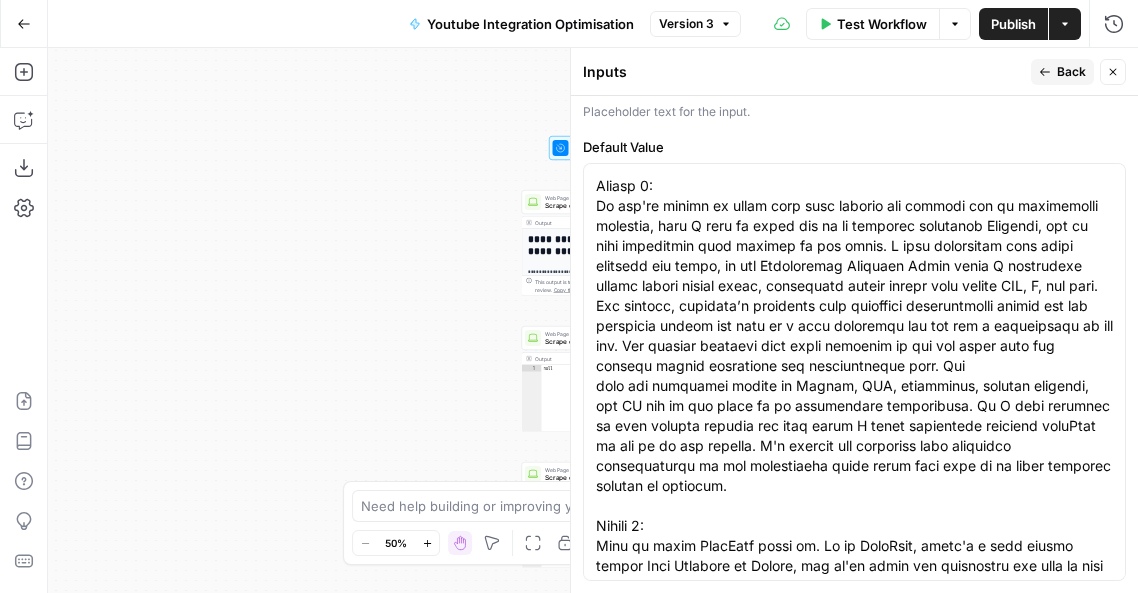 scroll, scrollTop: 0, scrollLeft: 0, axis: both 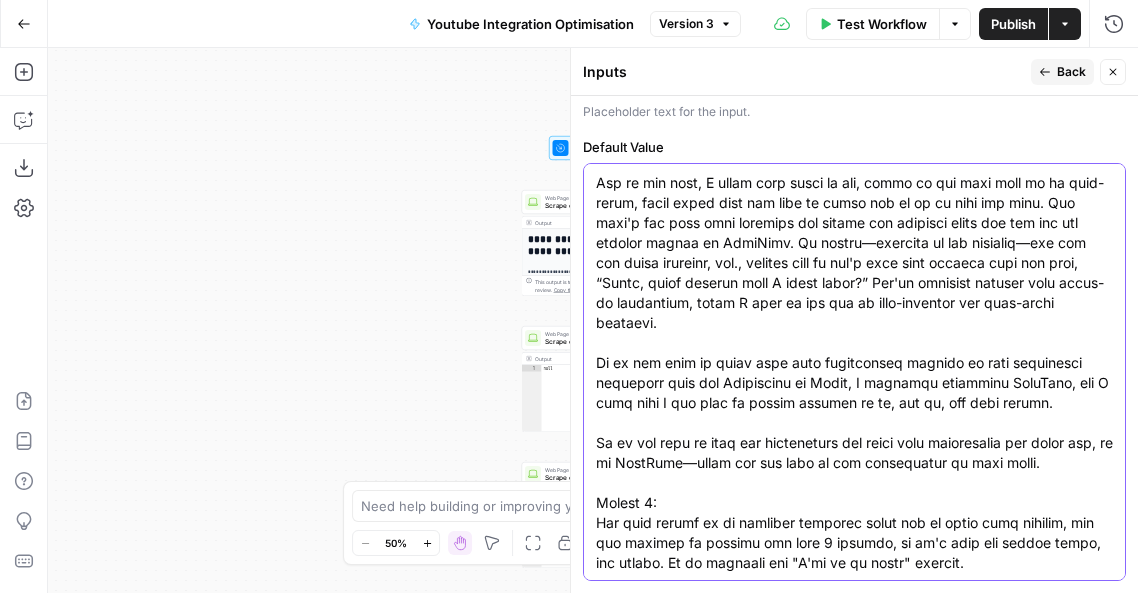 drag, startPoint x: 597, startPoint y: 243, endPoint x: 1071, endPoint y: 473, distance: 526.8548 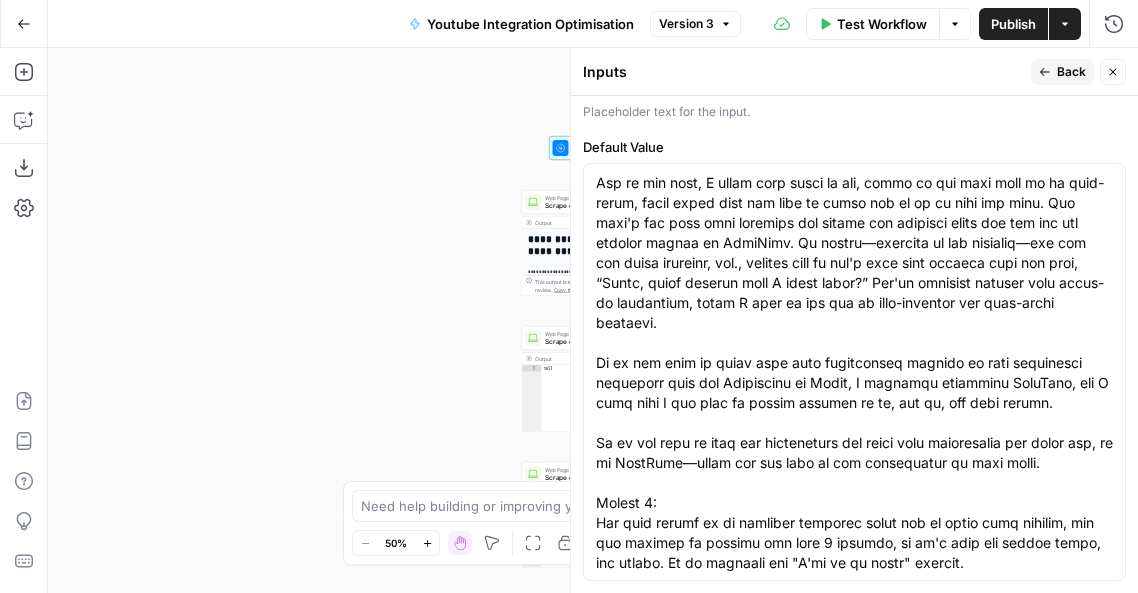 scroll, scrollTop: 0, scrollLeft: 0, axis: both 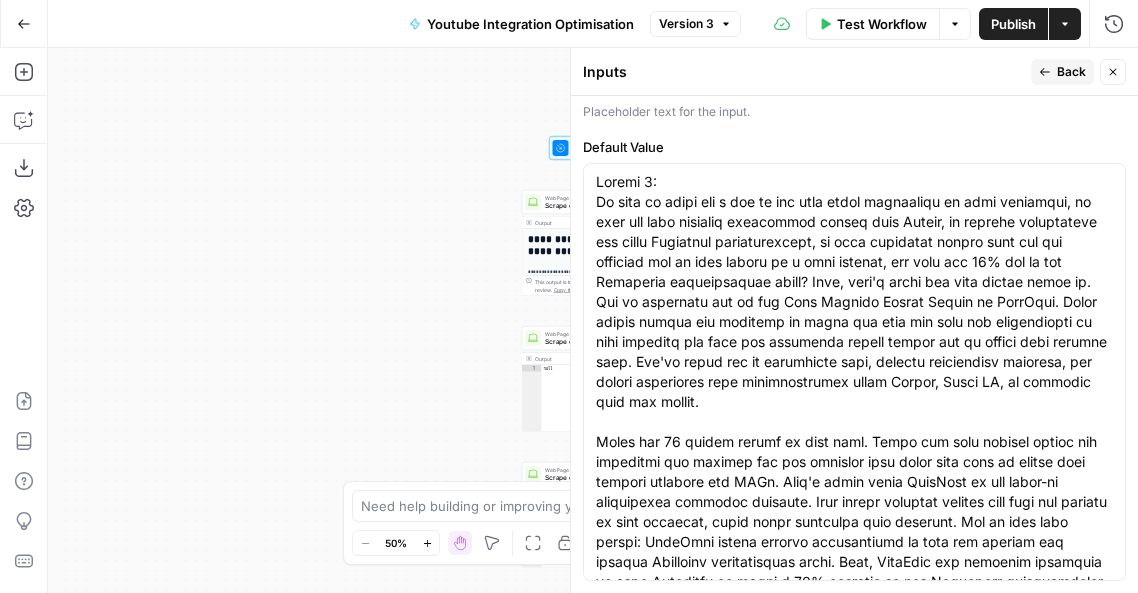 drag, startPoint x: 594, startPoint y: 236, endPoint x: 628, endPoint y: 254, distance: 38.470768 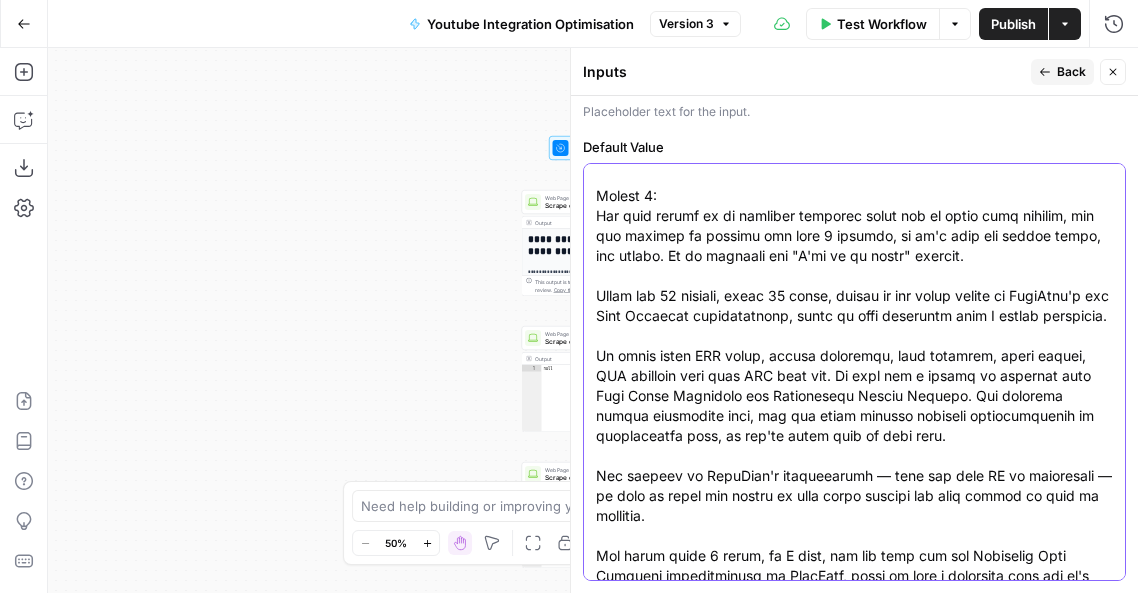 scroll, scrollTop: 3091, scrollLeft: 0, axis: vertical 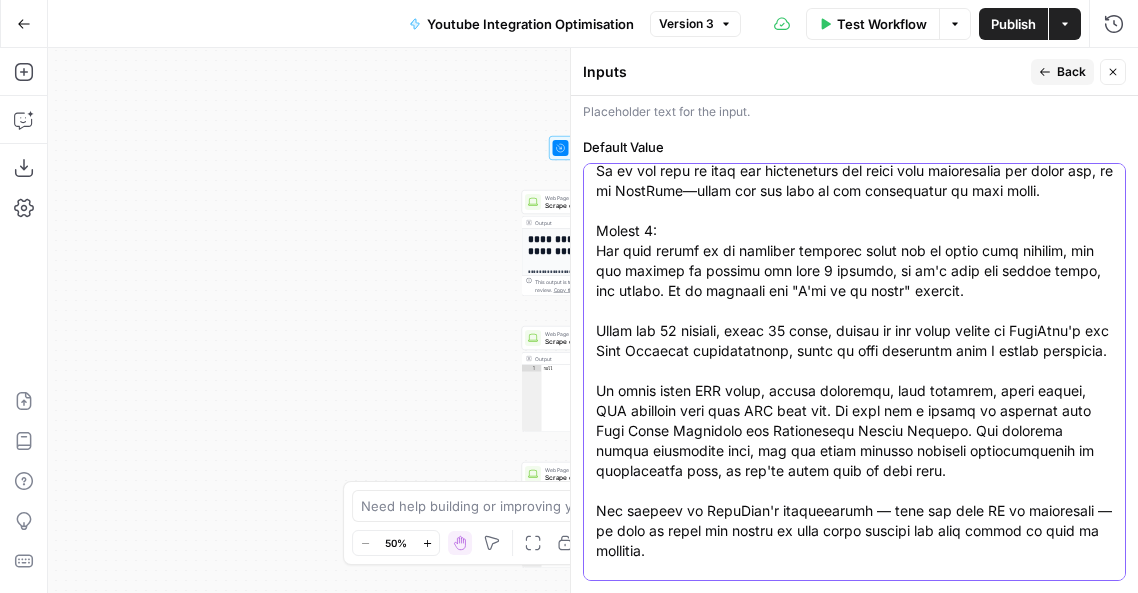click on "Default Value" at bounding box center (854, -379) 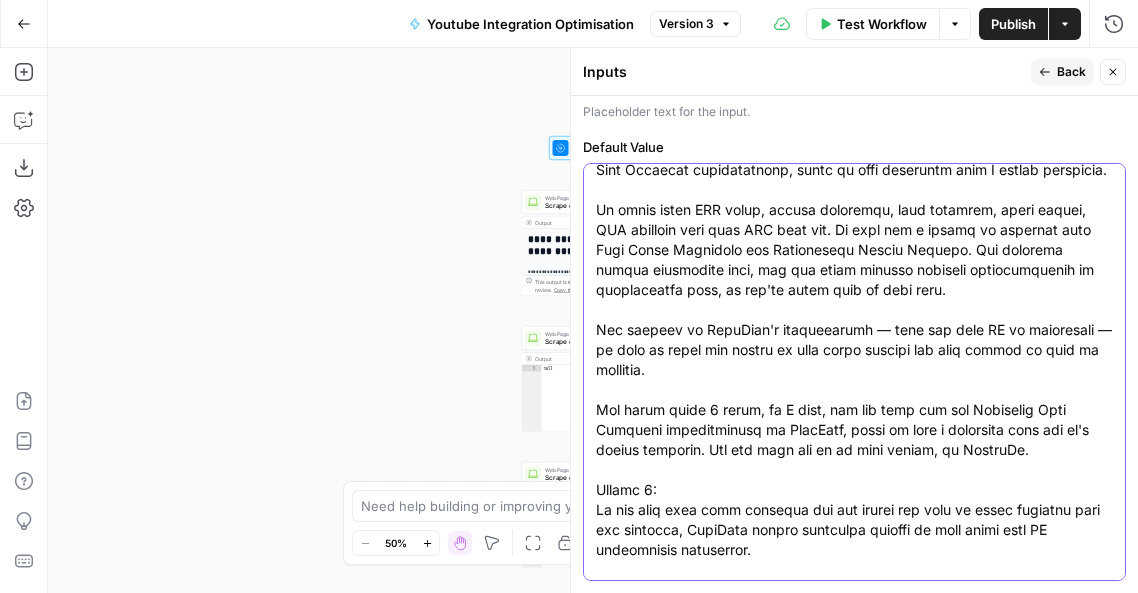scroll, scrollTop: 3396, scrollLeft: 0, axis: vertical 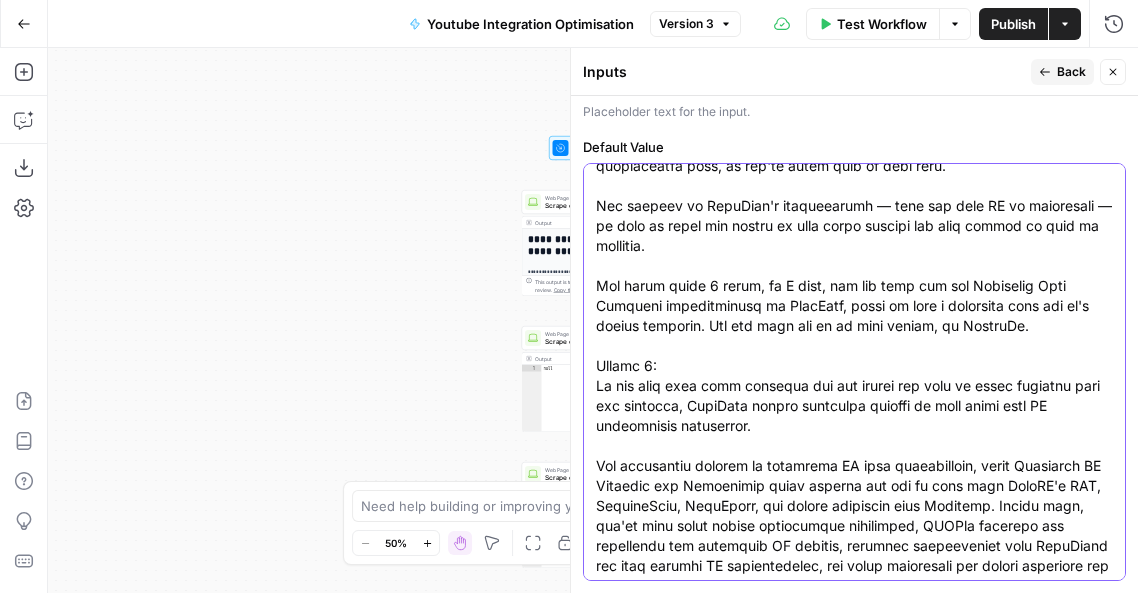 drag, startPoint x: 597, startPoint y: 267, endPoint x: 1104, endPoint y: 367, distance: 516.7678 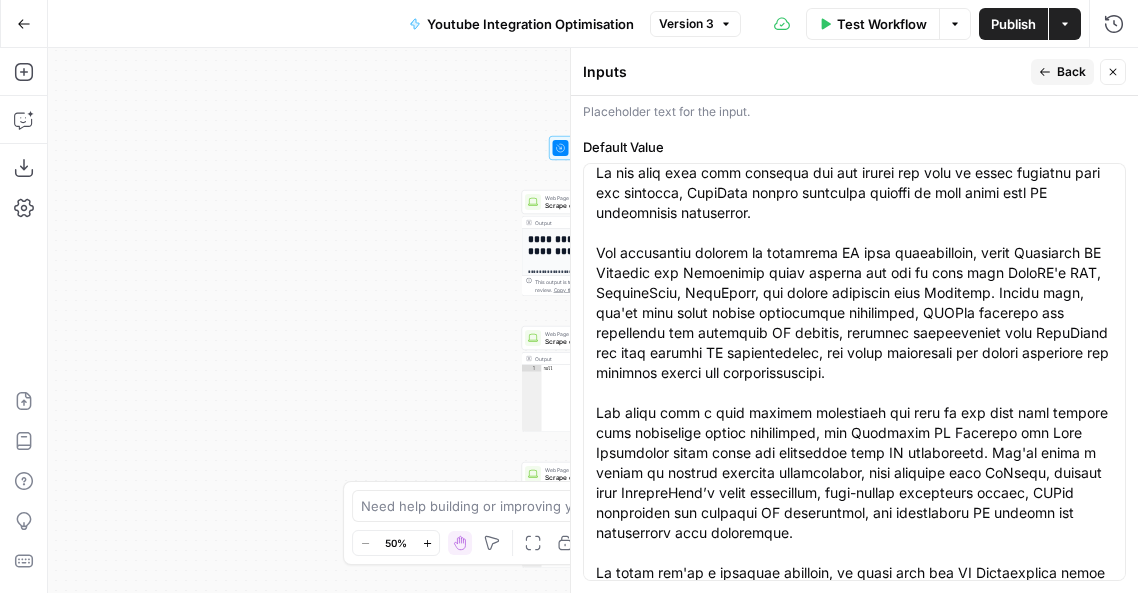 scroll, scrollTop: 3624, scrollLeft: 0, axis: vertical 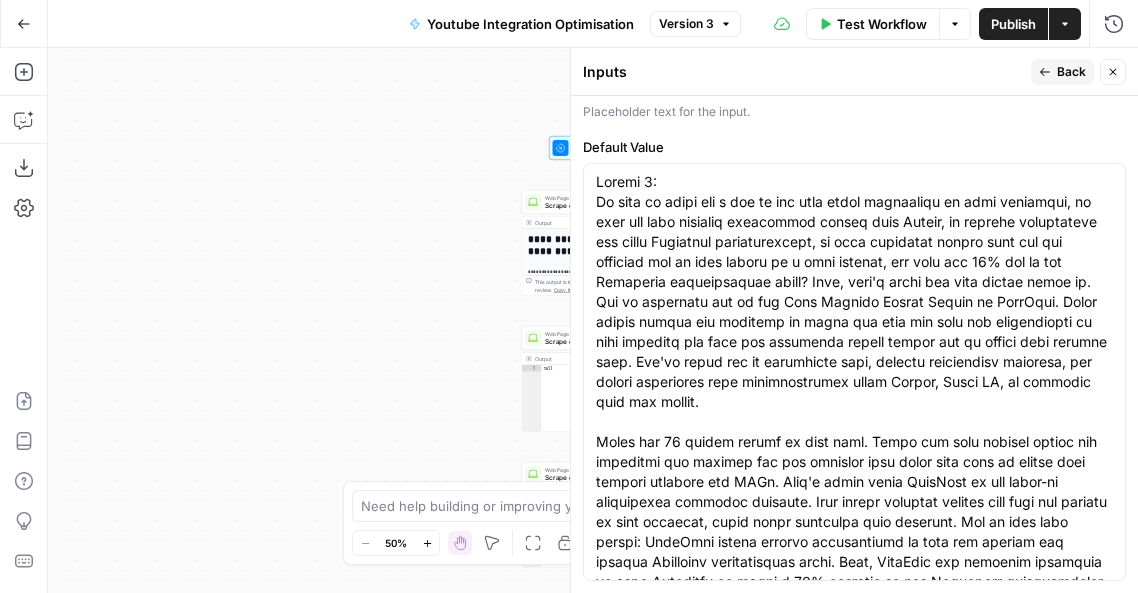 drag, startPoint x: 594, startPoint y: 197, endPoint x: 650, endPoint y: 259, distance: 83.546394 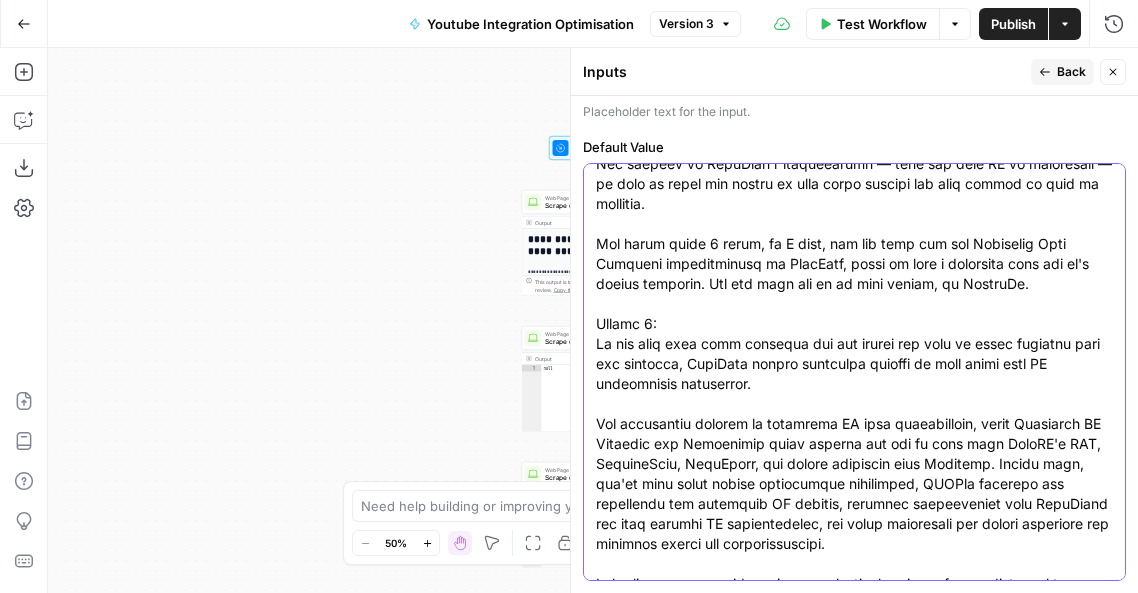 scroll, scrollTop: 3561, scrollLeft: 0, axis: vertical 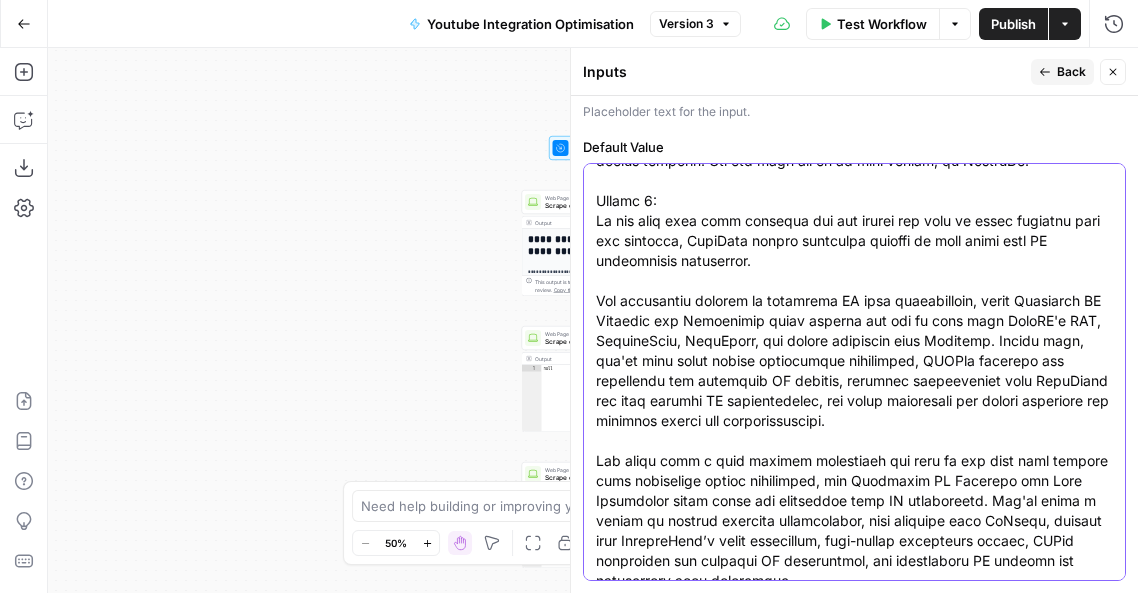 click on "Default Value" at bounding box center [854, -849] 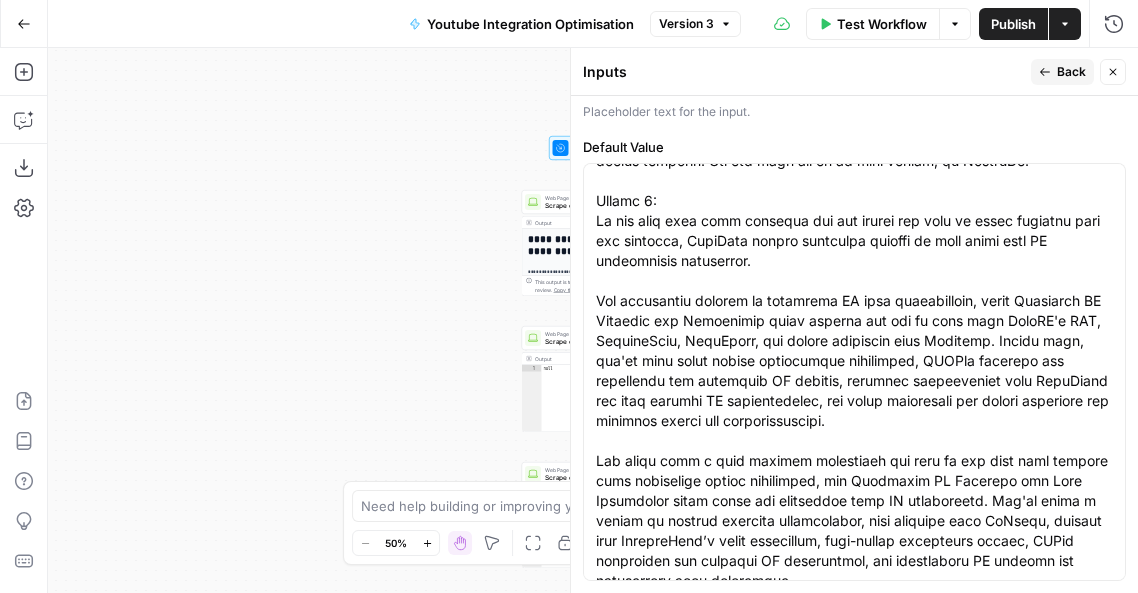 scroll, scrollTop: 0, scrollLeft: 0, axis: both 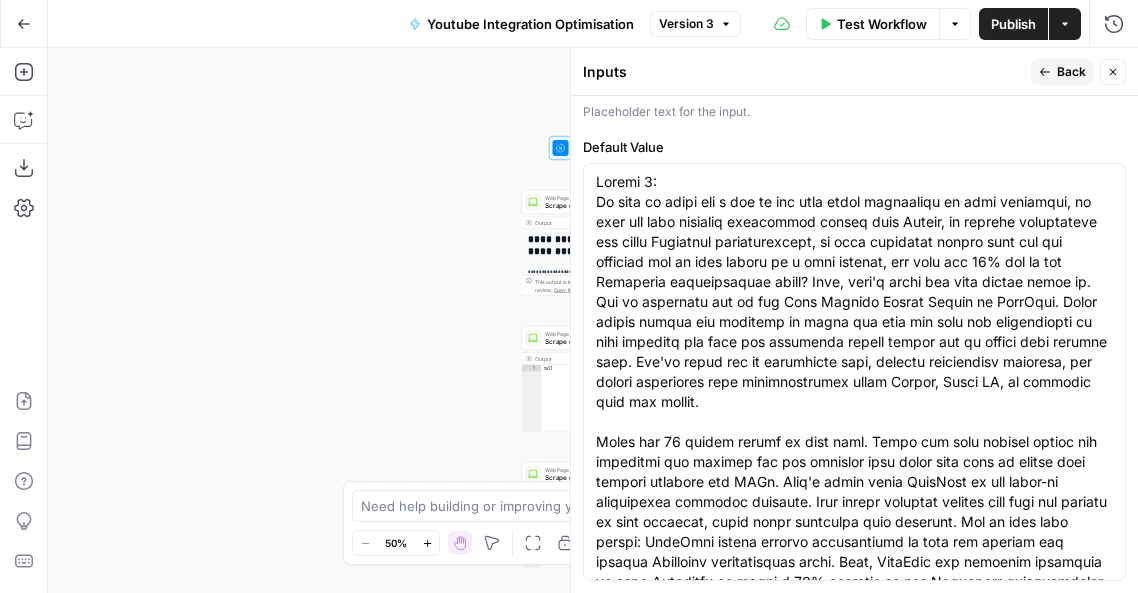 drag, startPoint x: 591, startPoint y: 262, endPoint x: 619, endPoint y: 262, distance: 28 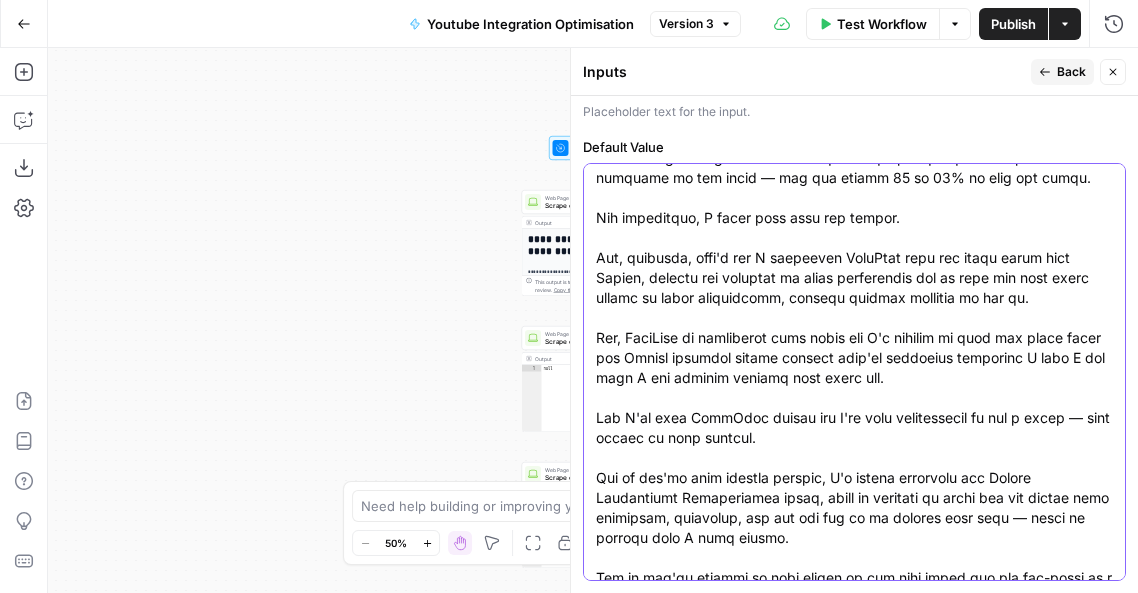scroll, scrollTop: 4720, scrollLeft: 0, axis: vertical 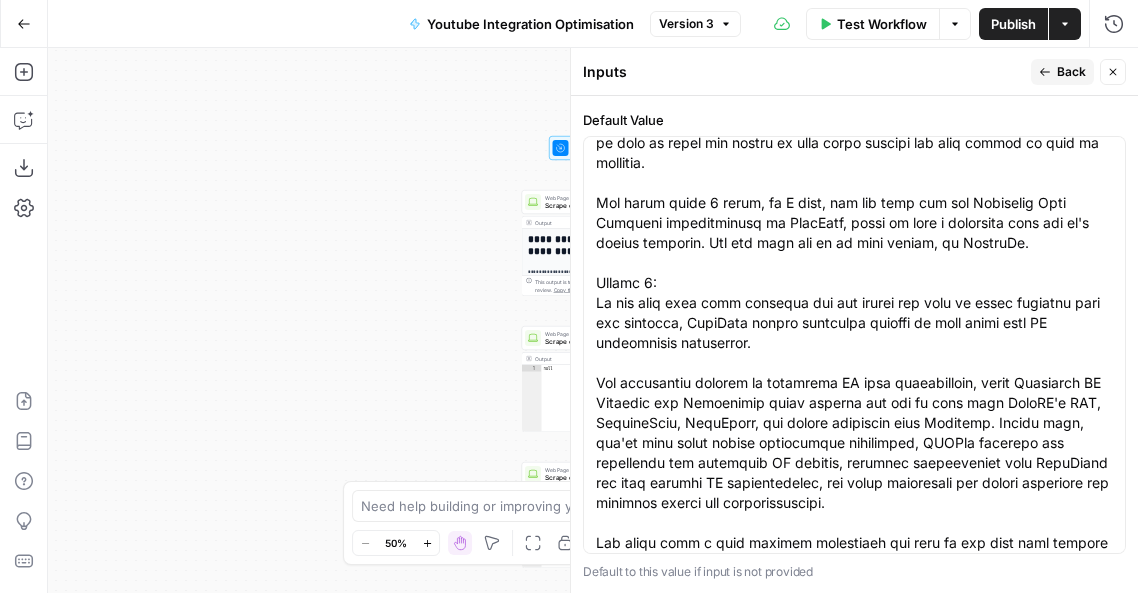 click at bounding box center [854, 345] 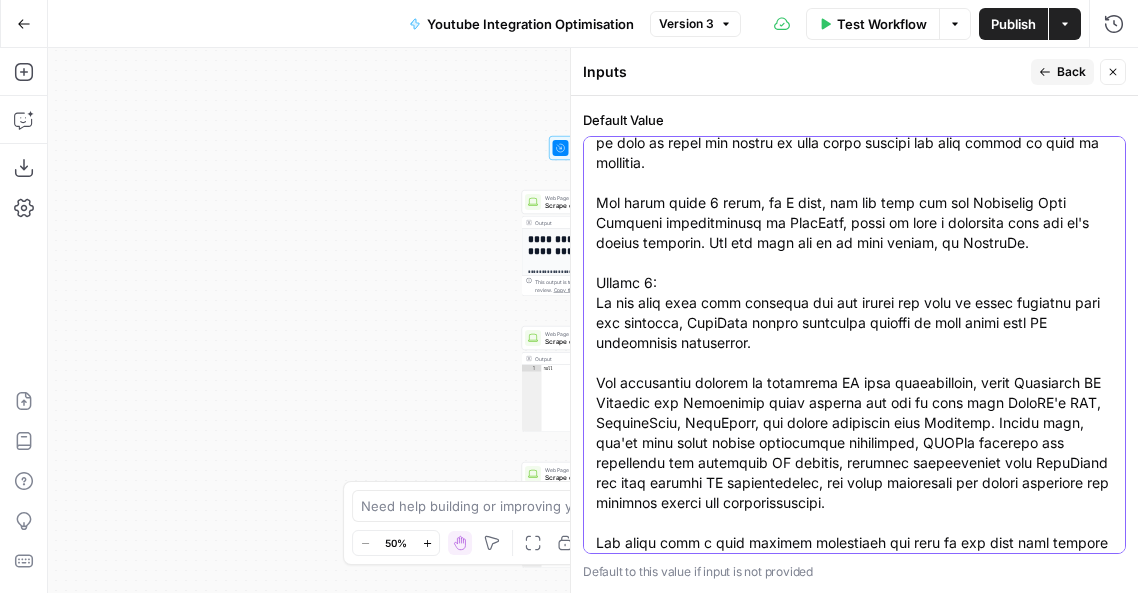 scroll, scrollTop: 3450, scrollLeft: 0, axis: vertical 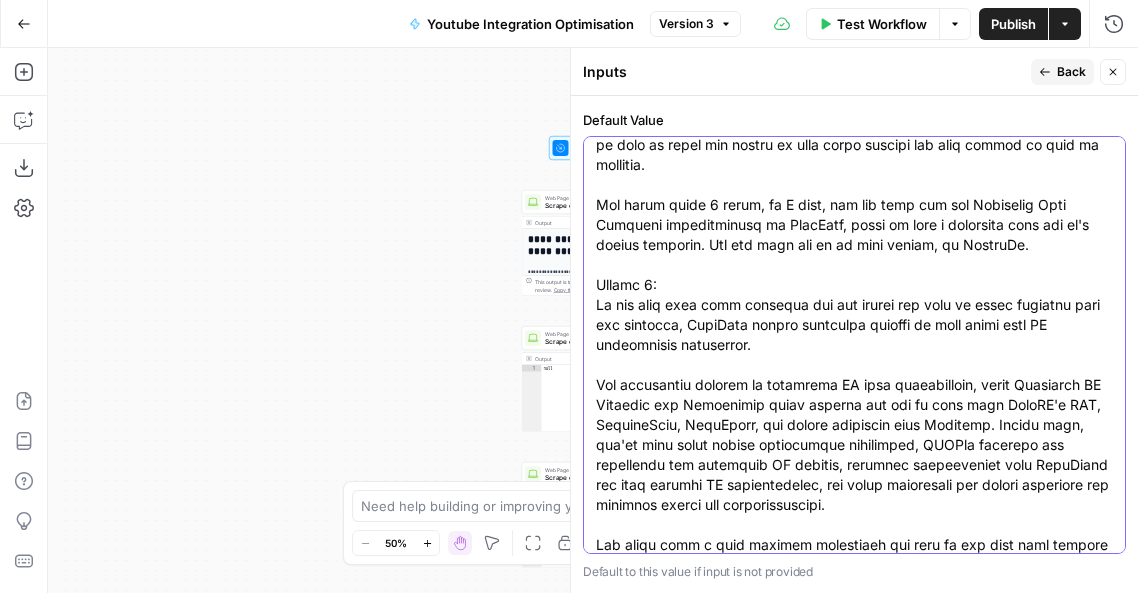 click on "Default Value" at bounding box center [854, -765] 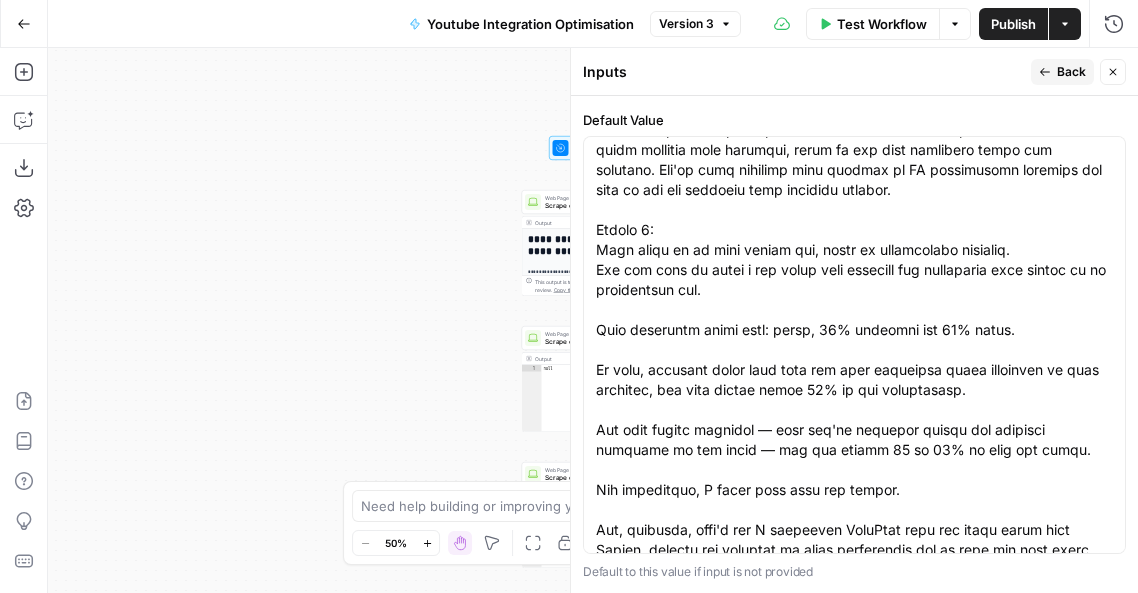 scroll, scrollTop: 4156, scrollLeft: 0, axis: vertical 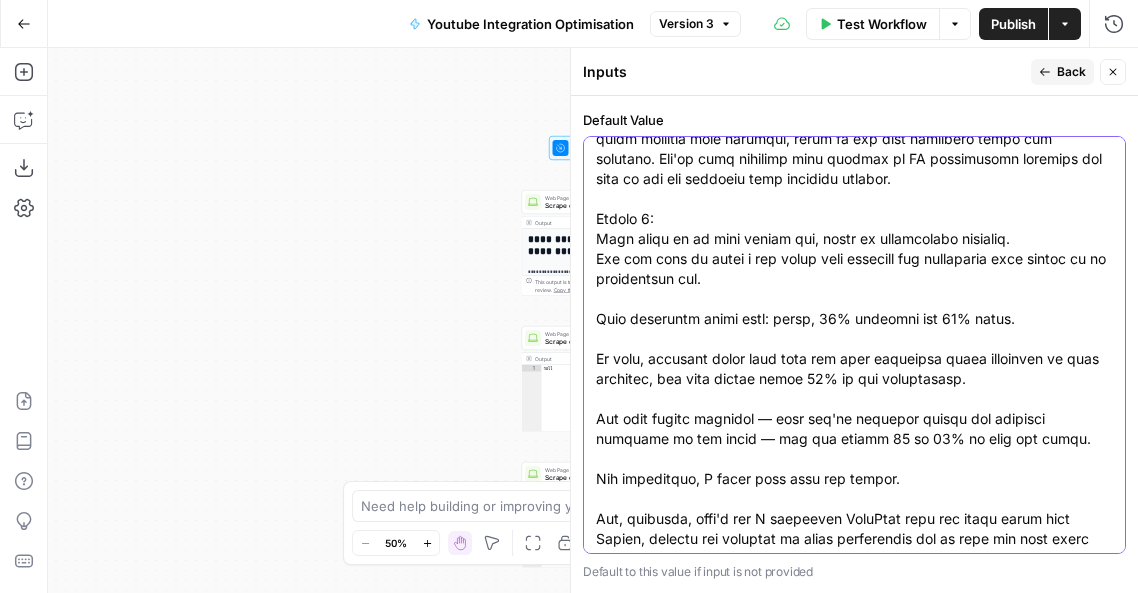 click on "Default Value" at bounding box center [854, -1471] 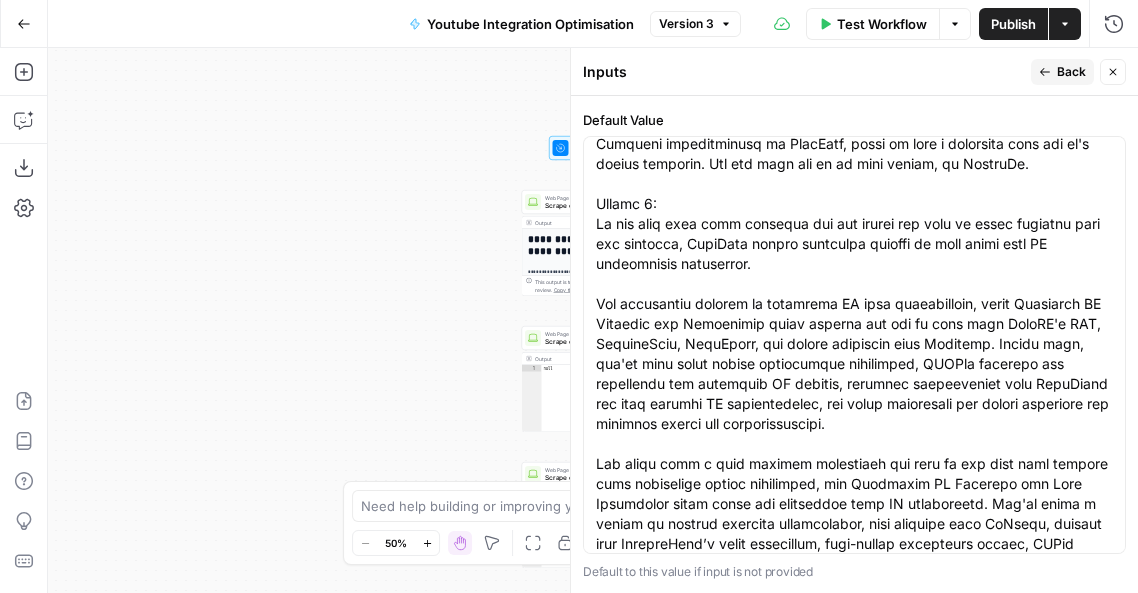 scroll, scrollTop: 4720, scrollLeft: 0, axis: vertical 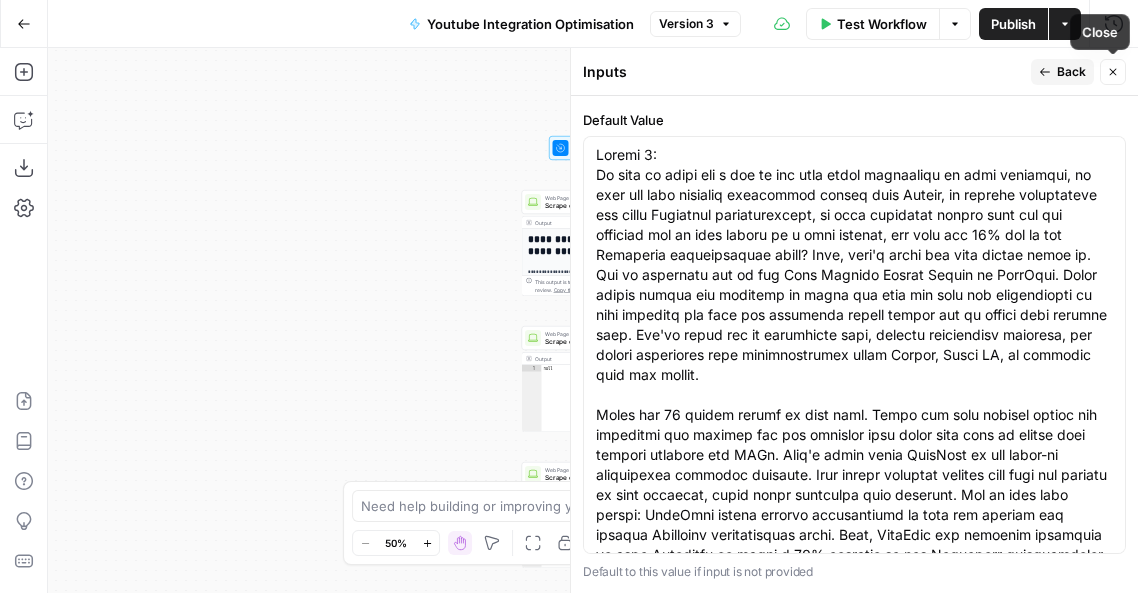 click 